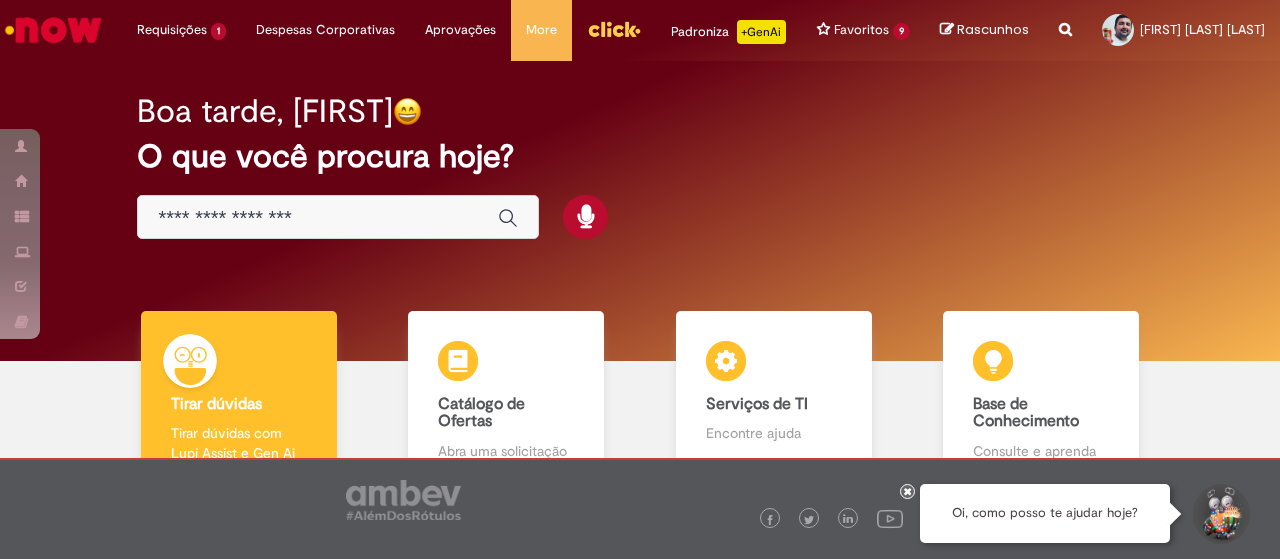 scroll, scrollTop: 0, scrollLeft: 0, axis: both 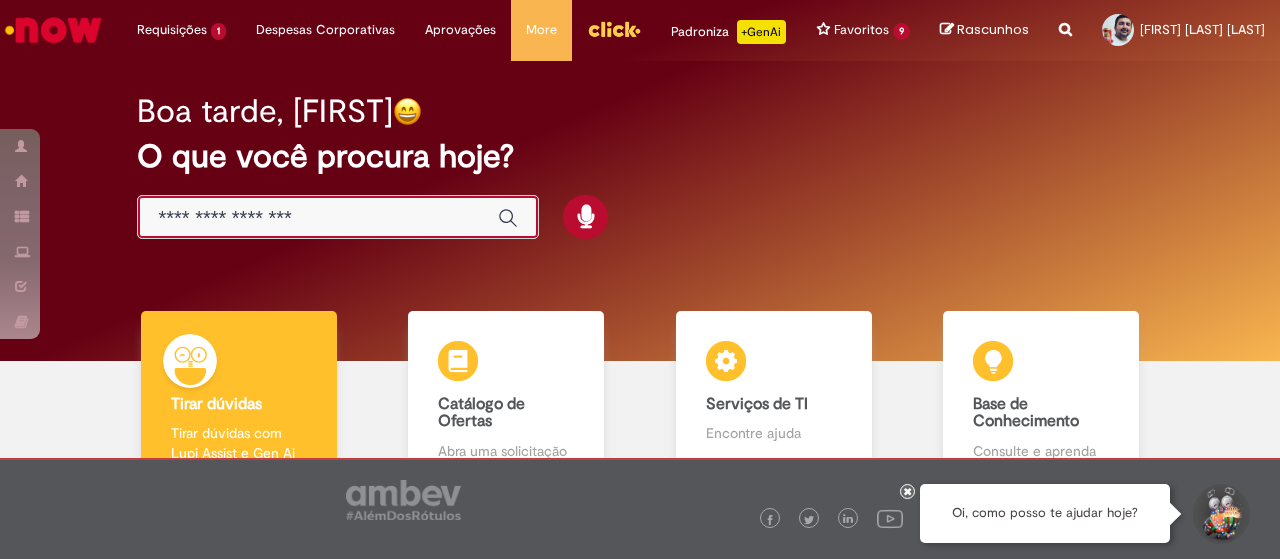 click at bounding box center [318, 218] 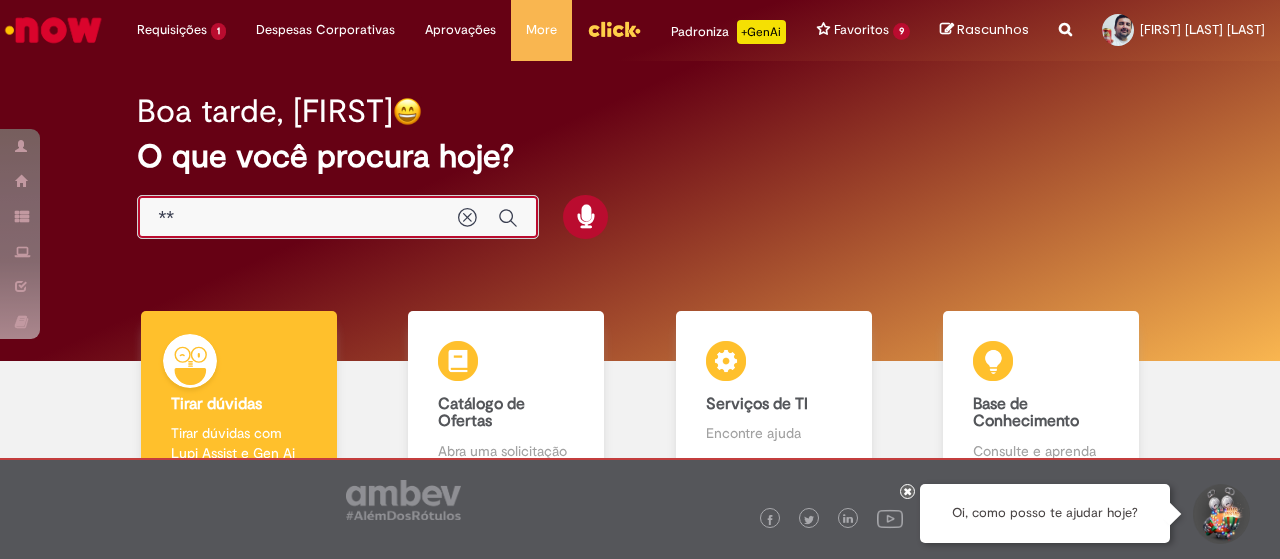 type on "***" 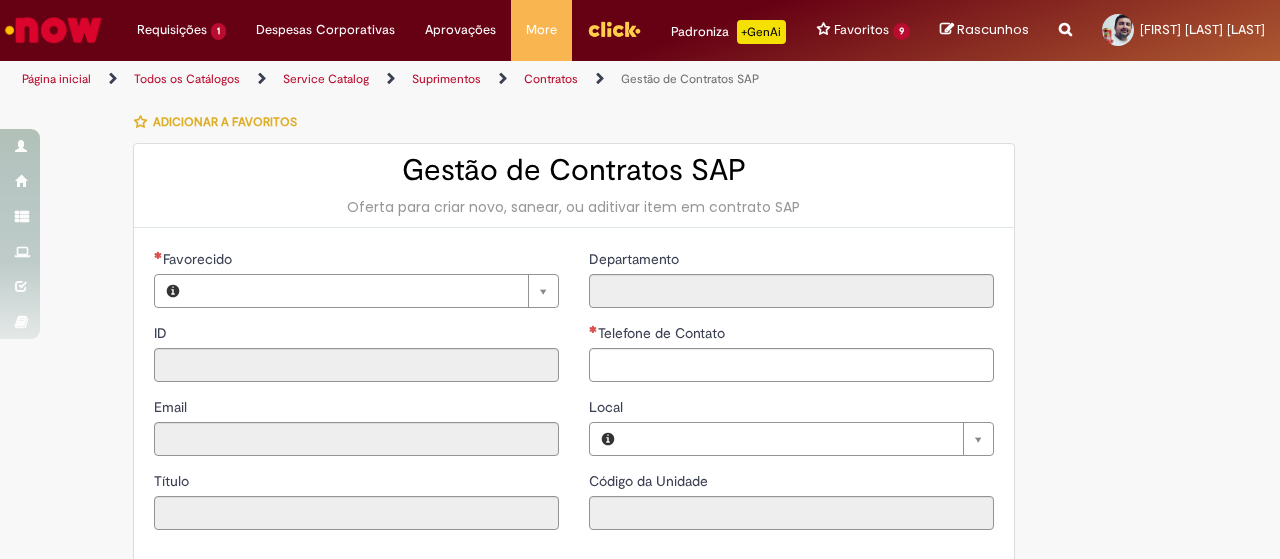 type on "********" 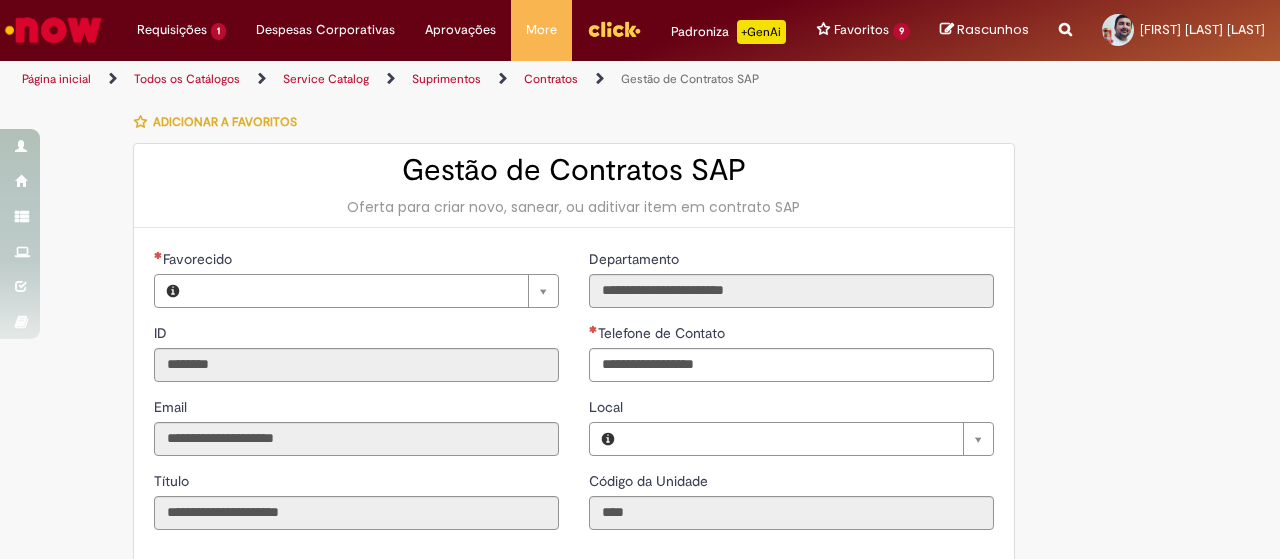 type on "**********" 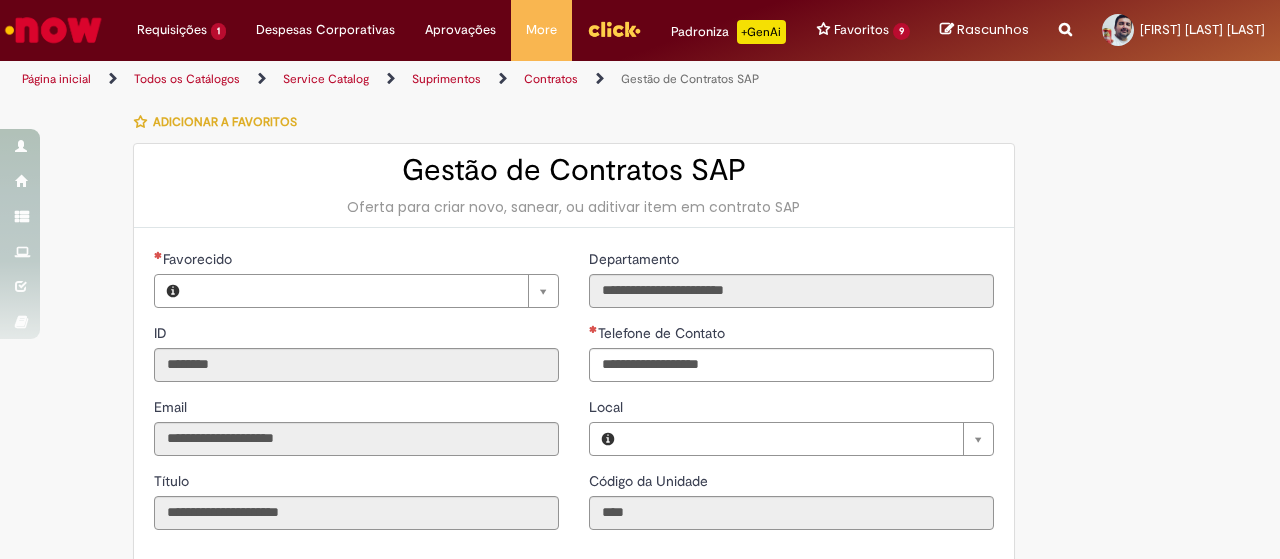 type on "**********" 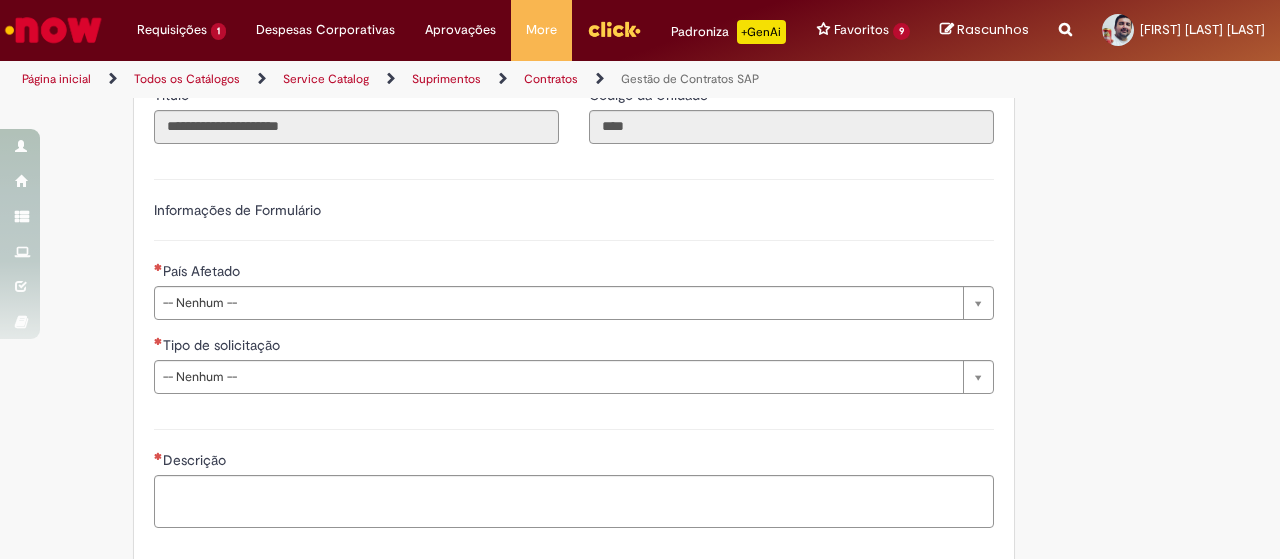scroll, scrollTop: 417, scrollLeft: 0, axis: vertical 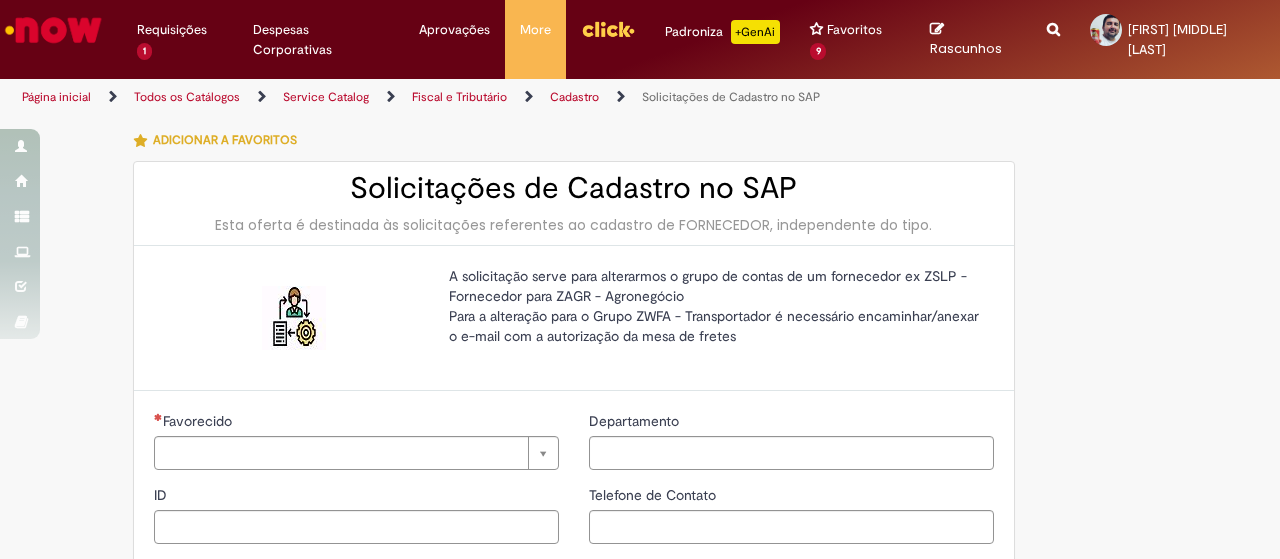type on "********" 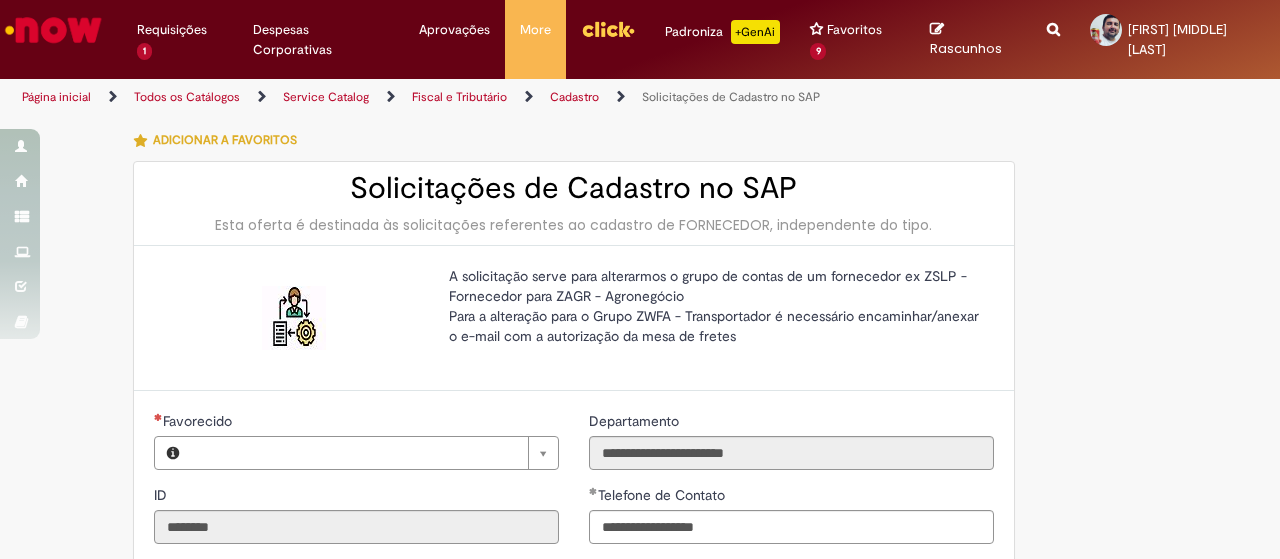 type on "**********" 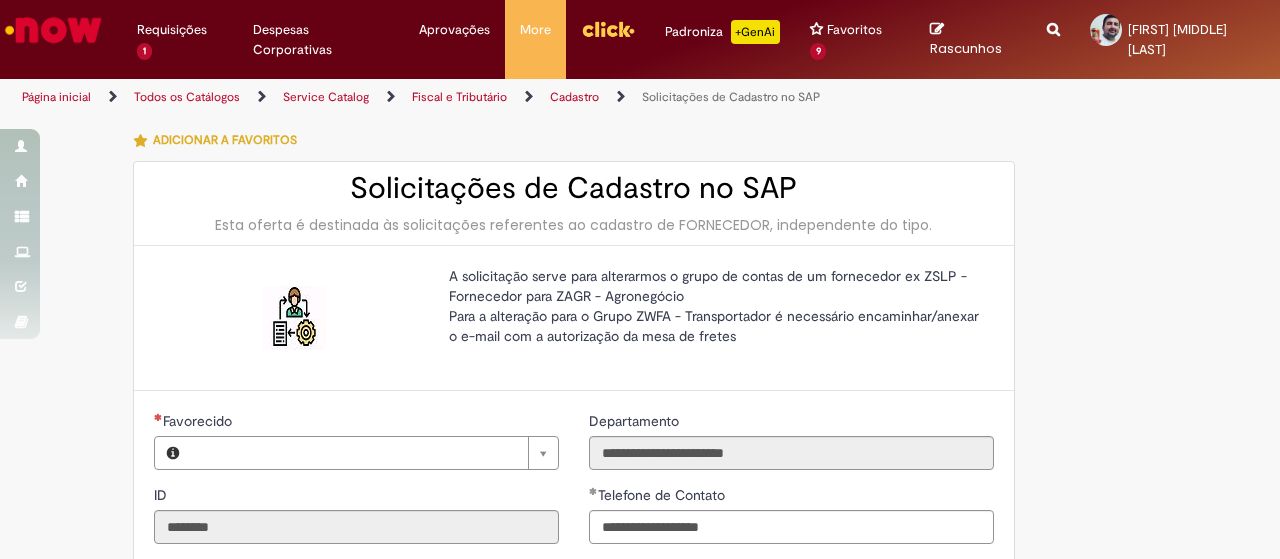 type on "**********" 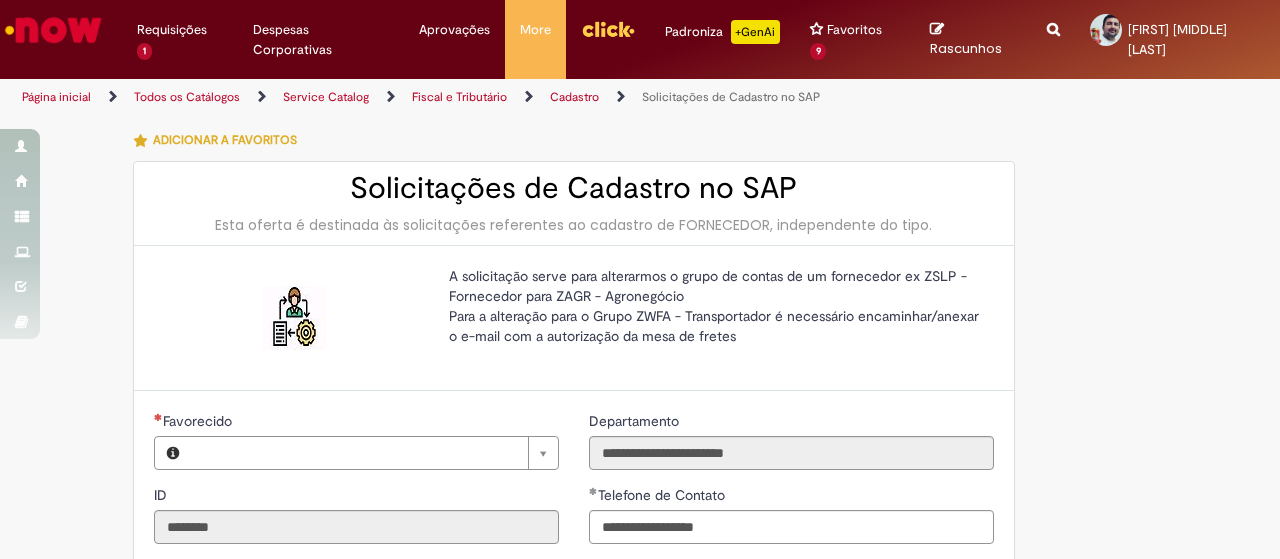 type on "**********" 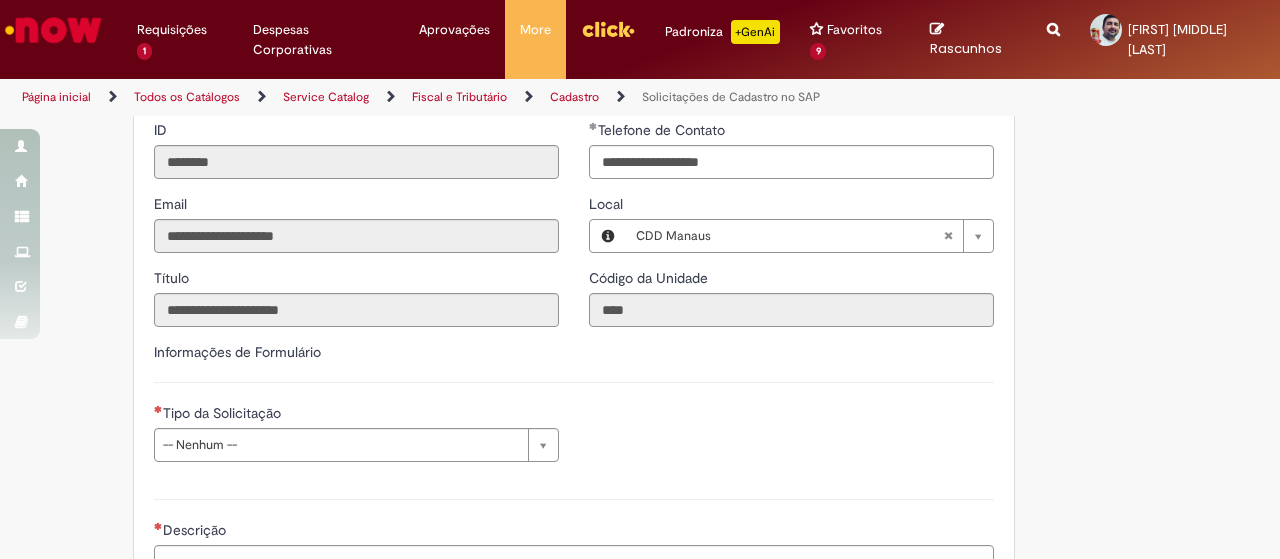 scroll, scrollTop: 369, scrollLeft: 0, axis: vertical 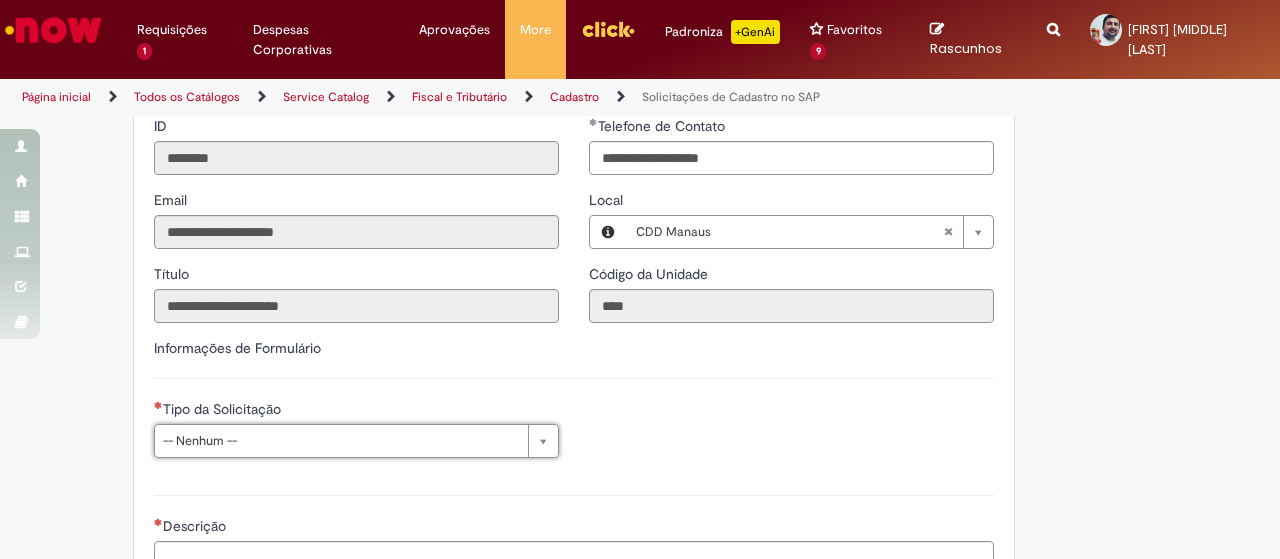 drag, startPoint x: 1277, startPoint y: 373, endPoint x: 1279, endPoint y: 339, distance: 34.058773 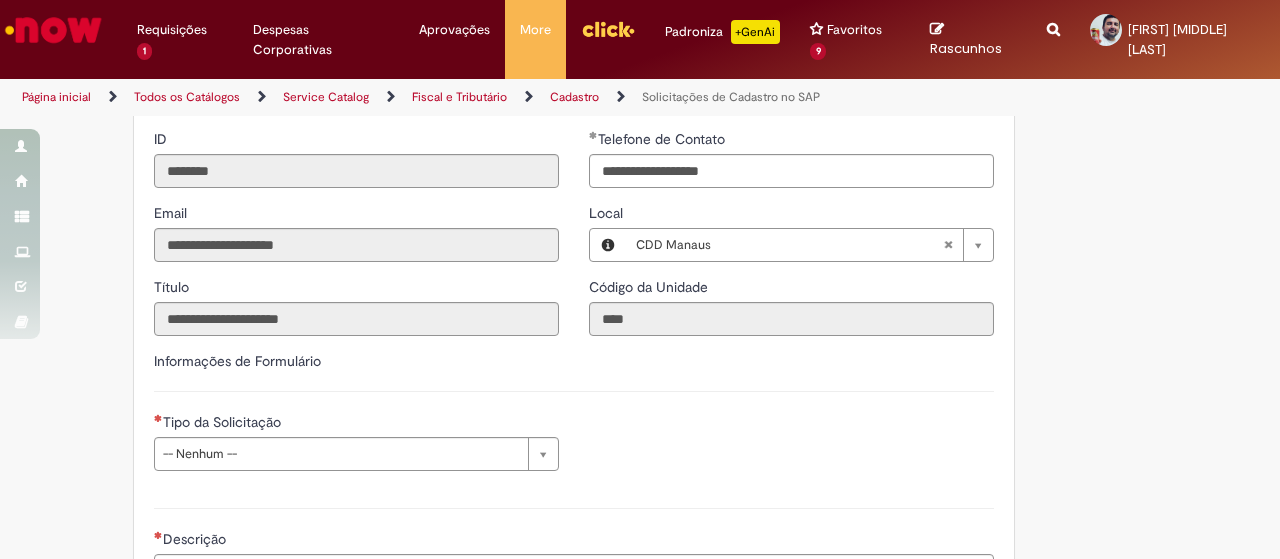 scroll, scrollTop: 373, scrollLeft: 0, axis: vertical 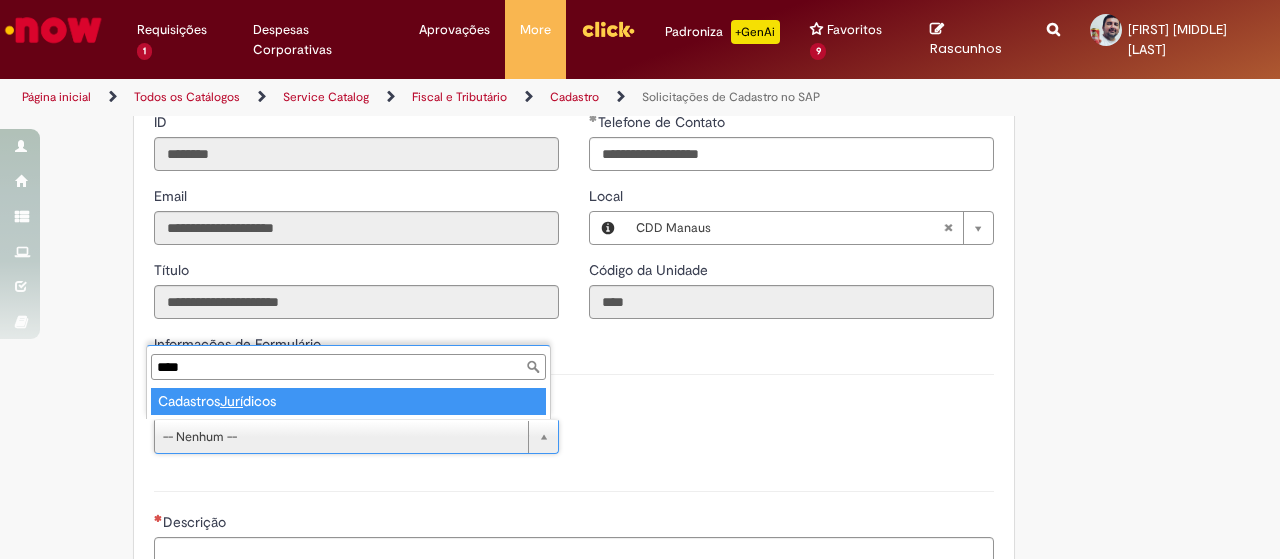 type on "****" 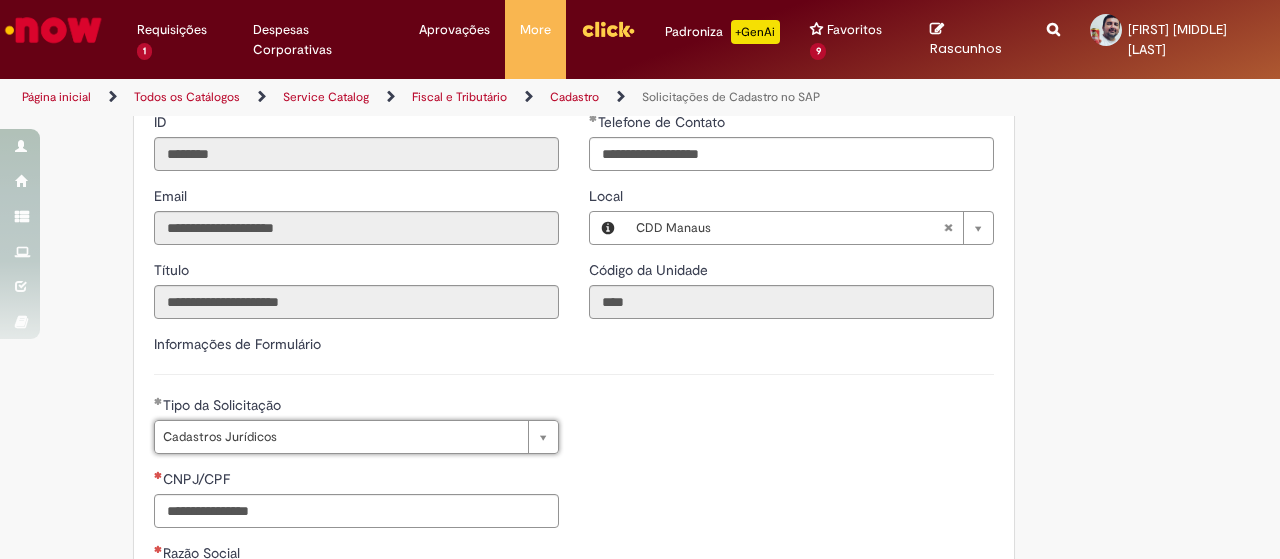 click on "Informações de Formulário" at bounding box center (574, 354) 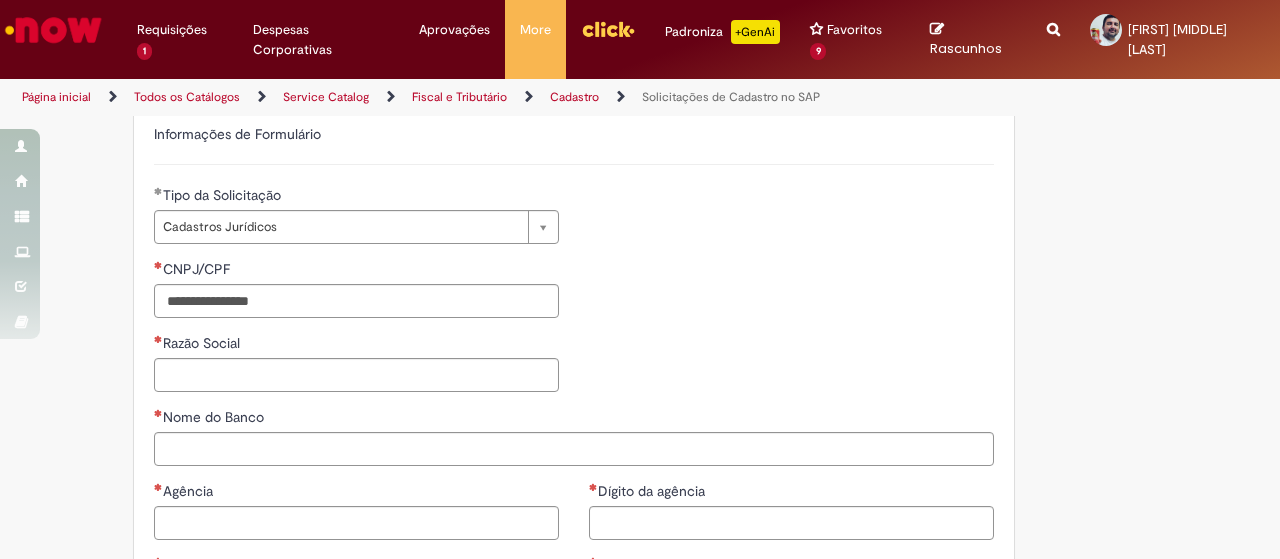 scroll, scrollTop: 586, scrollLeft: 0, axis: vertical 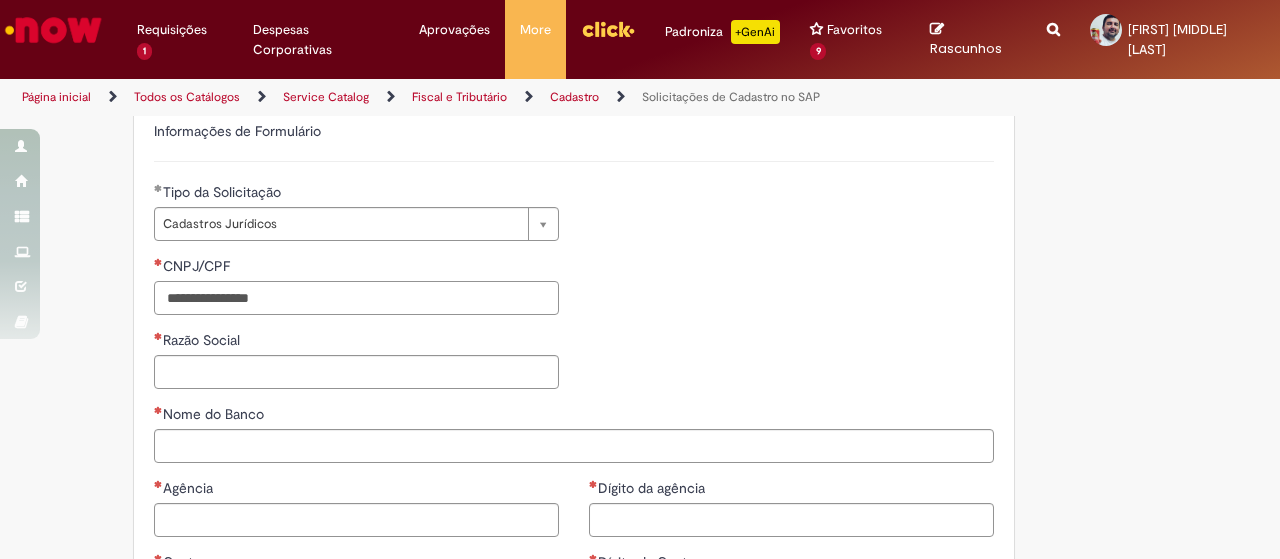 click on "CNPJ/CPF" at bounding box center (356, 298) 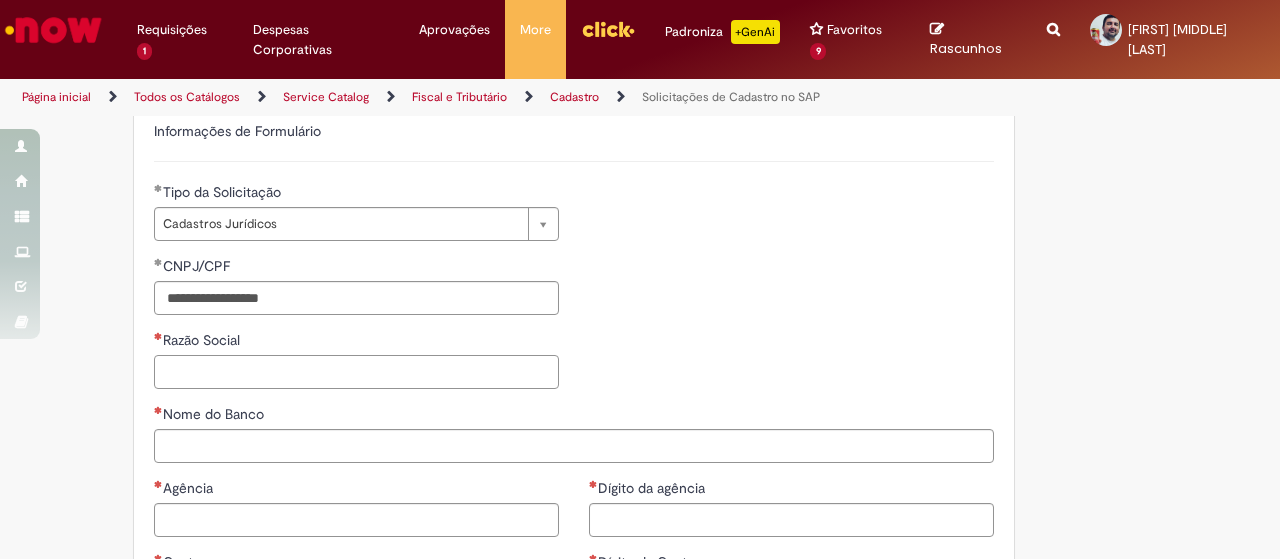 type on "**********" 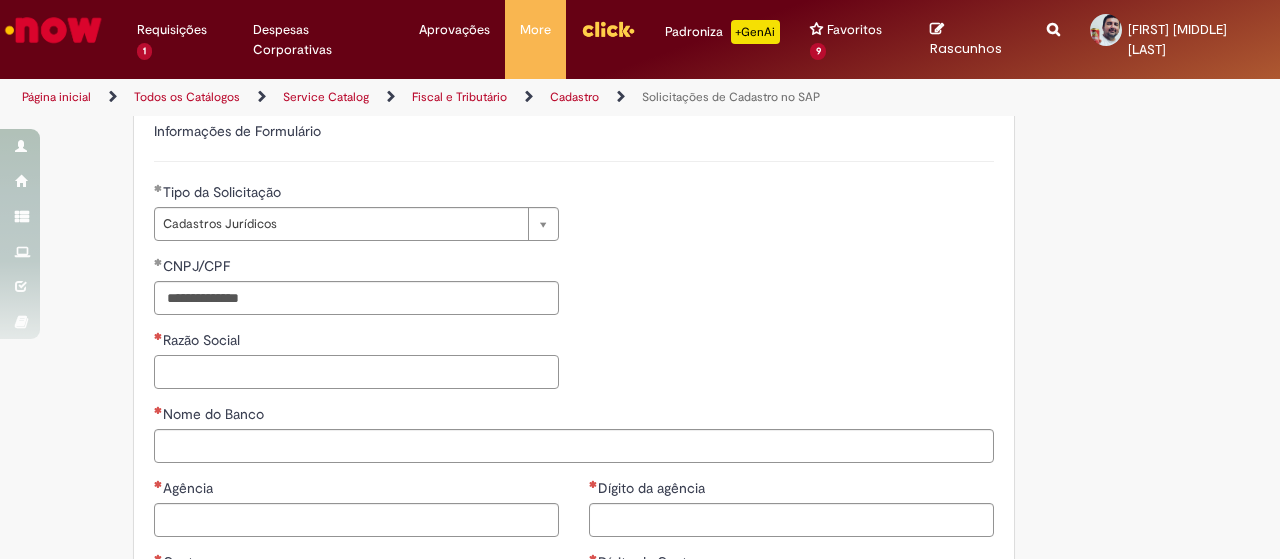 click on "Razão Social" at bounding box center [356, 372] 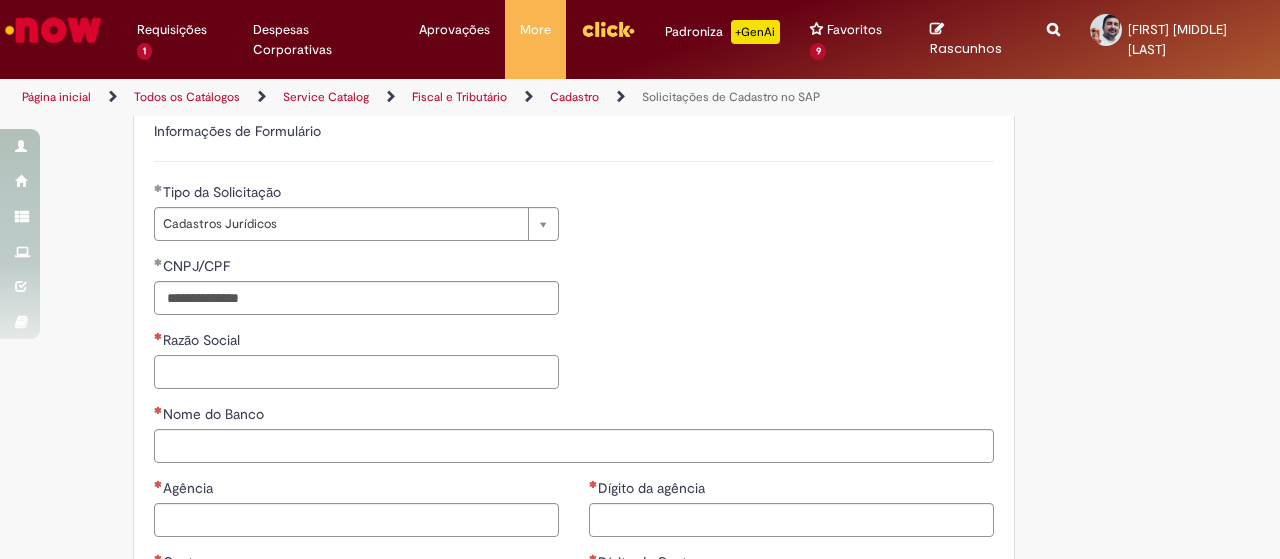 paste on "**********" 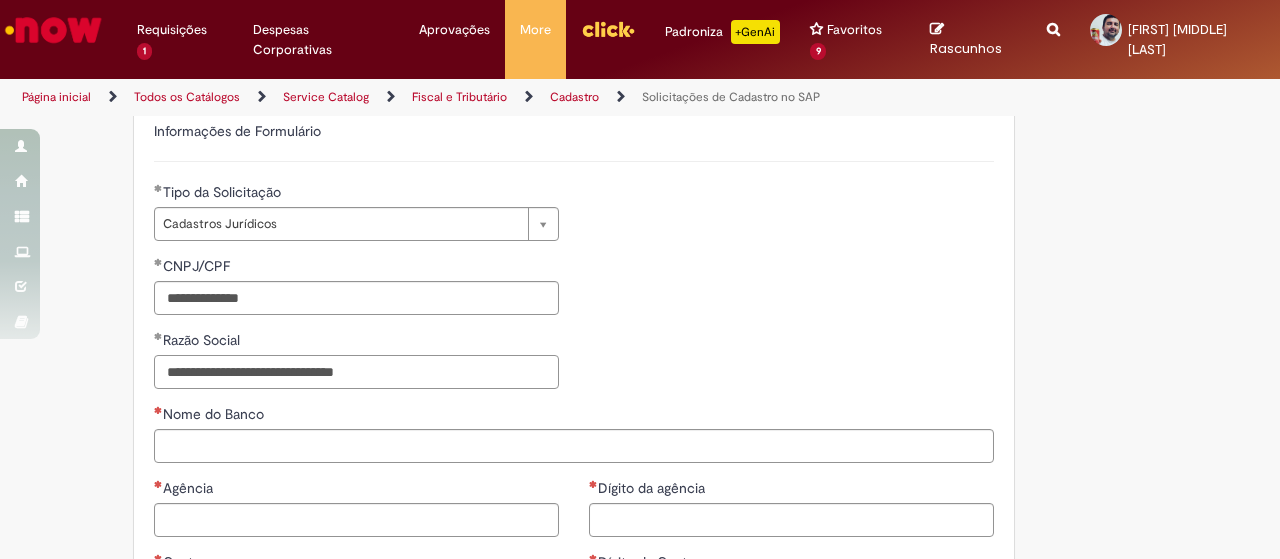 type on "**********" 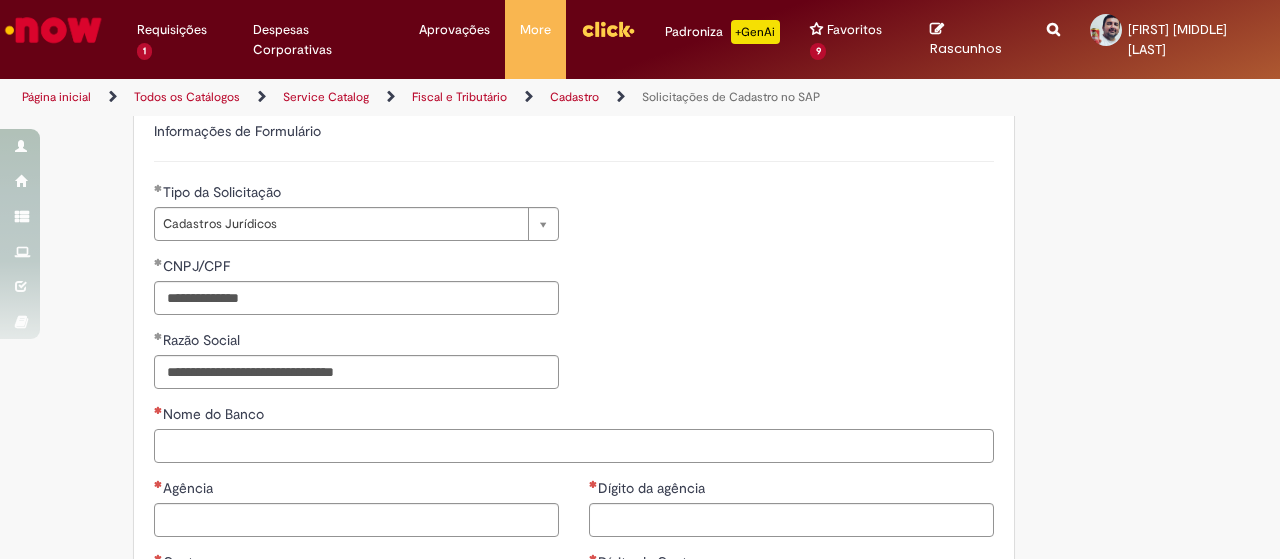 click on "Nome do Banco" at bounding box center [574, 446] 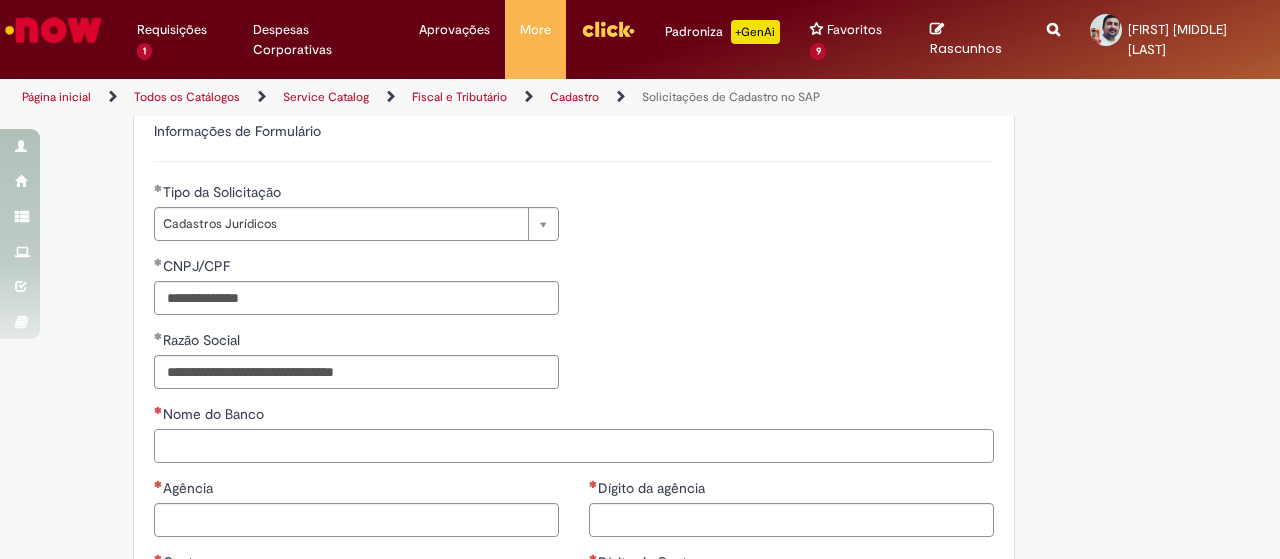 click on "Nome do Banco" at bounding box center [574, 446] 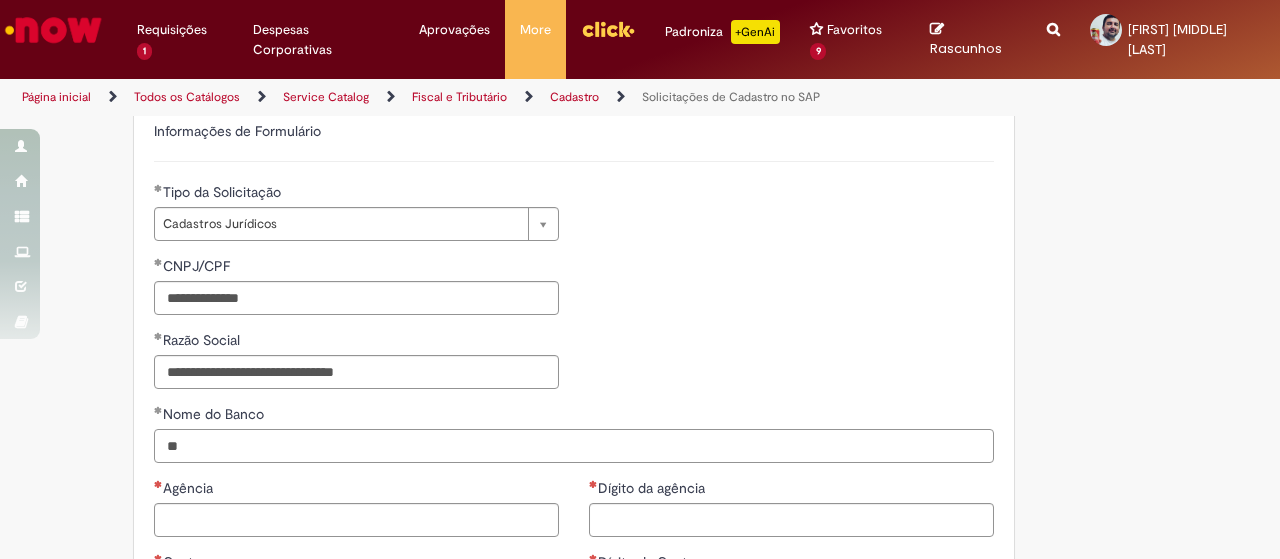 type on "*" 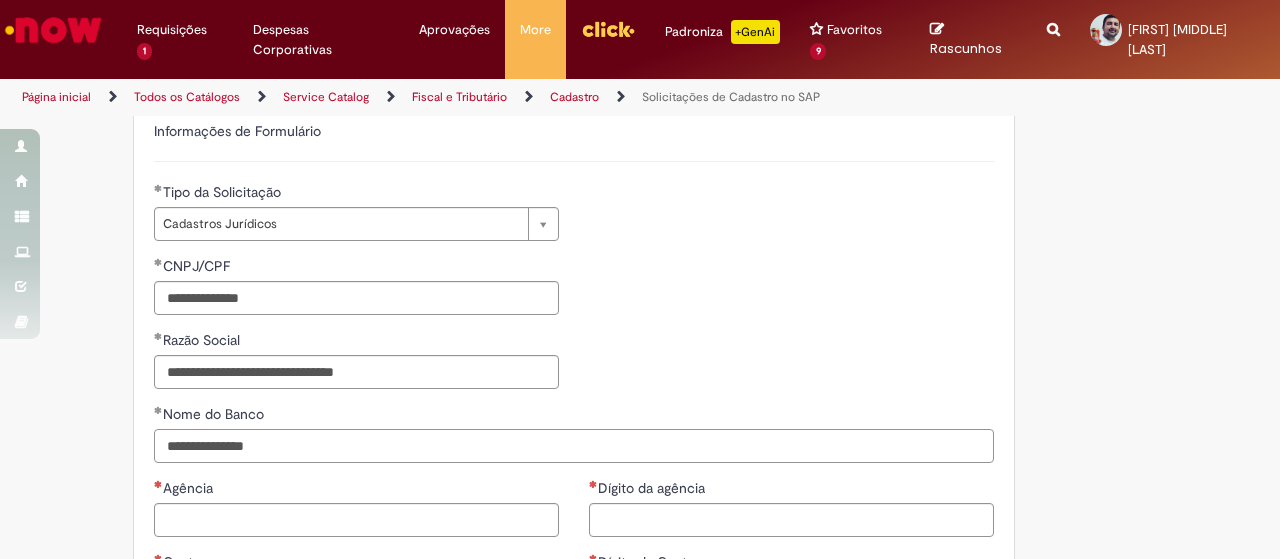 type on "**********" 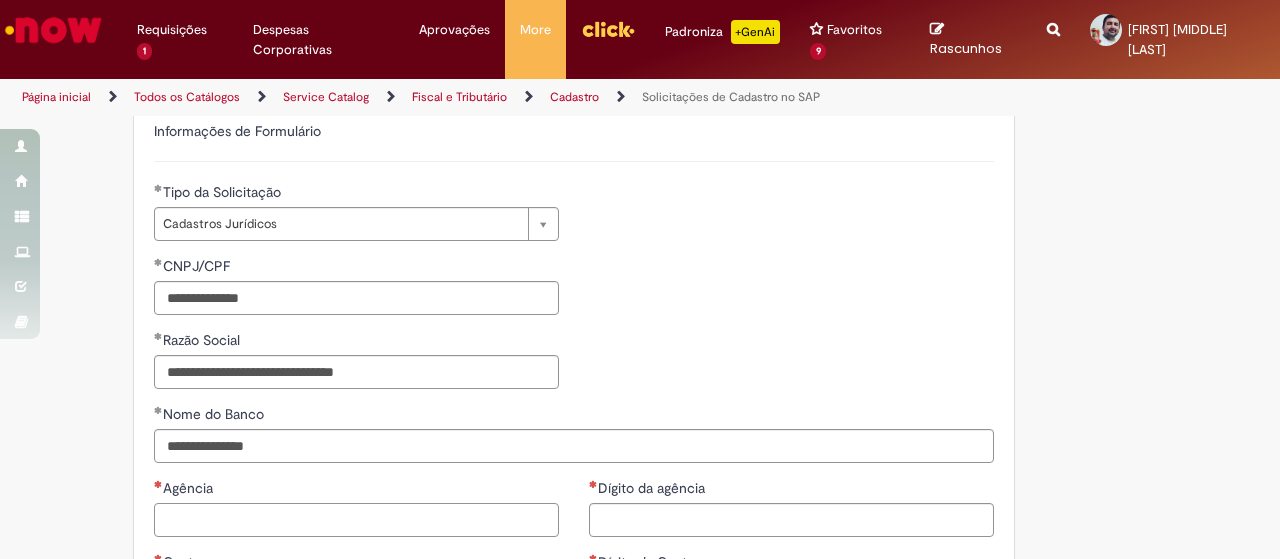 type 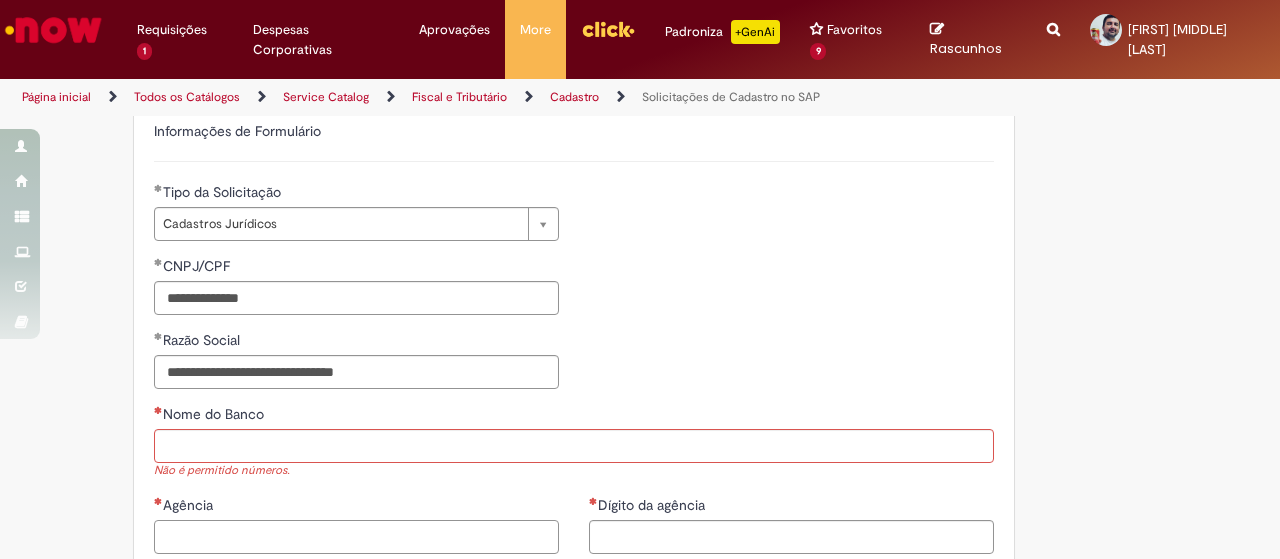 click on "Agência" at bounding box center [356, 537] 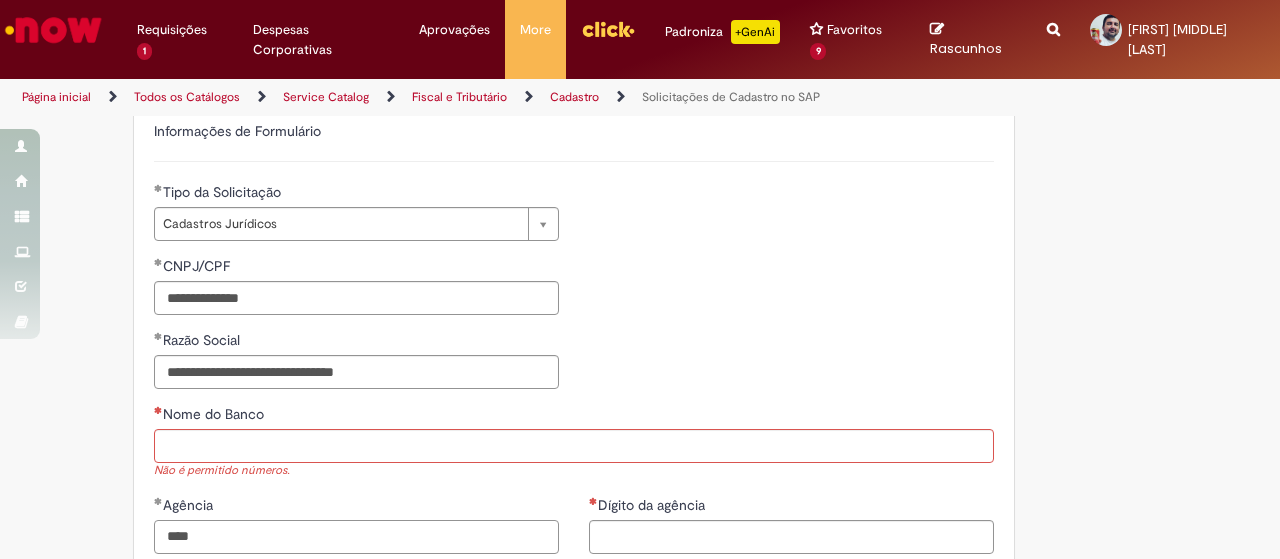 type on "****" 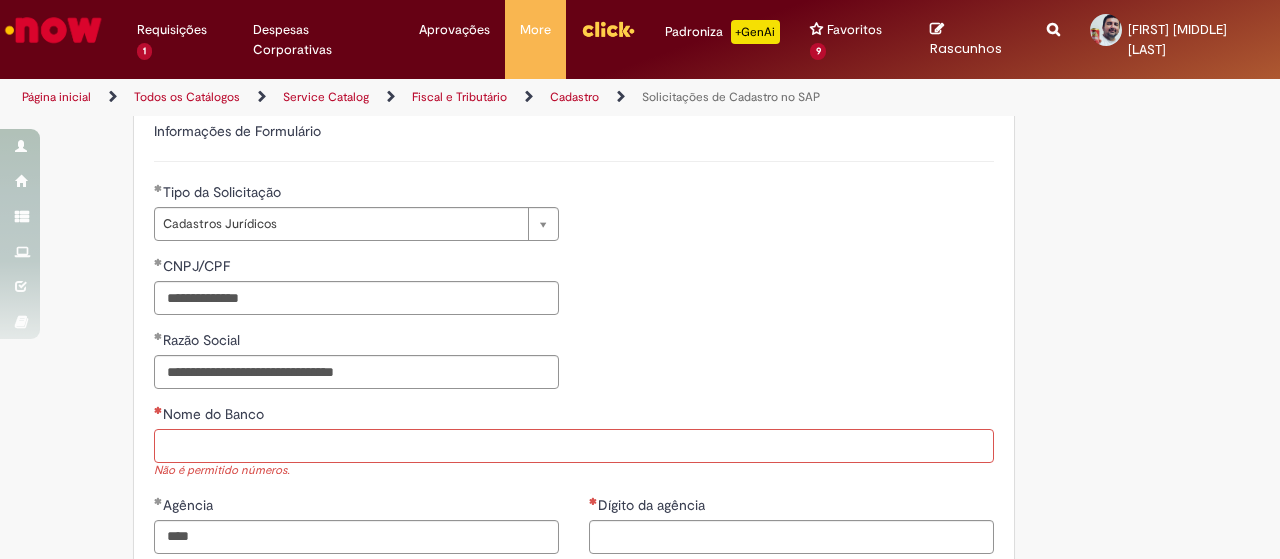 click on "Nome do Banco" at bounding box center [574, 446] 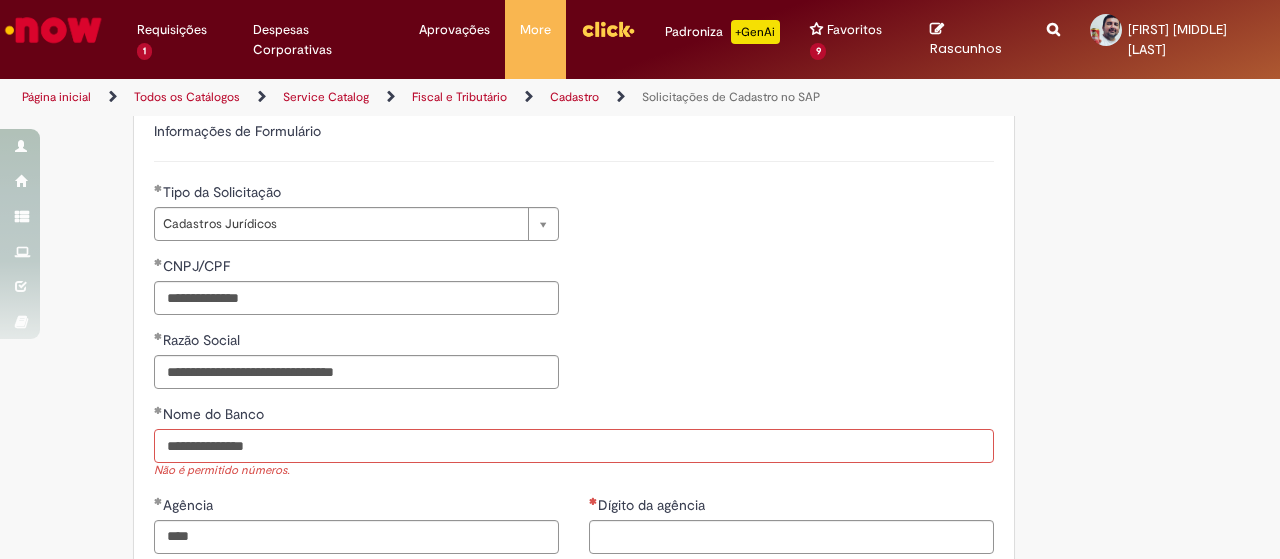 click on "**********" at bounding box center (574, 446) 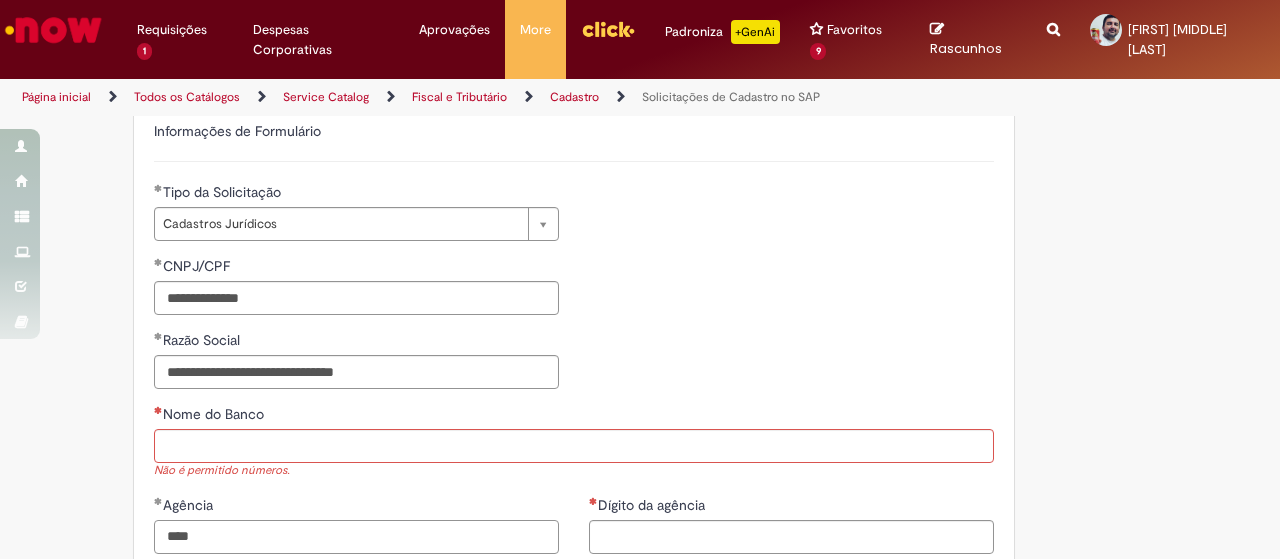 click on "****" at bounding box center (356, 537) 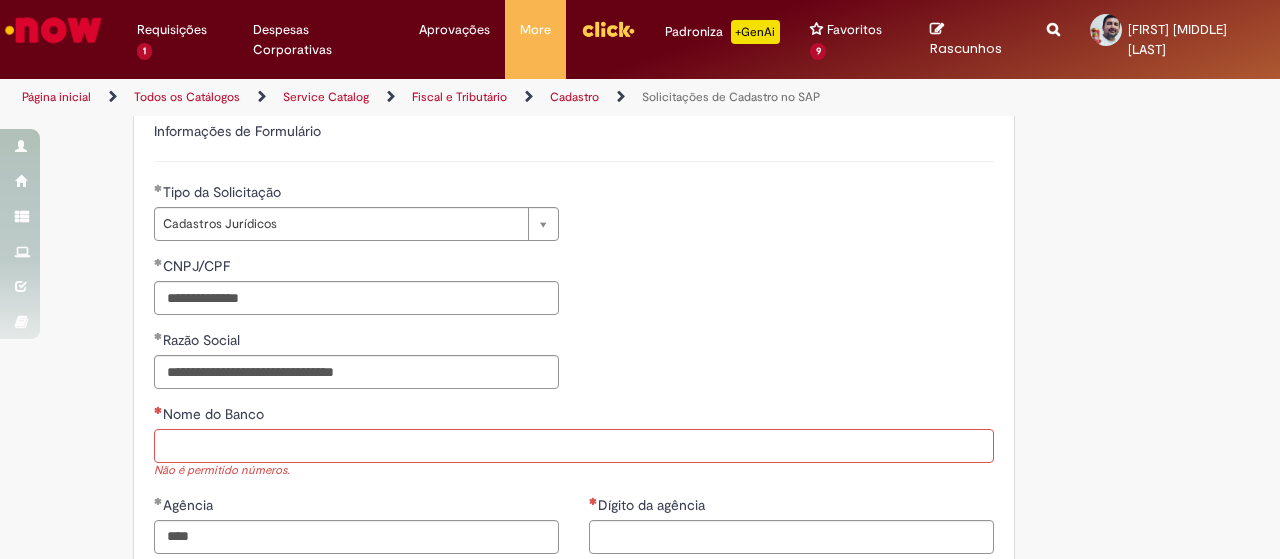 click on "Nome do Banco" at bounding box center [574, 446] 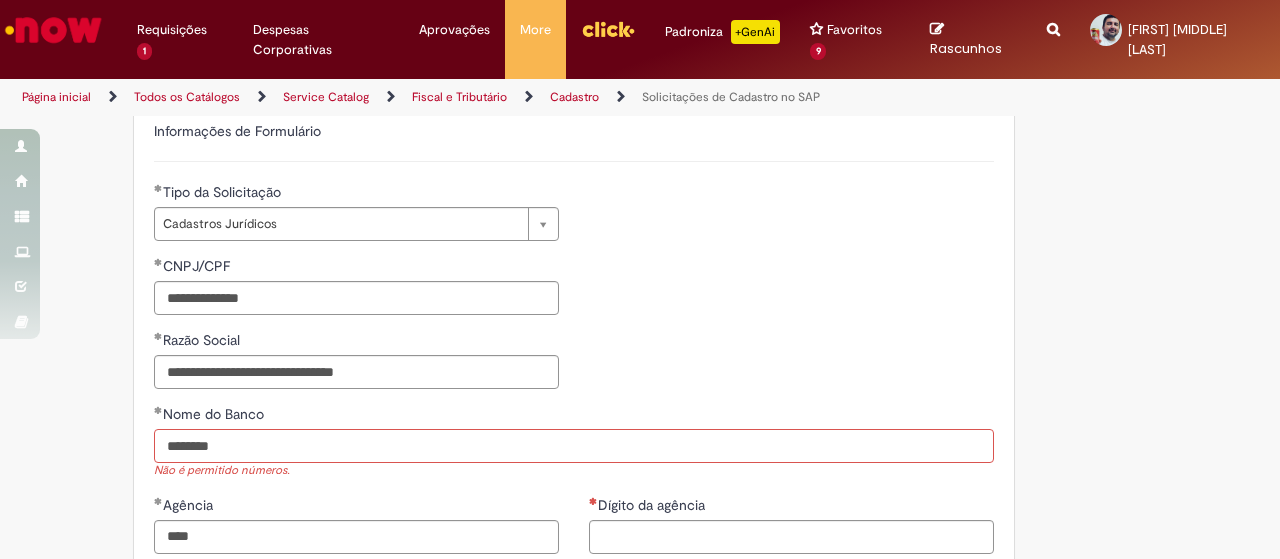 type on "********" 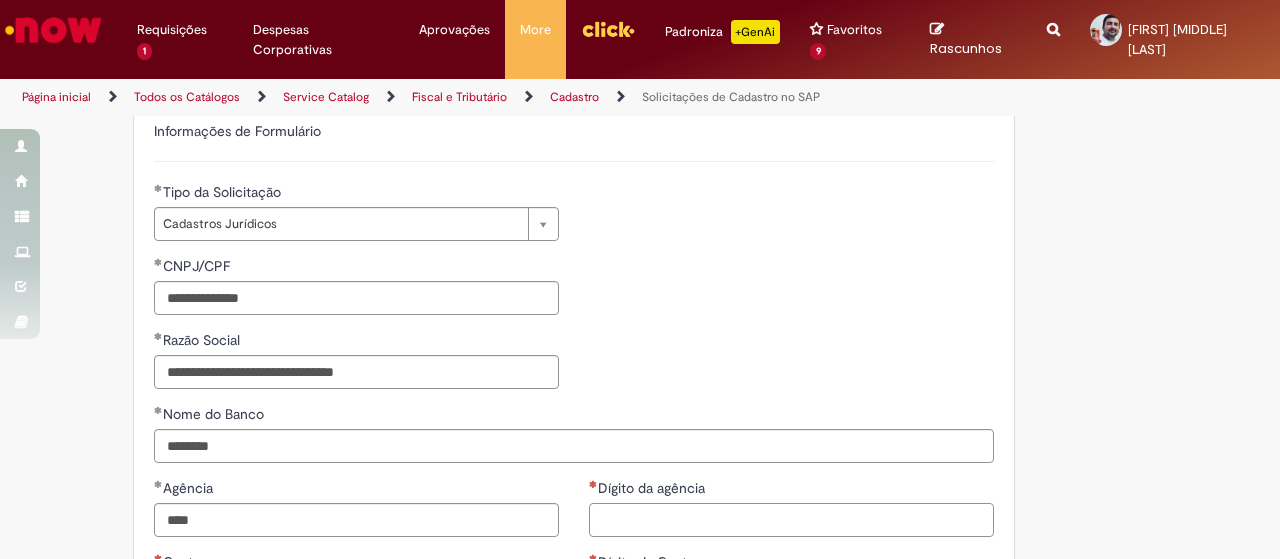 click on "Dígito da agência" at bounding box center [791, 520] 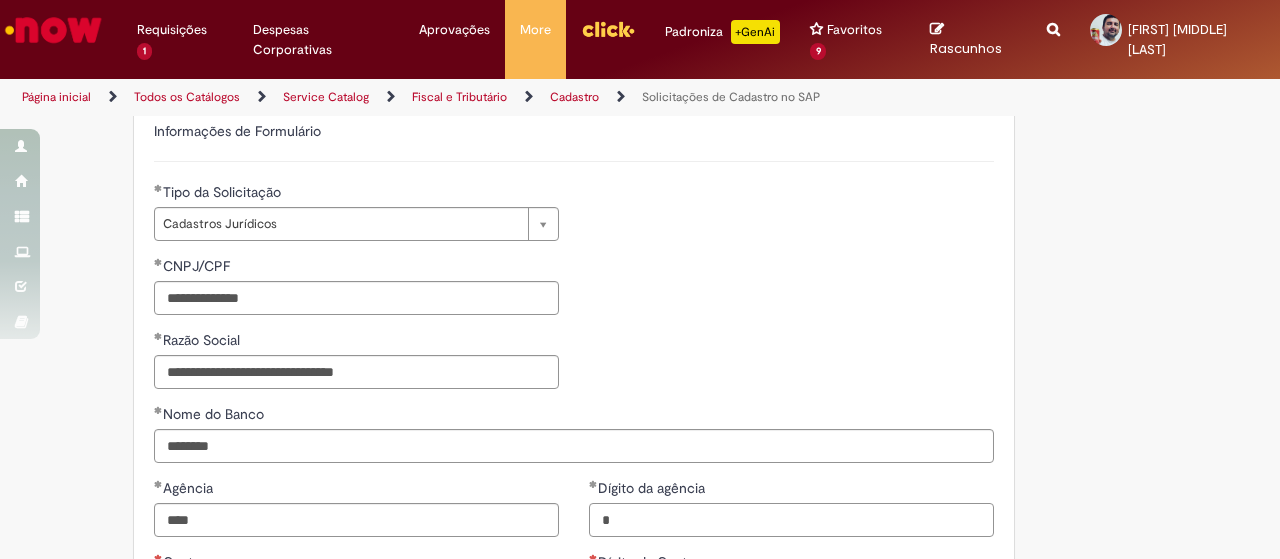 type on "*" 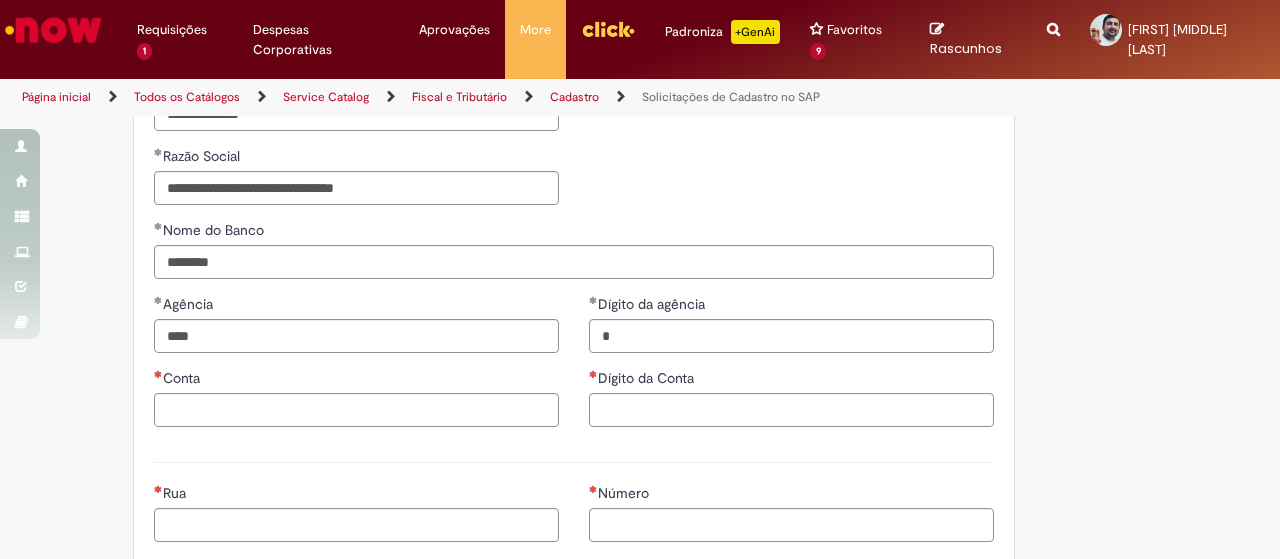 scroll, scrollTop: 773, scrollLeft: 0, axis: vertical 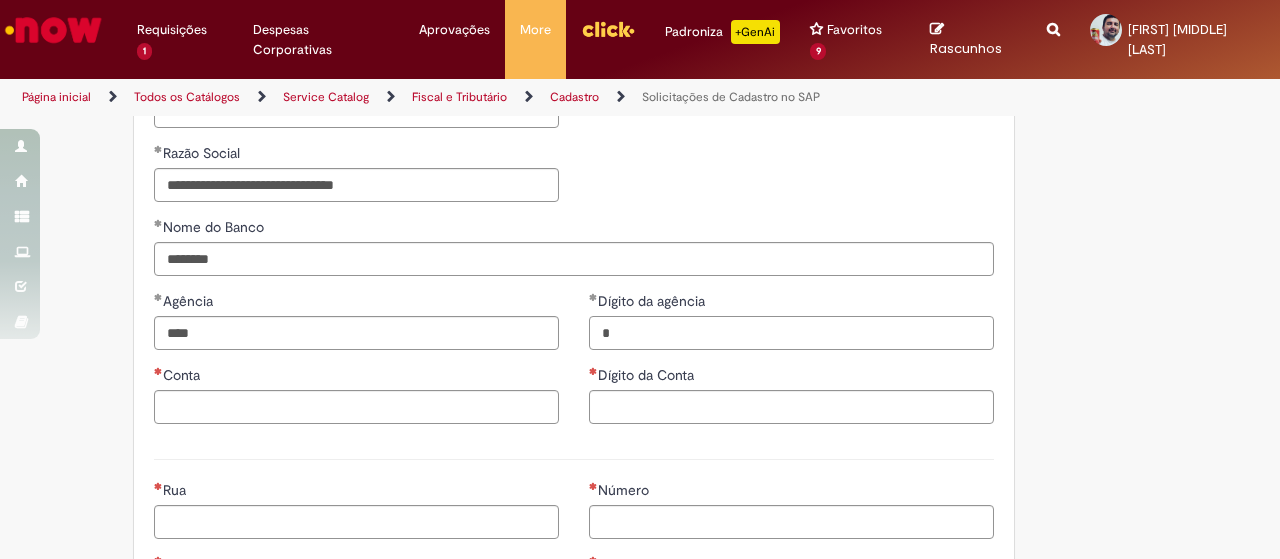 click on "*" at bounding box center (791, 333) 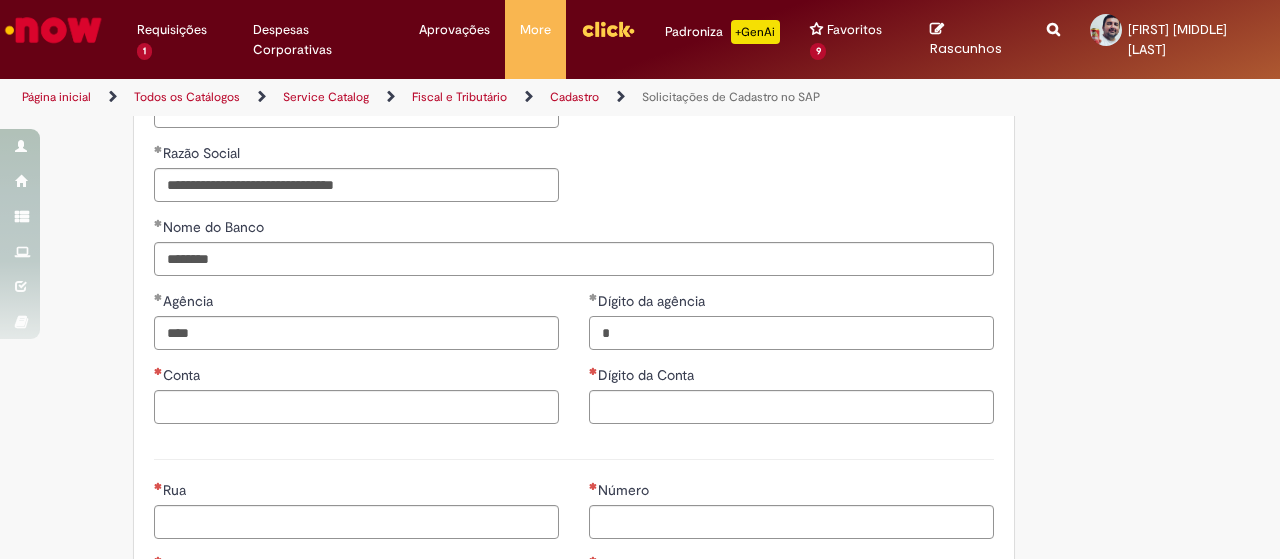 type on "*" 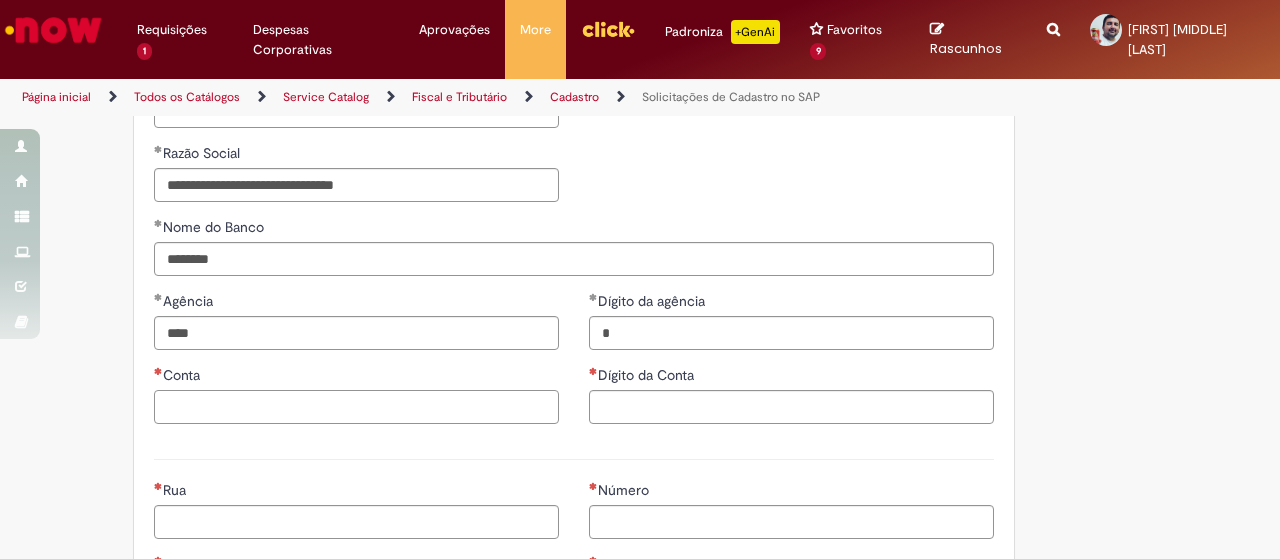 click on "Conta" at bounding box center (356, 407) 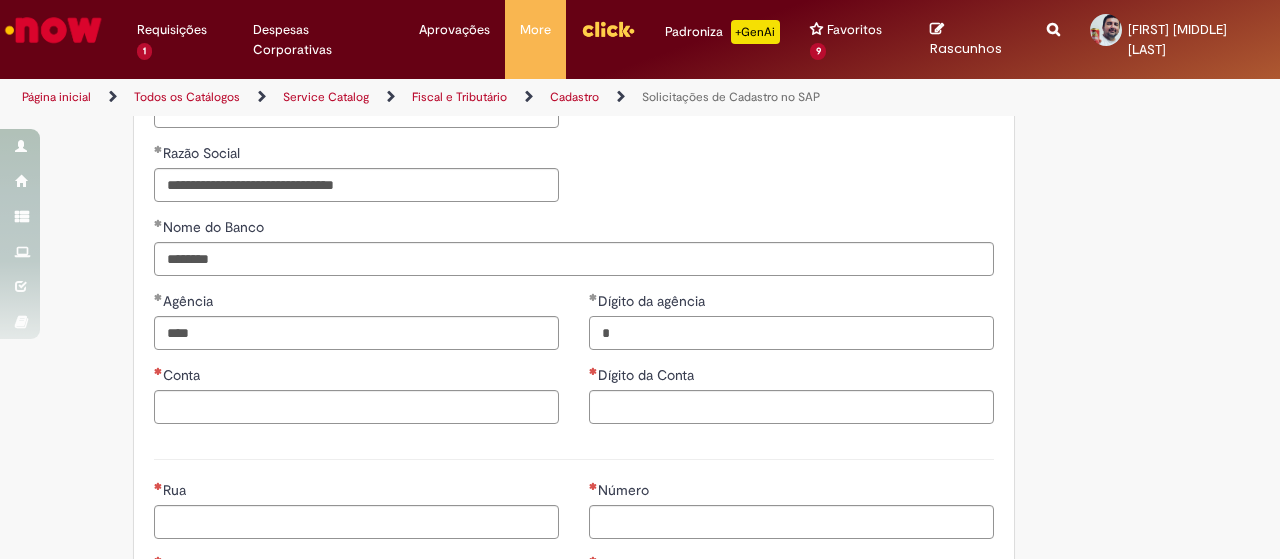 click on "*" at bounding box center (791, 333) 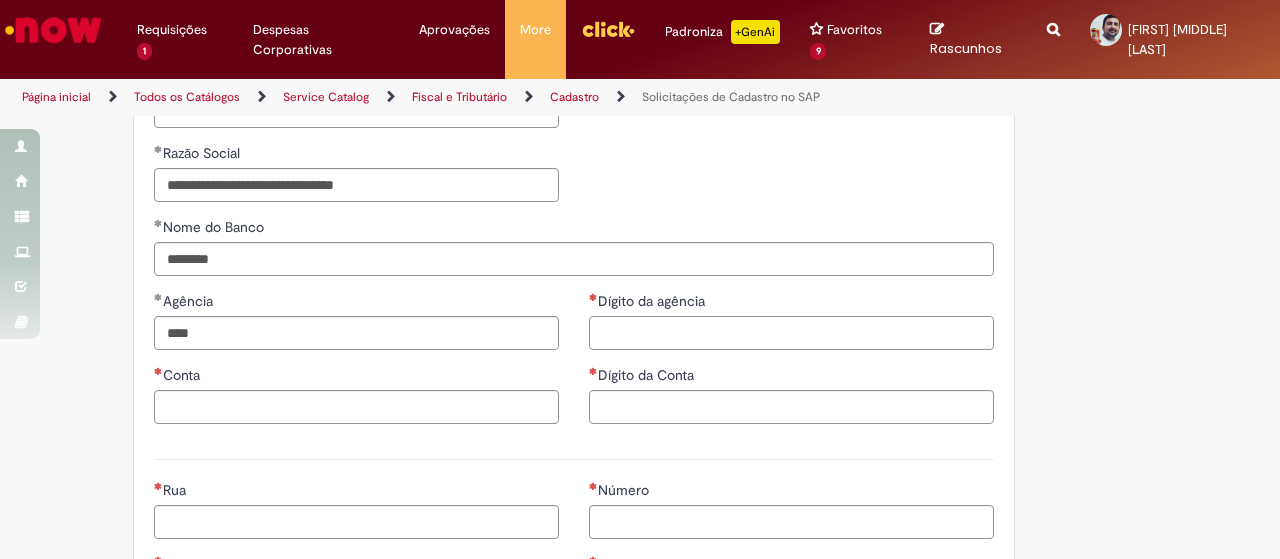 click on "Dígito da agência" at bounding box center [791, 333] 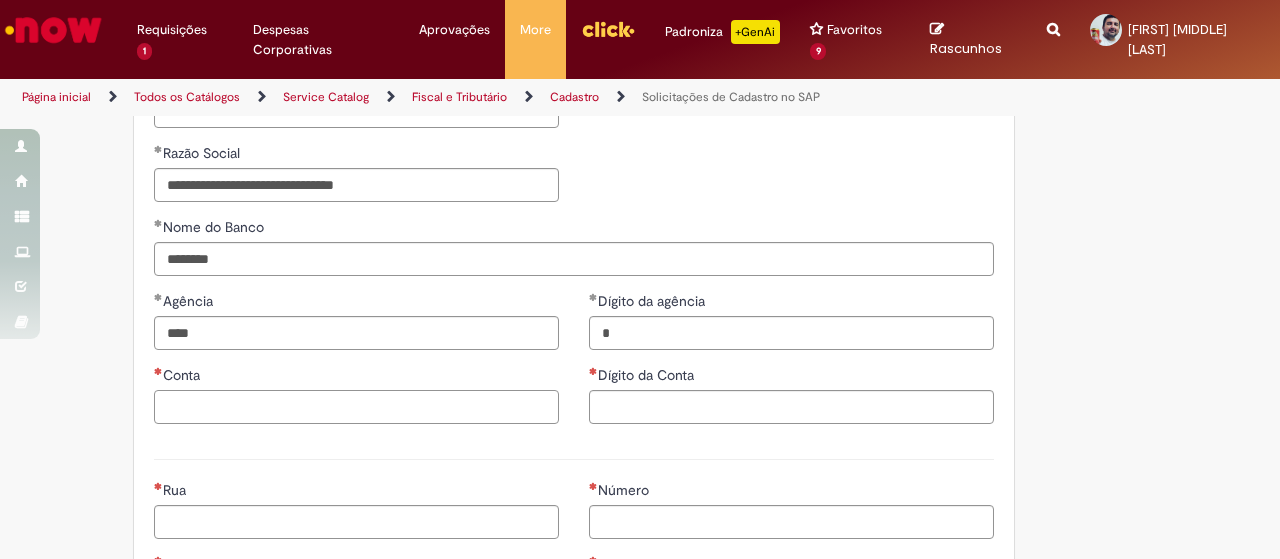 click on "Conta" at bounding box center (356, 407) 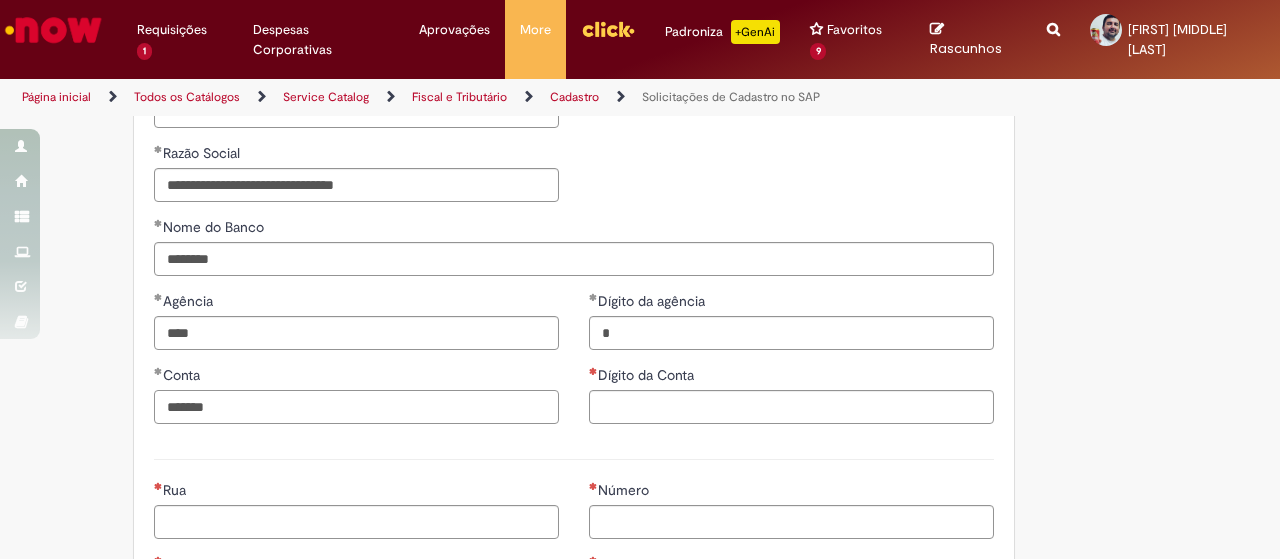type on "*******" 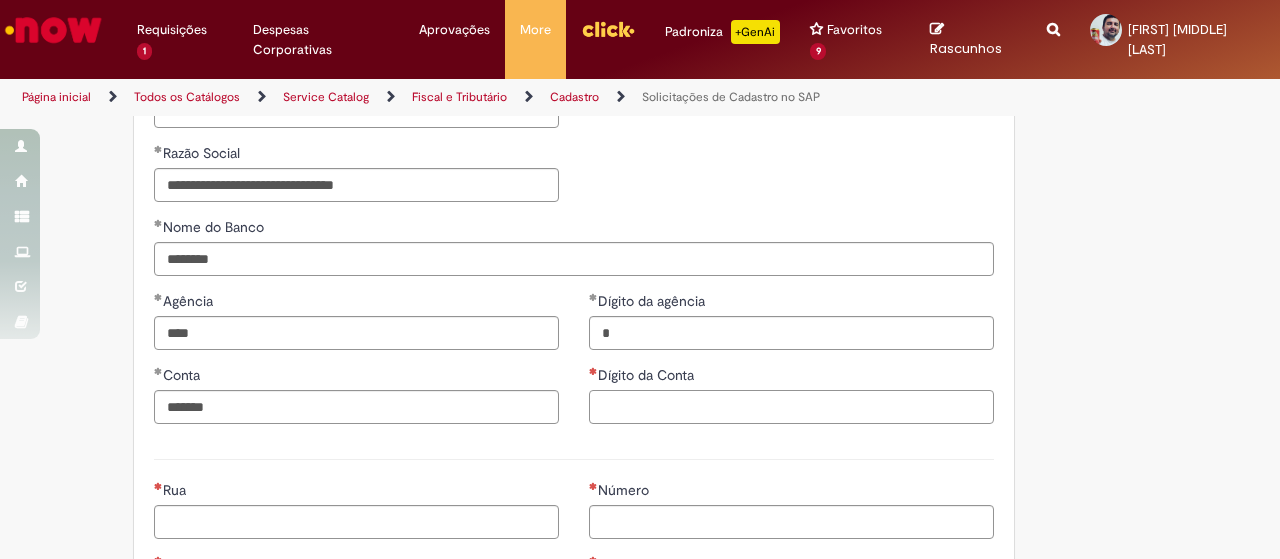 click on "Dígito da Conta" at bounding box center [791, 407] 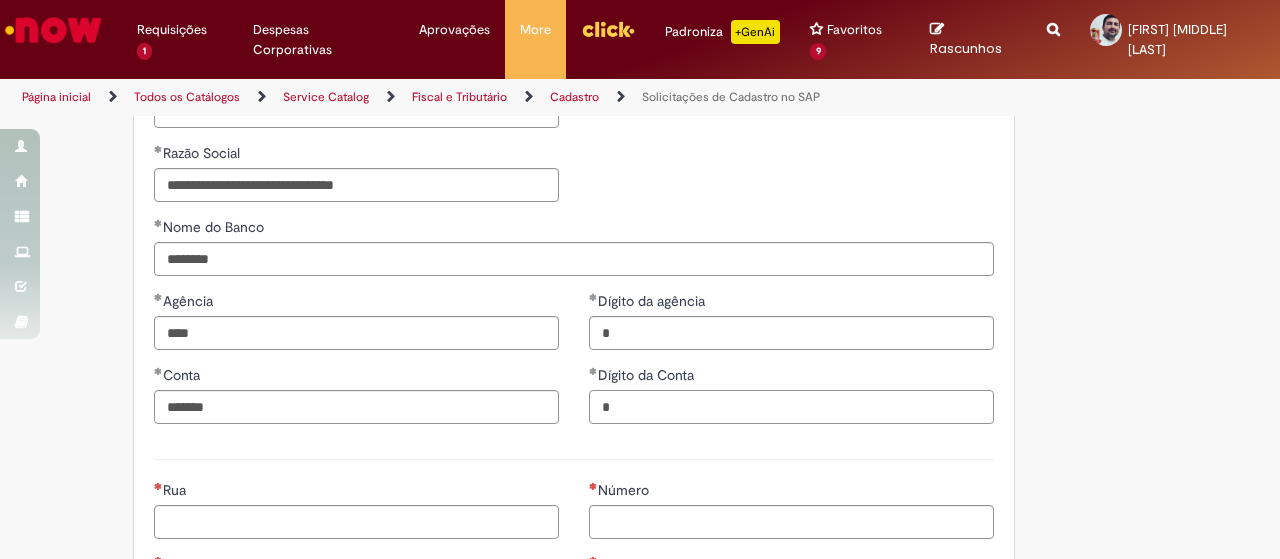 type on "*" 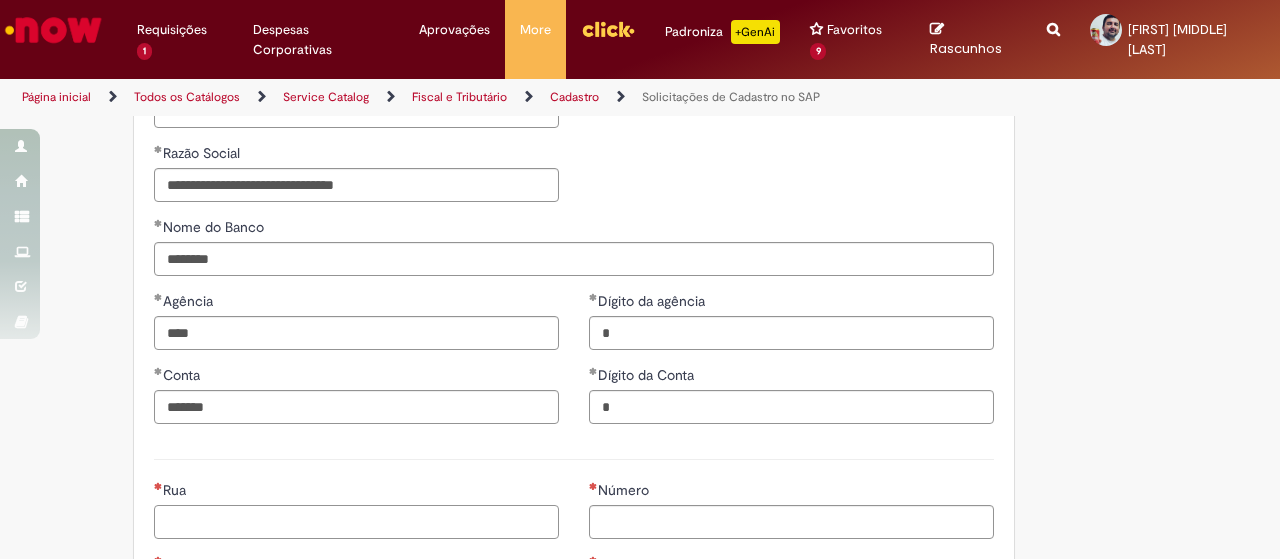 click on "Rua" at bounding box center (356, 522) 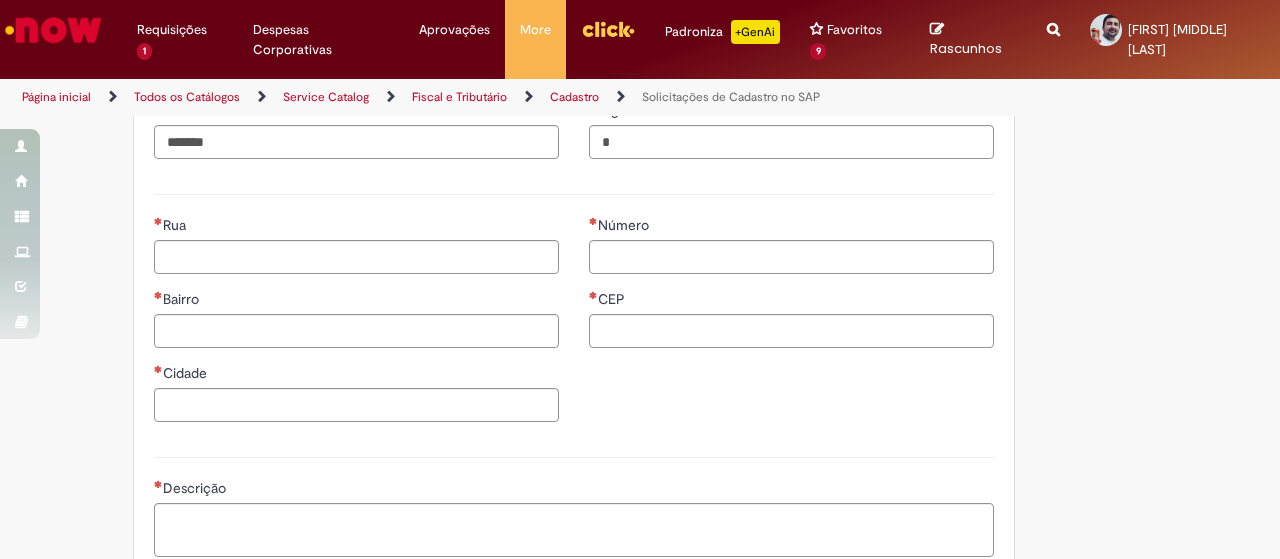scroll, scrollTop: 1035, scrollLeft: 0, axis: vertical 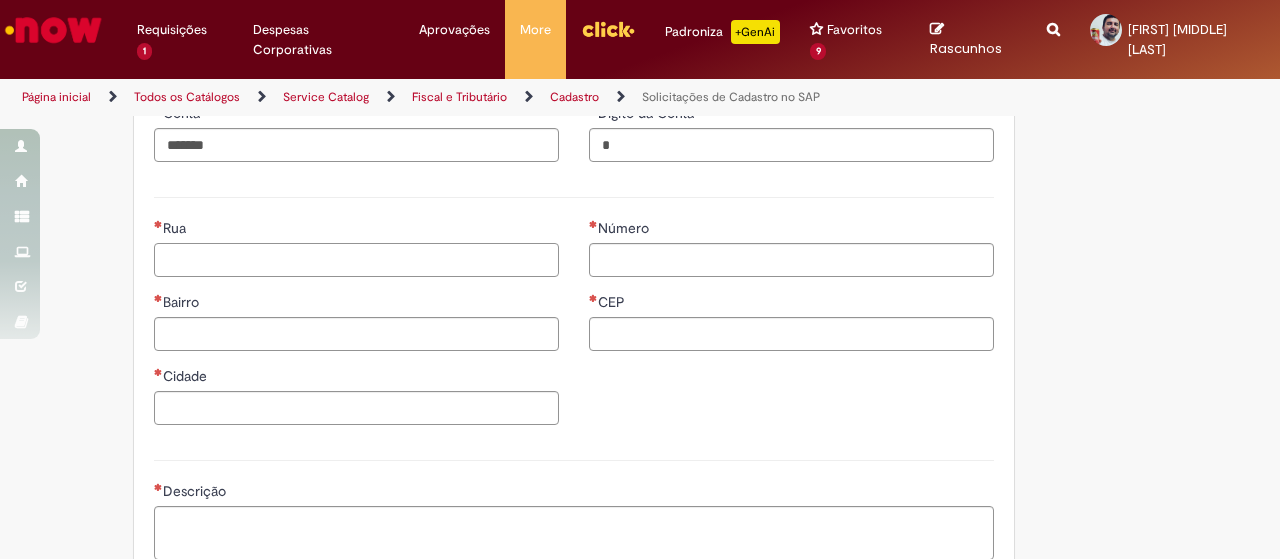 click on "Rua" at bounding box center (356, 260) 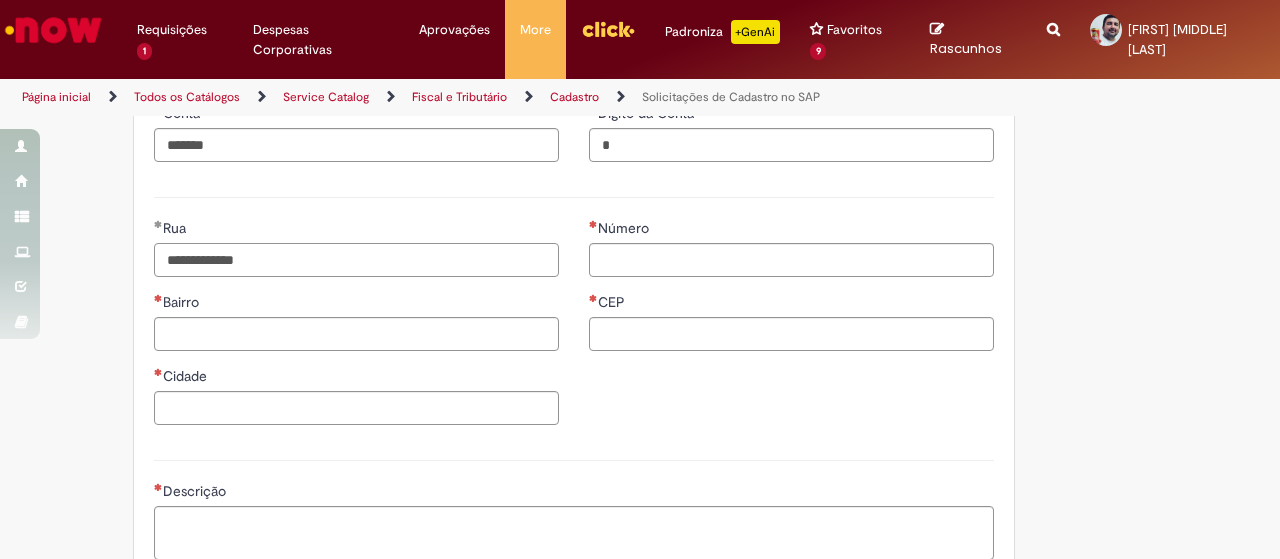 type on "**********" 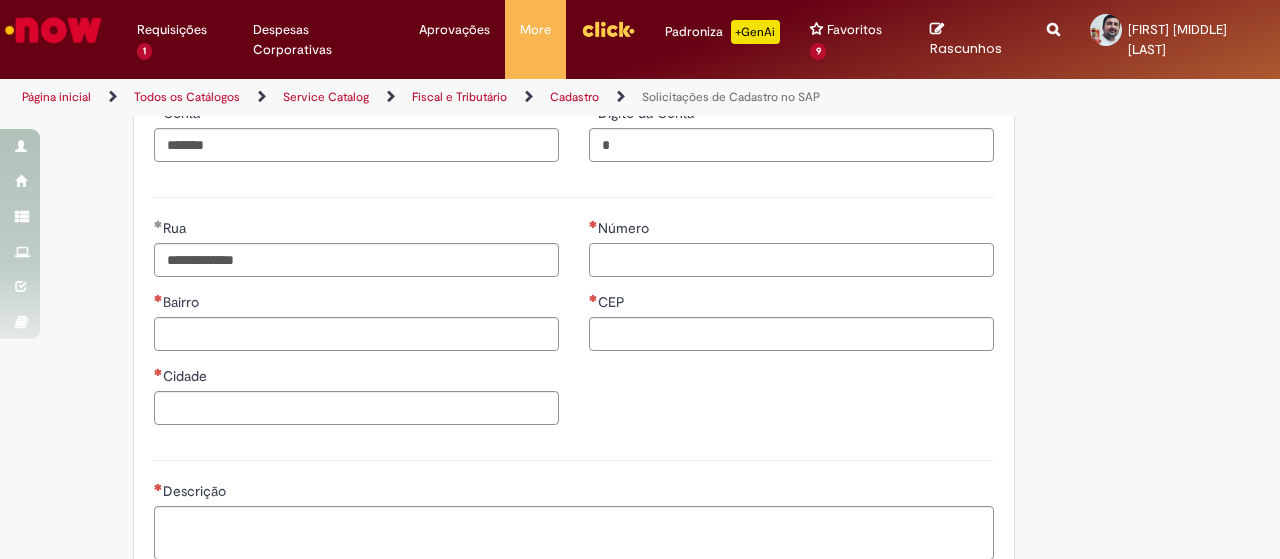 click on "Número" at bounding box center (791, 260) 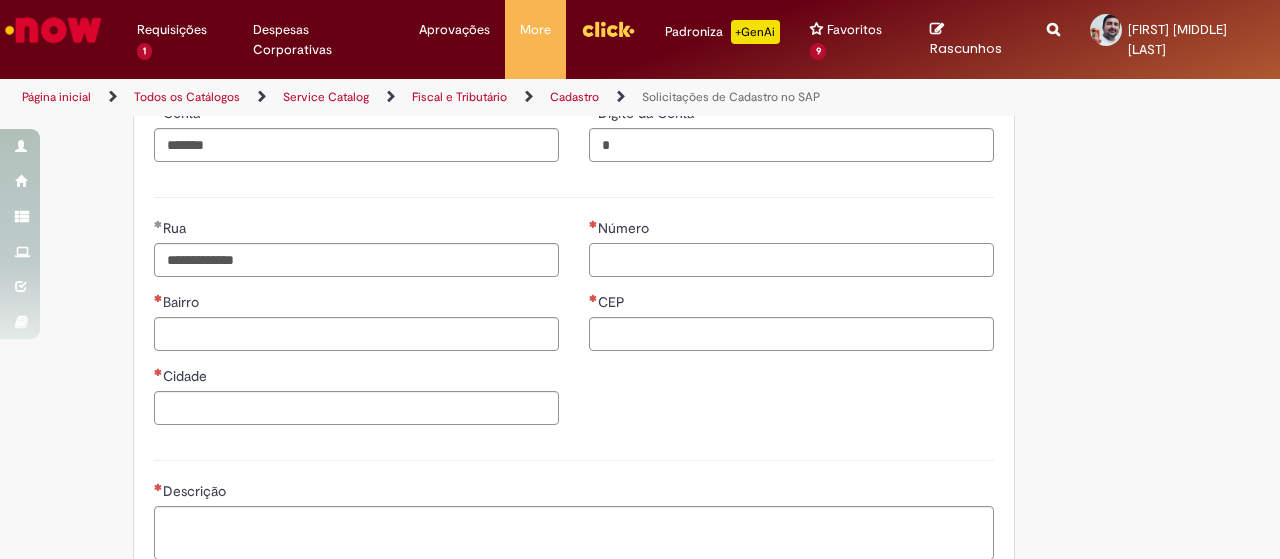 paste on "****" 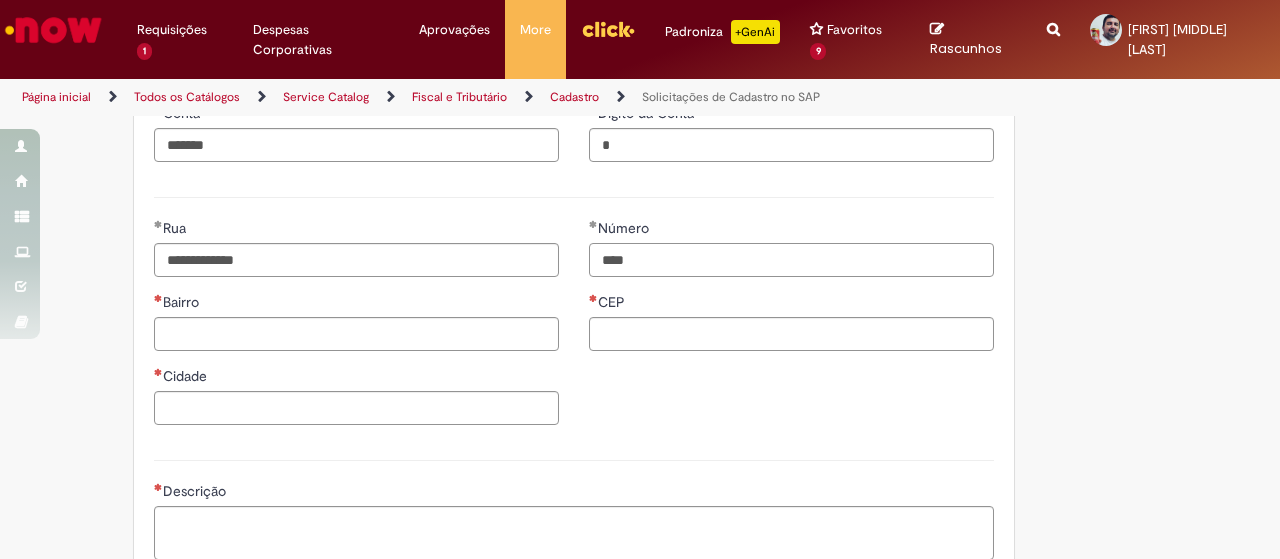 type on "****" 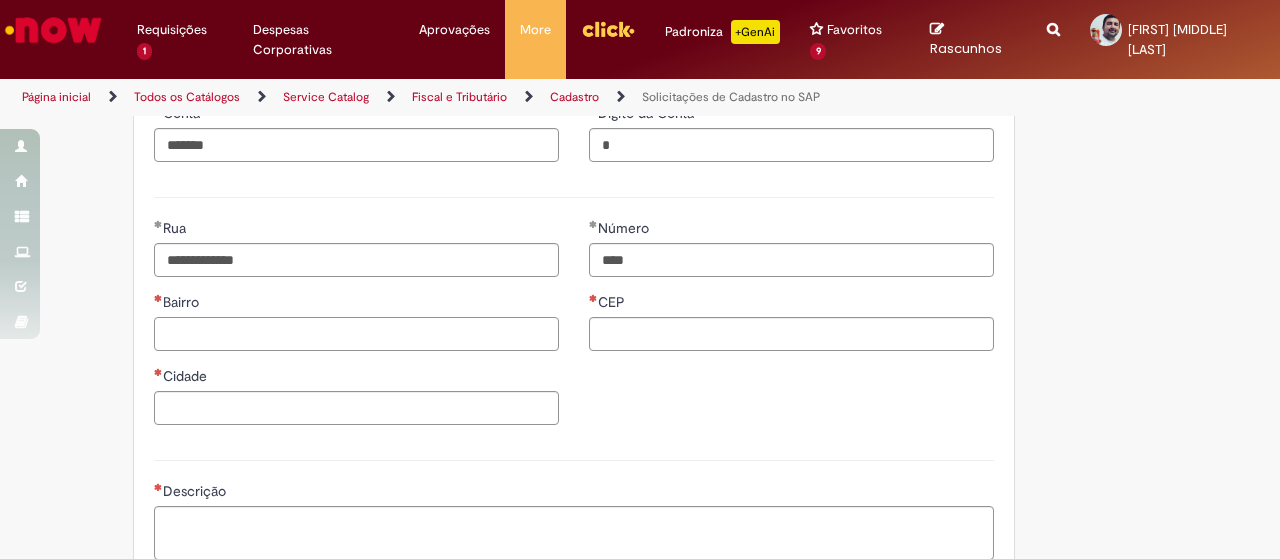 click on "Bairro" at bounding box center (356, 334) 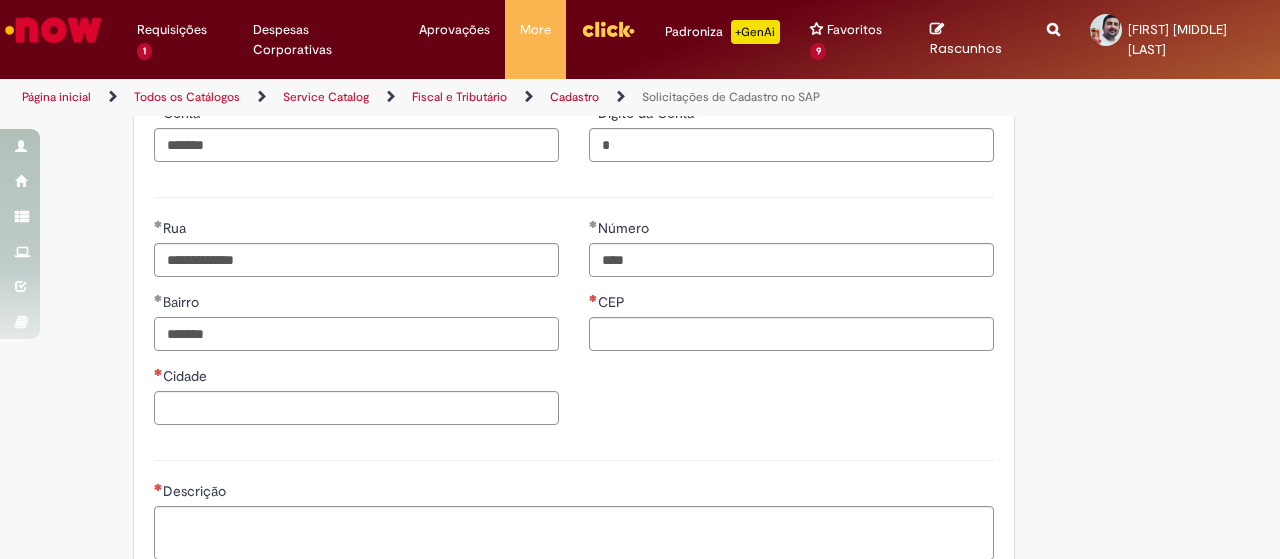 type on "******" 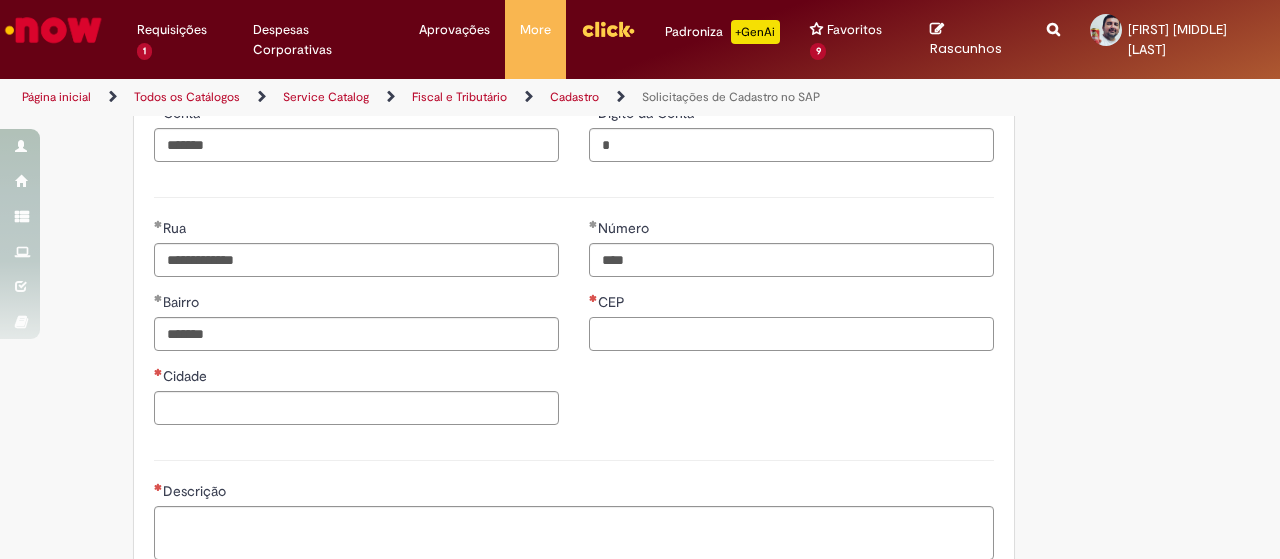 click on "CEP" at bounding box center (791, 334) 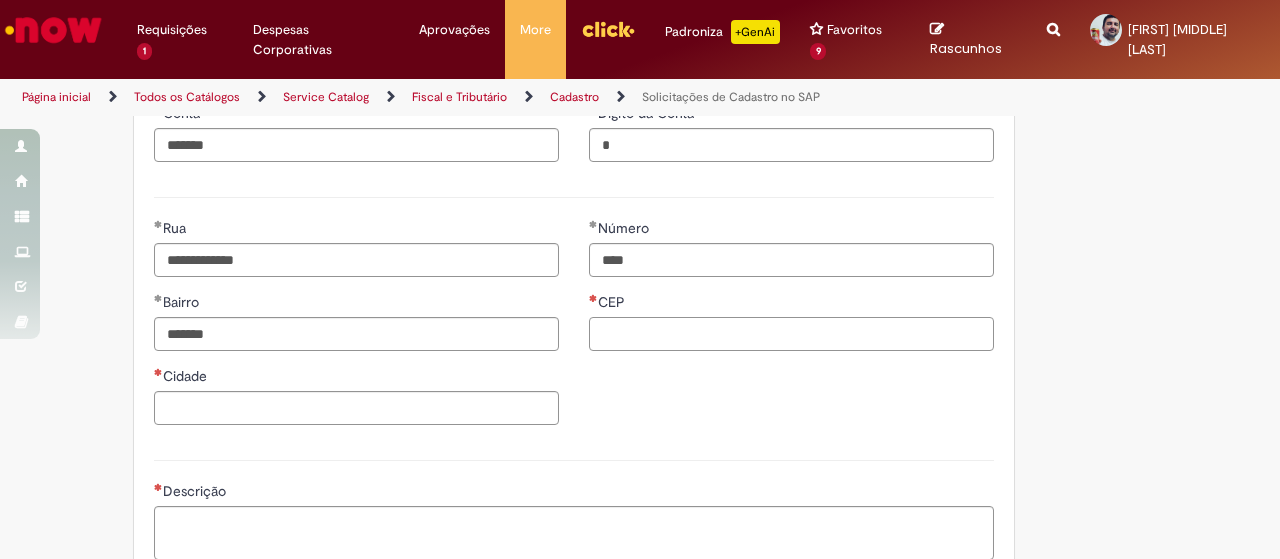 paste on "**********" 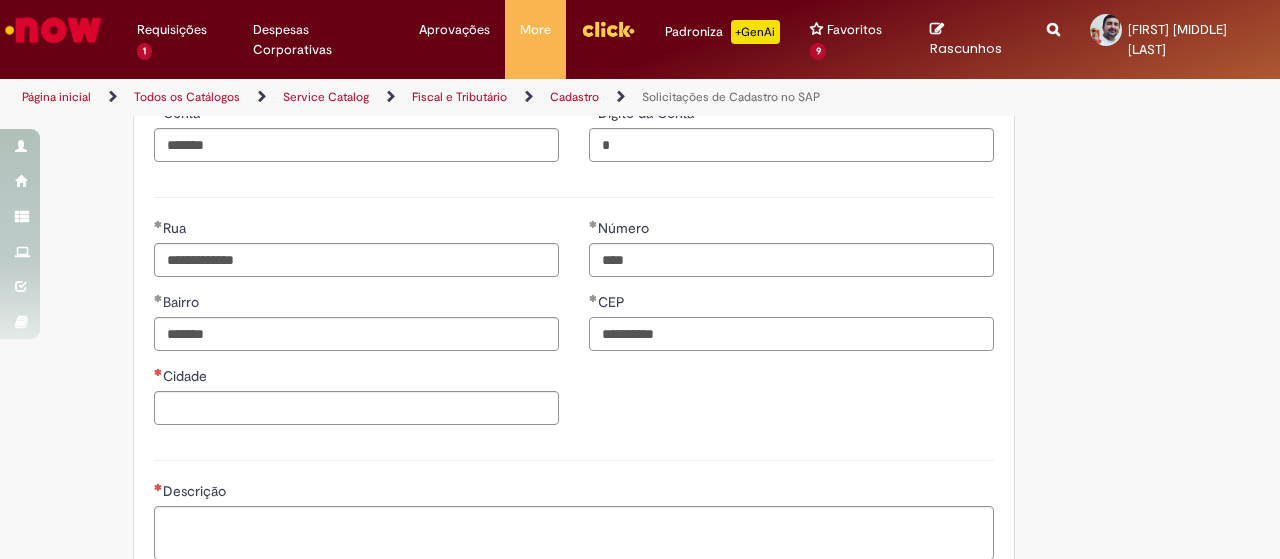 type on "**********" 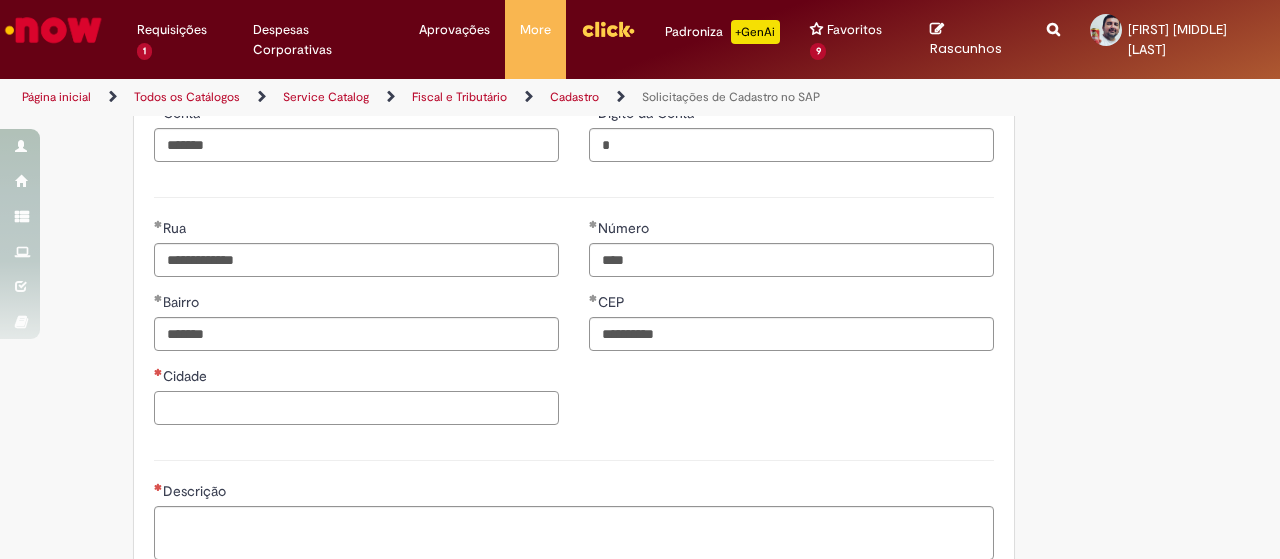 click on "Cidade" at bounding box center (356, 408) 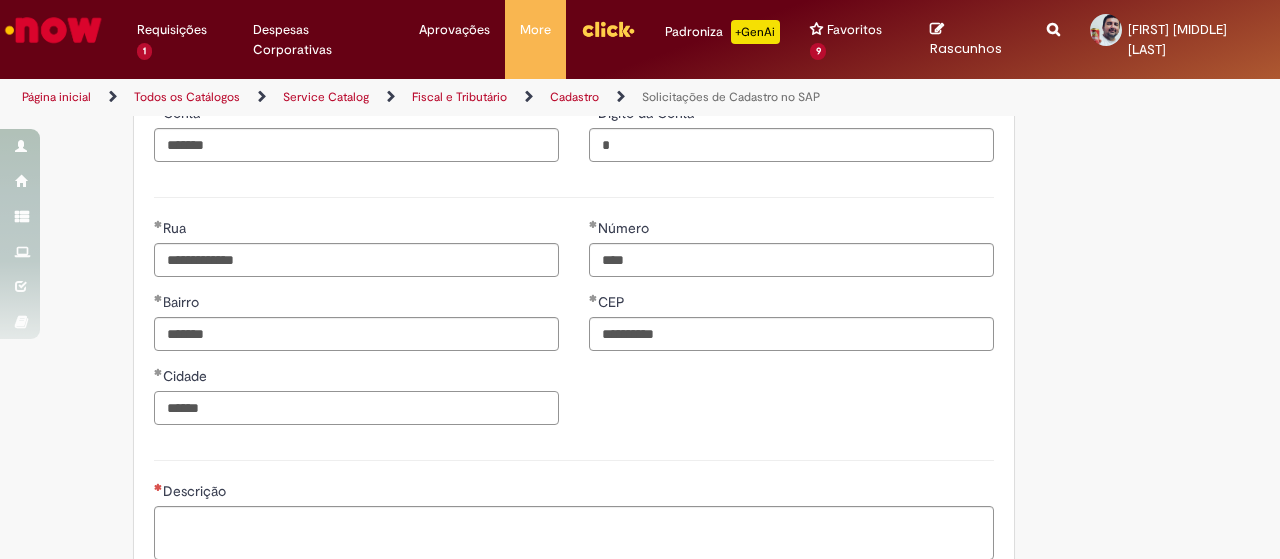 type on "******" 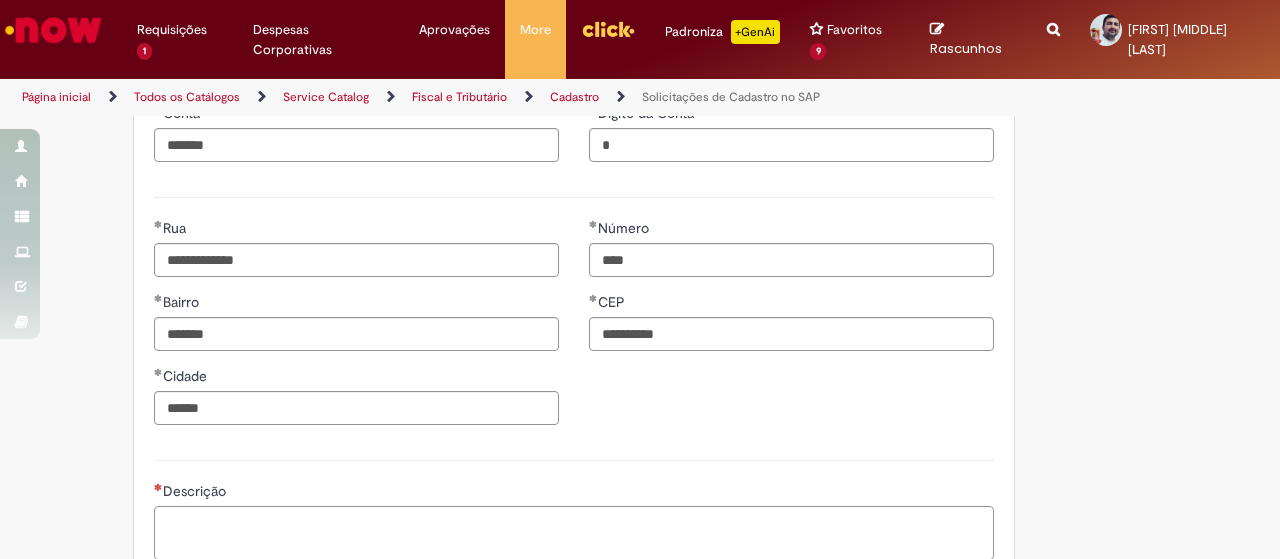 click on "Descrição" at bounding box center (574, 532) 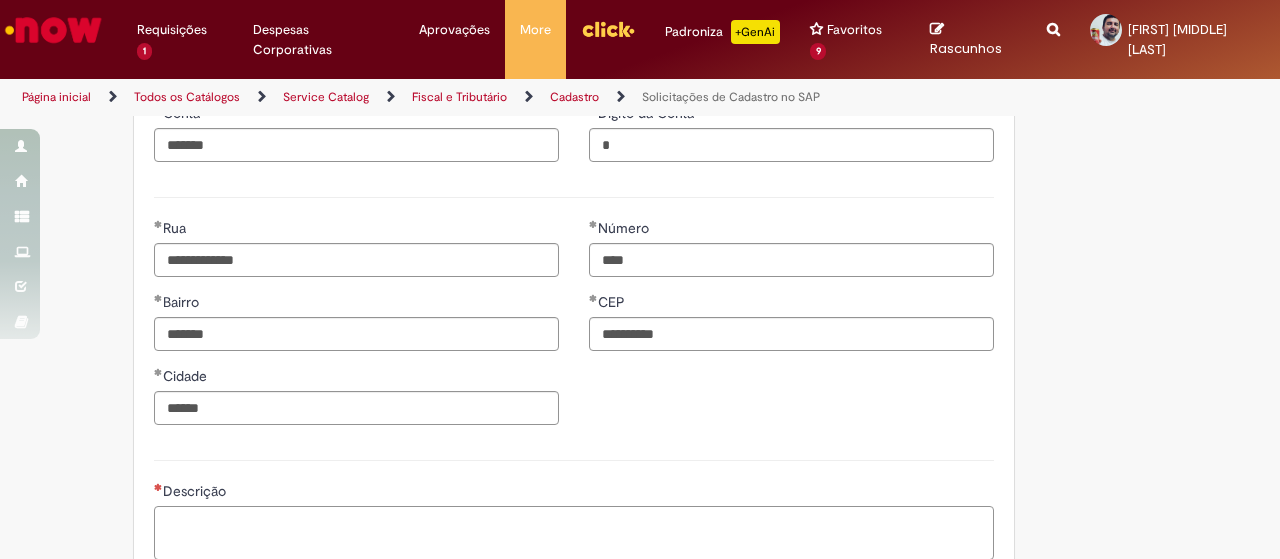 paste on "**********" 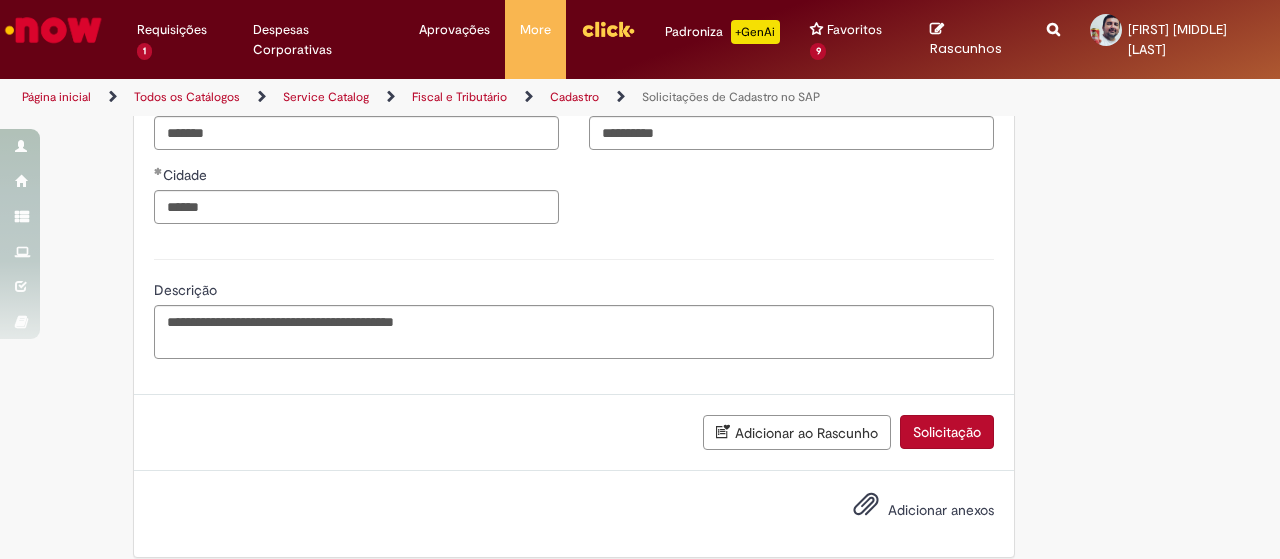 scroll, scrollTop: 1251, scrollLeft: 0, axis: vertical 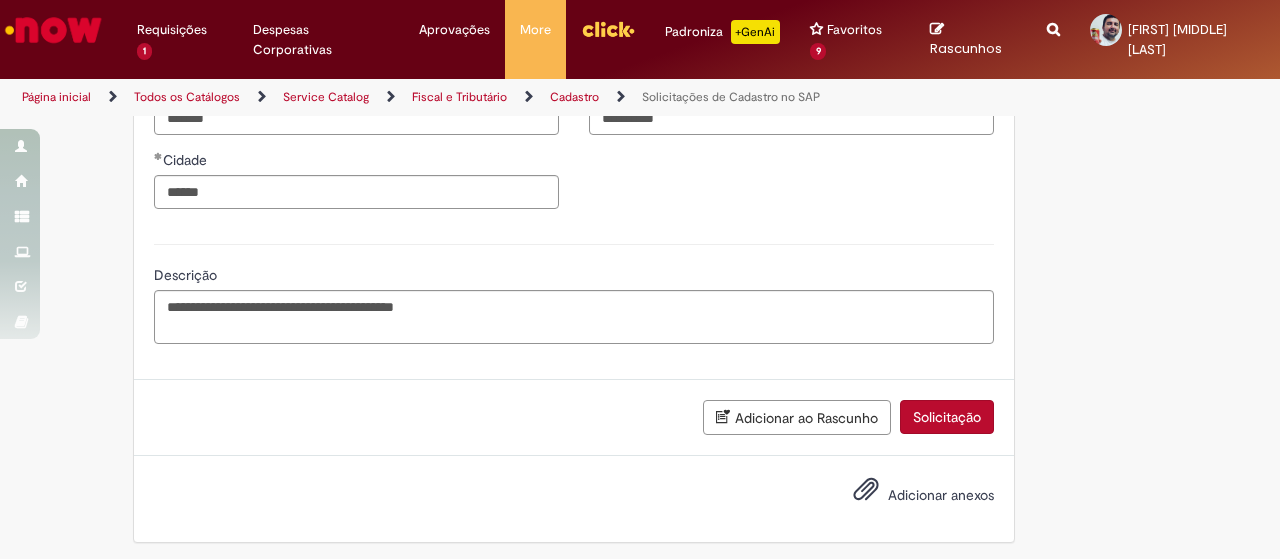click on "Adicionar anexos" at bounding box center (941, 495) 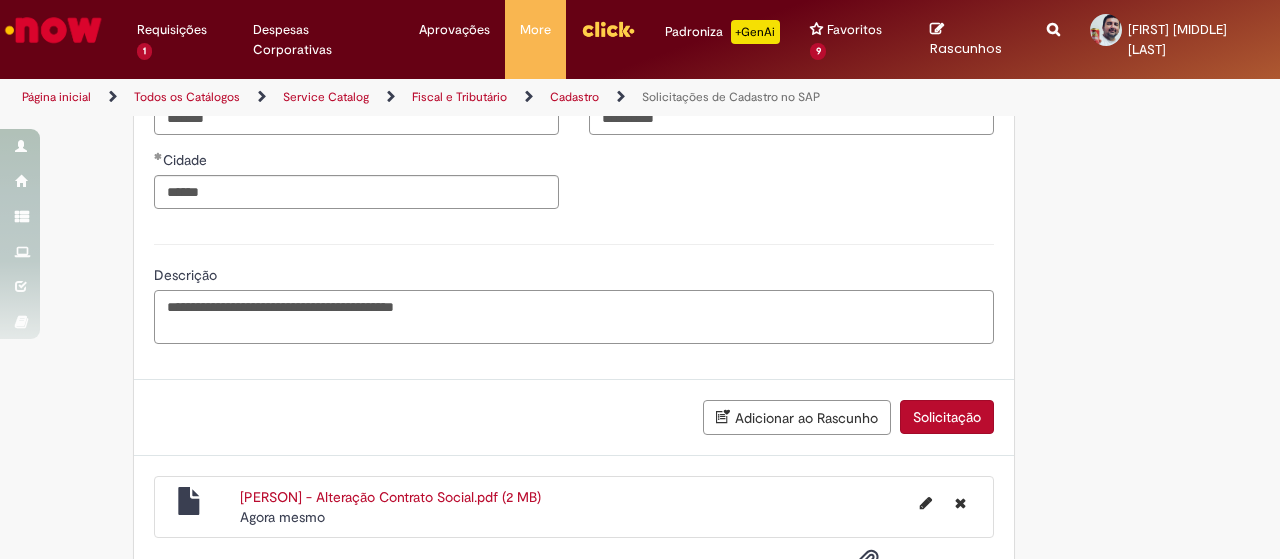 click on "**********" at bounding box center (574, 316) 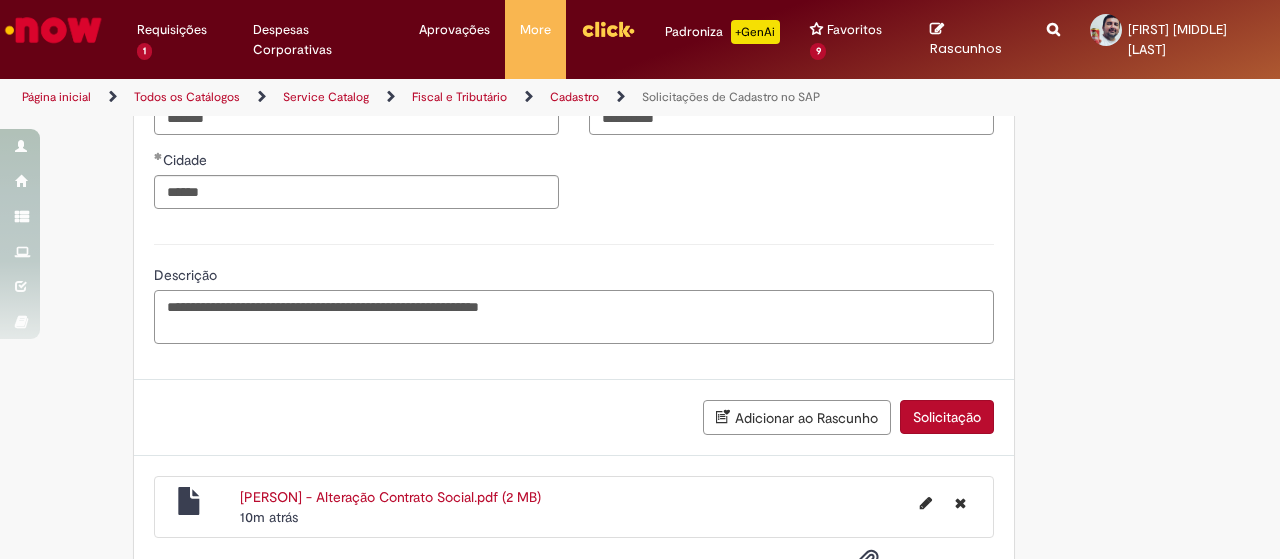 type on "**********" 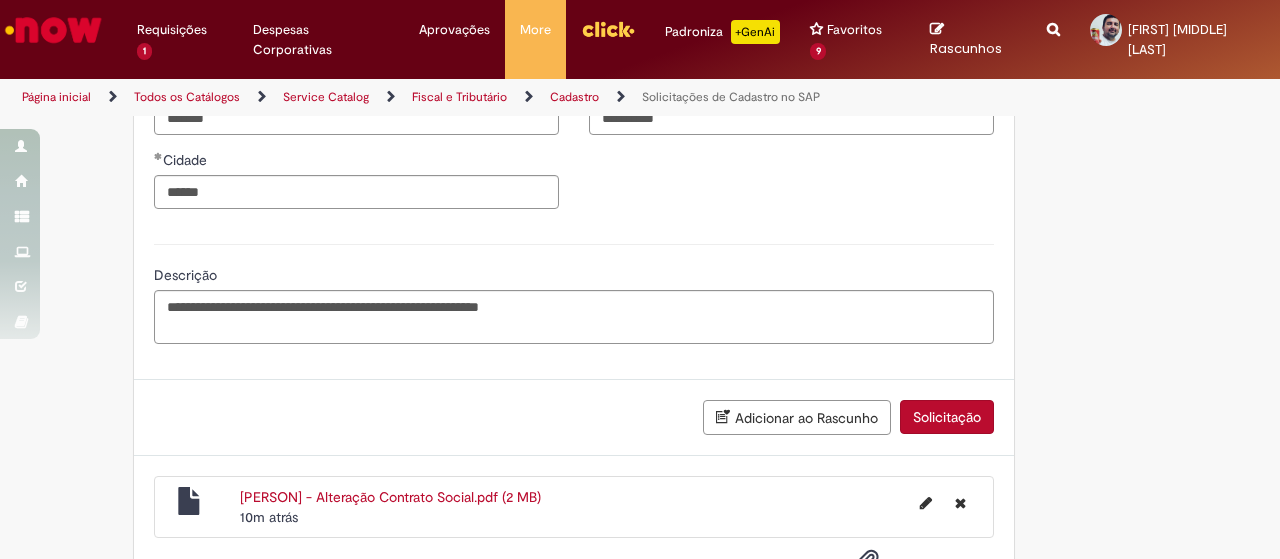 scroll, scrollTop: 1322, scrollLeft: 0, axis: vertical 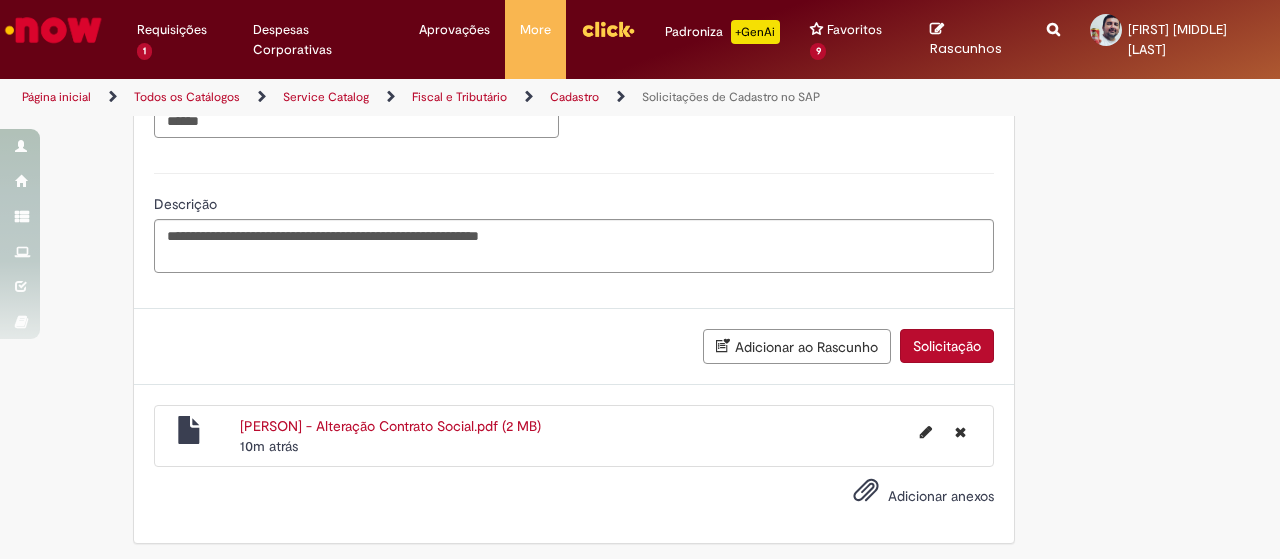 click on "Solicitação" at bounding box center [947, 346] 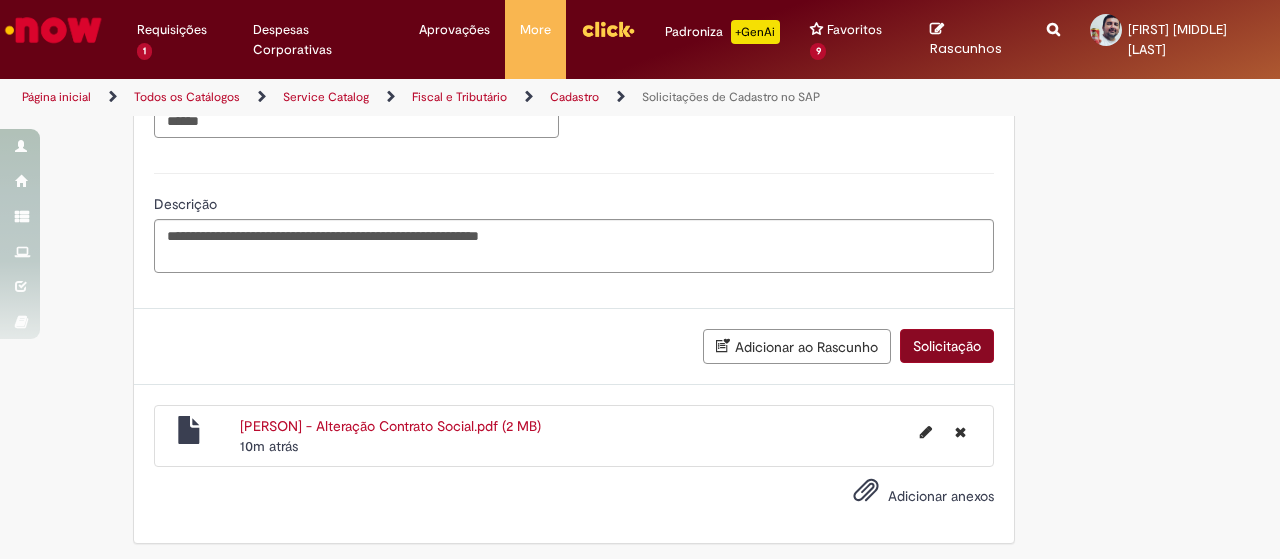 scroll, scrollTop: 1277, scrollLeft: 0, axis: vertical 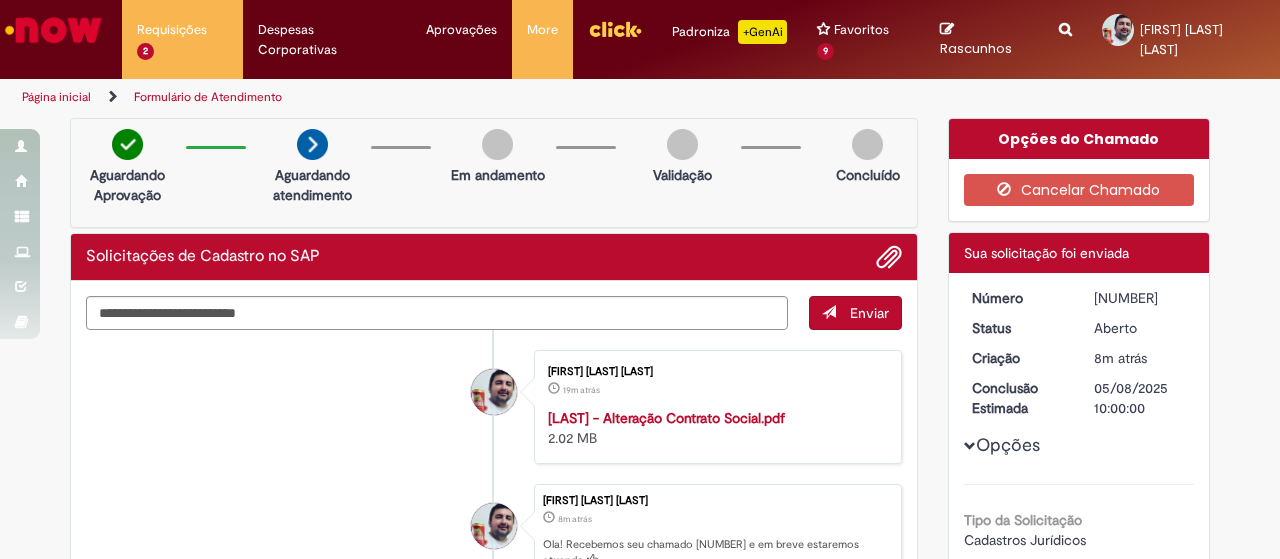 click on "Formulário de Atendimento" at bounding box center [208, 97] 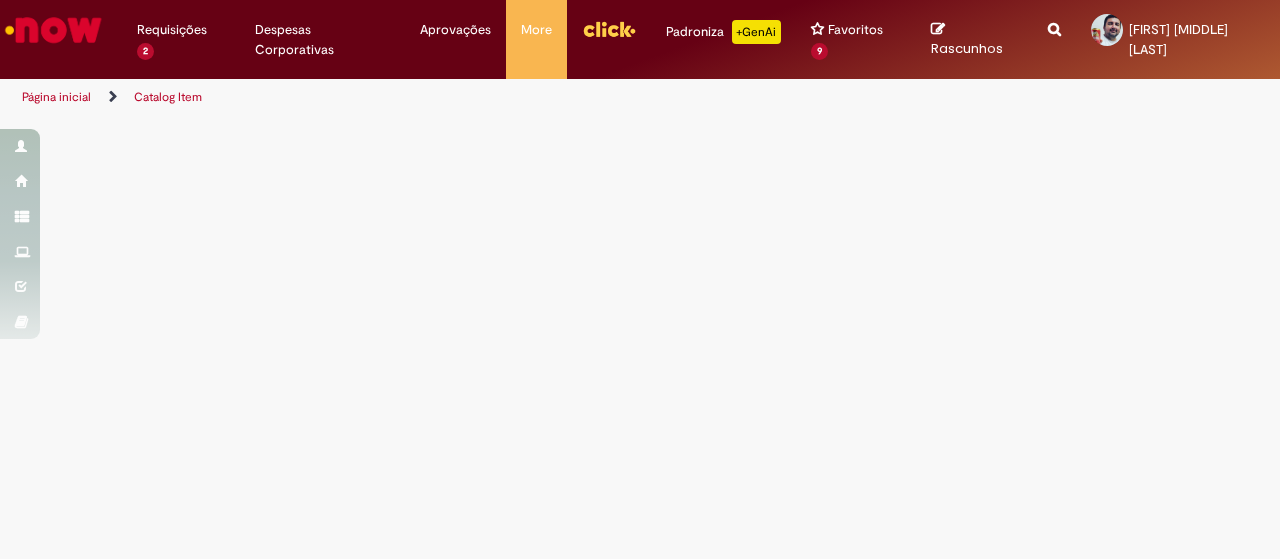 scroll, scrollTop: 0, scrollLeft: 0, axis: both 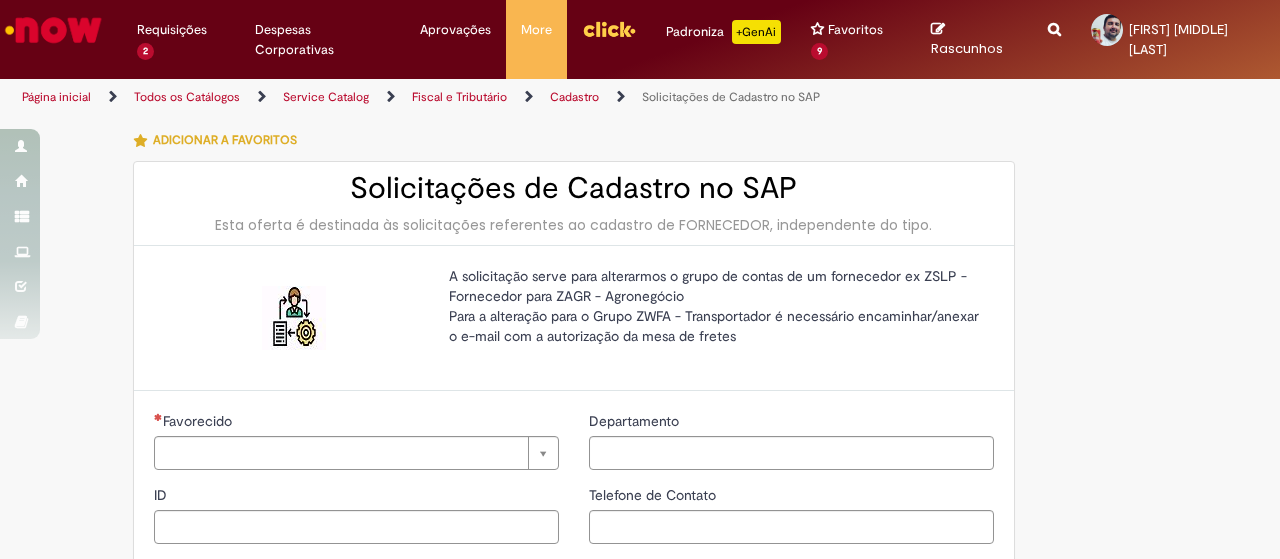 type on "********" 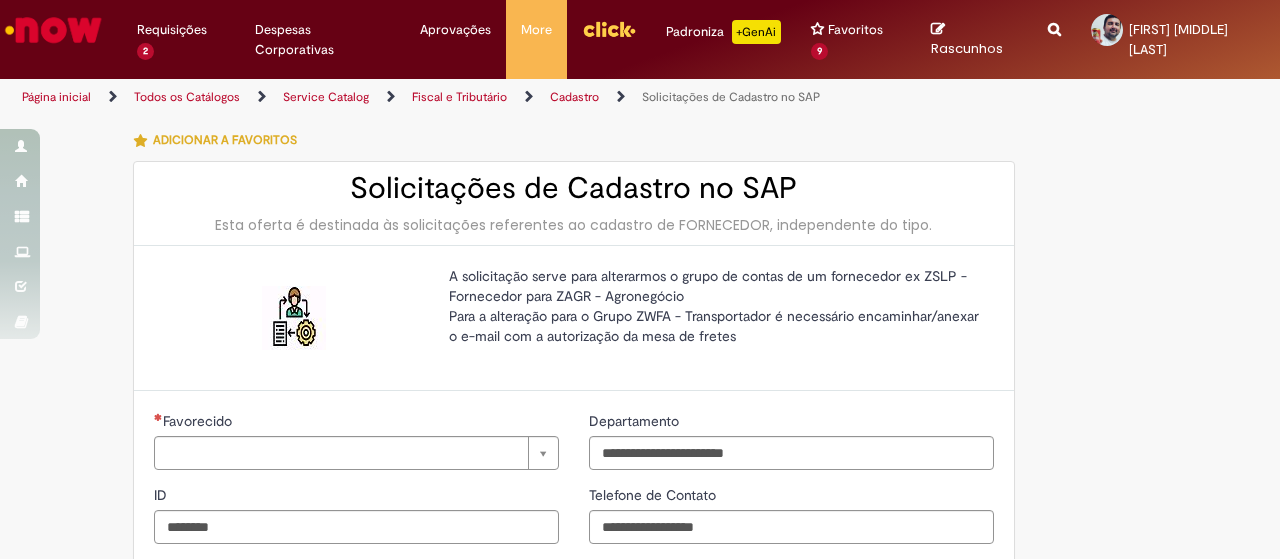 type on "**********" 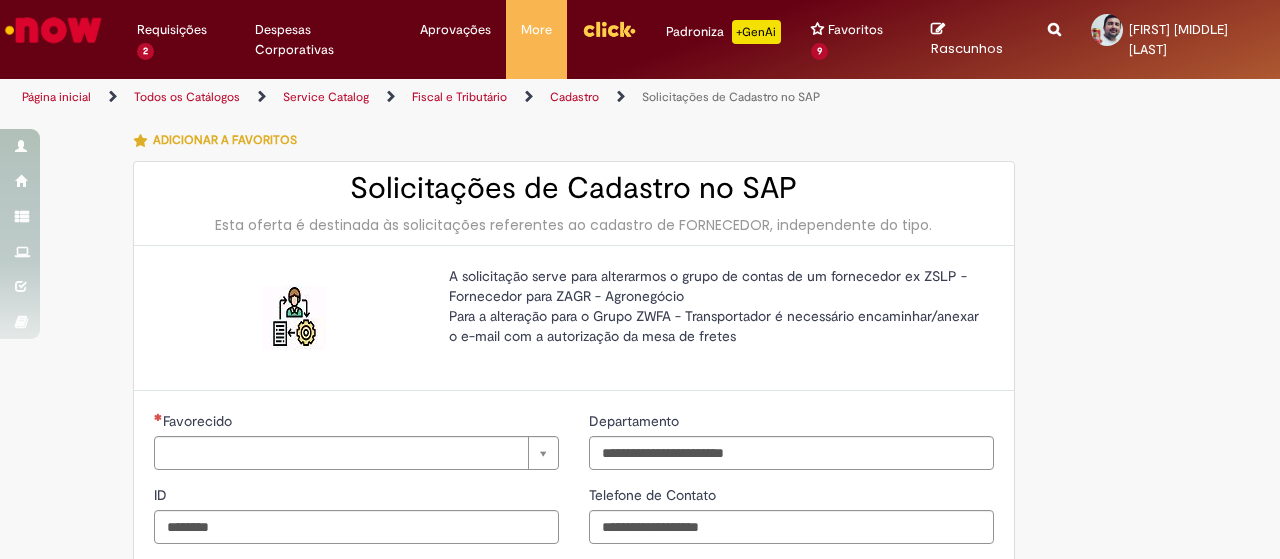 type on "**********" 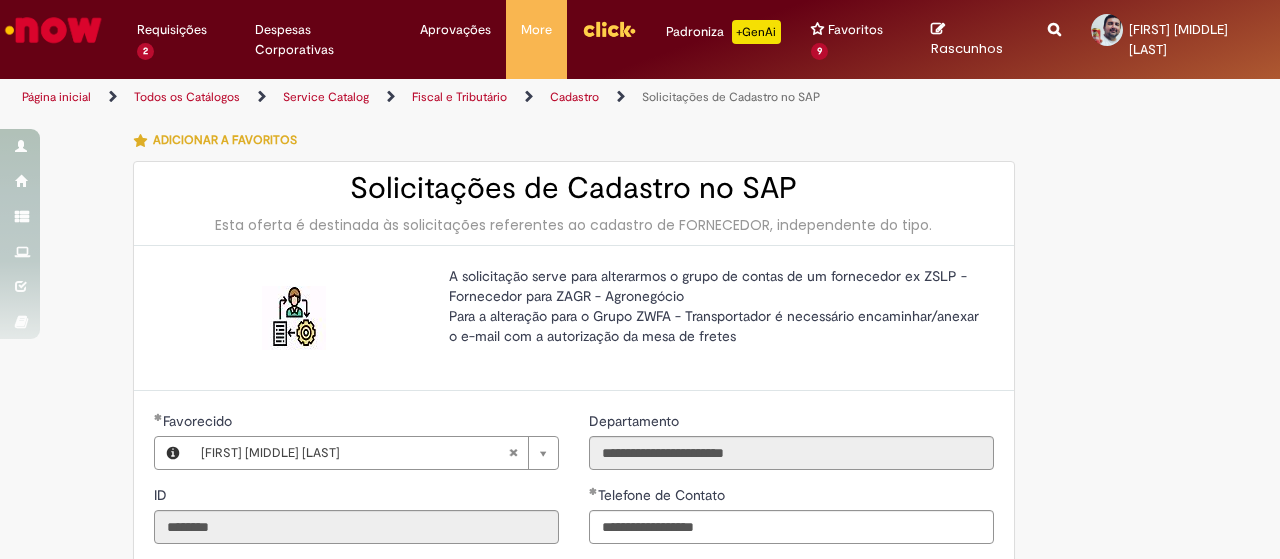 type on "**********" 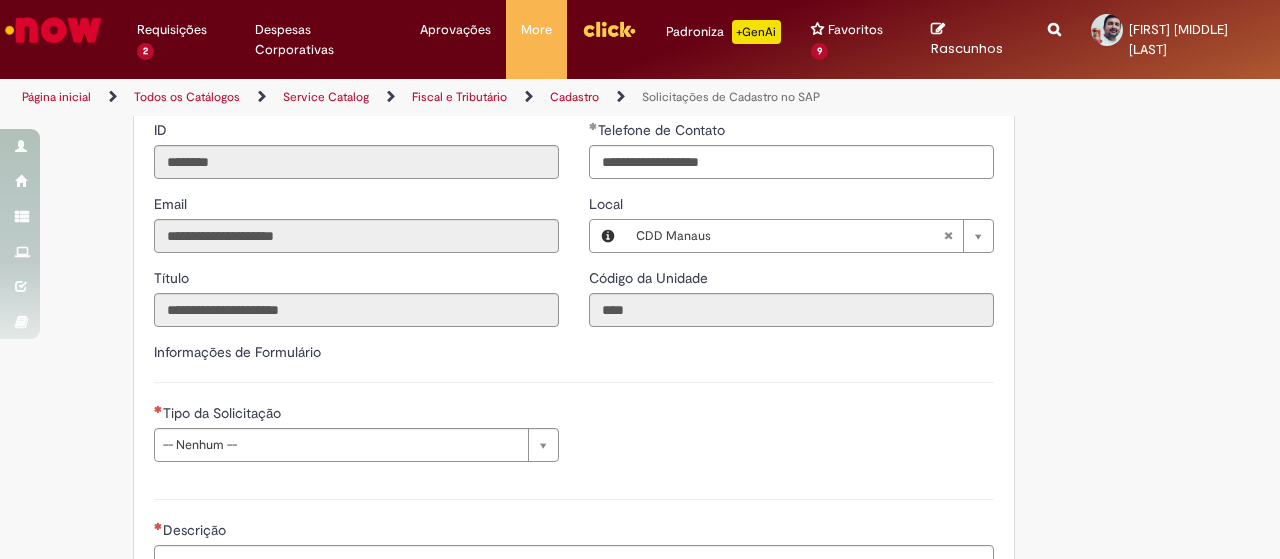 scroll, scrollTop: 393, scrollLeft: 0, axis: vertical 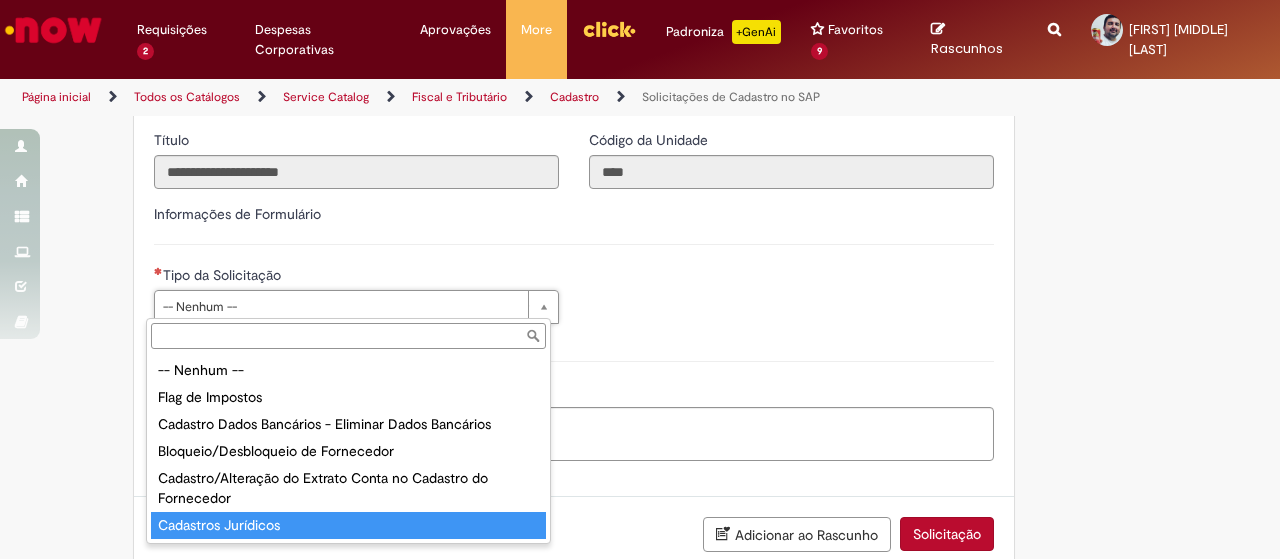 type on "**********" 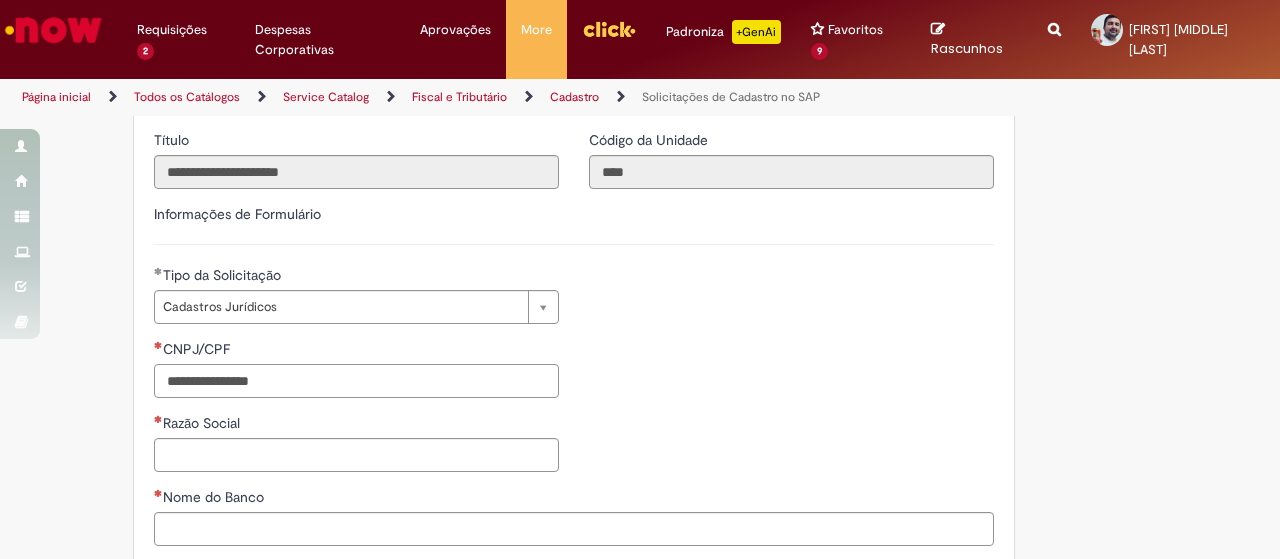 click on "CNPJ/CPF" at bounding box center [356, 381] 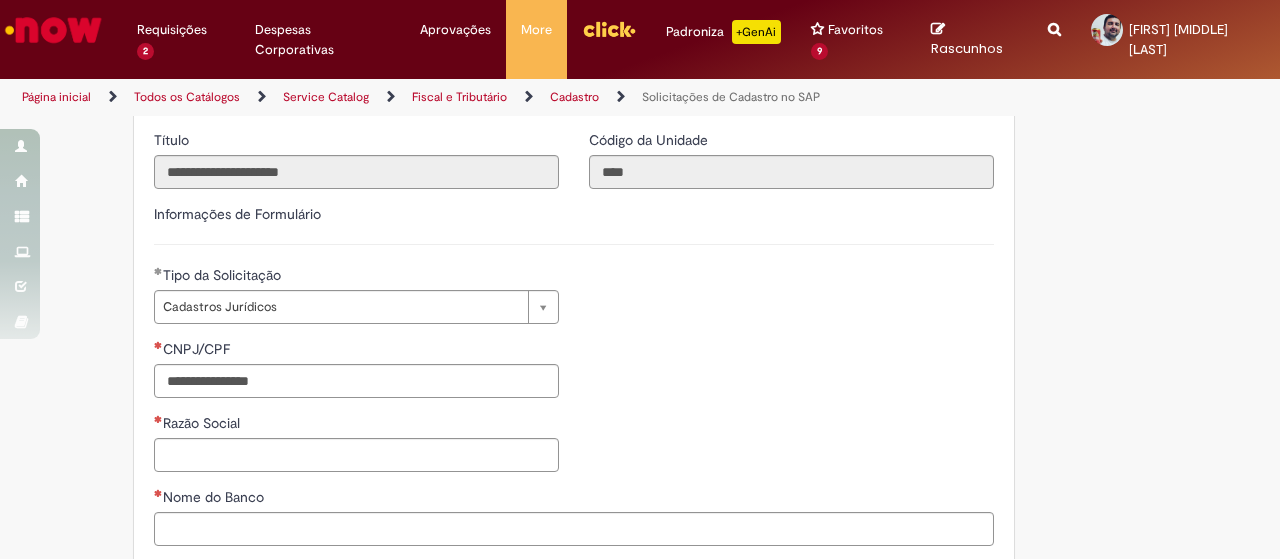 type 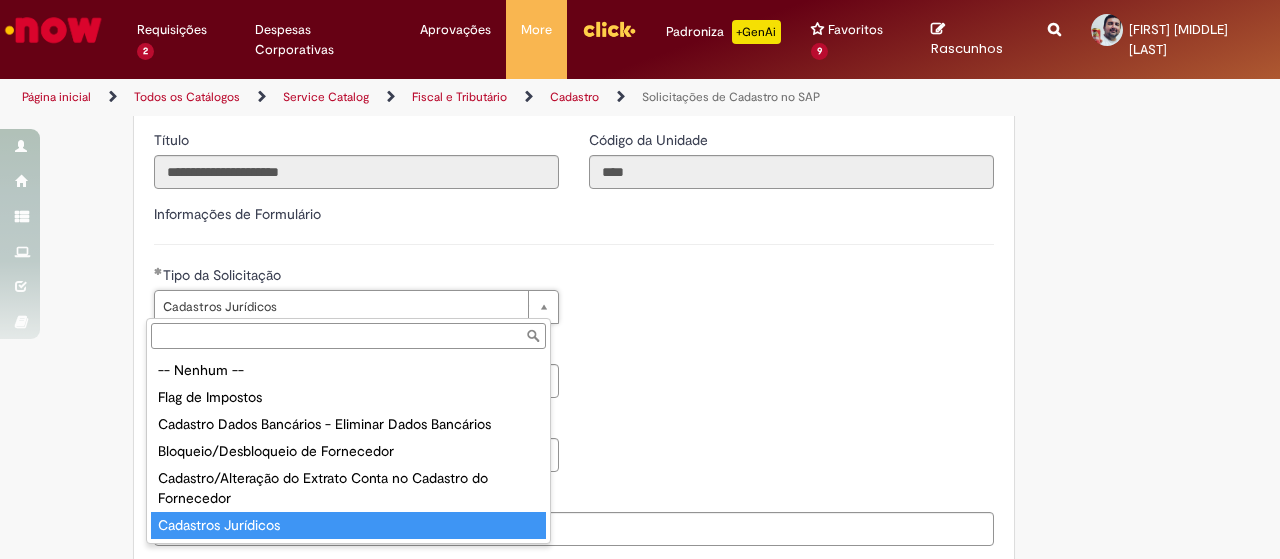 paste on "**********" 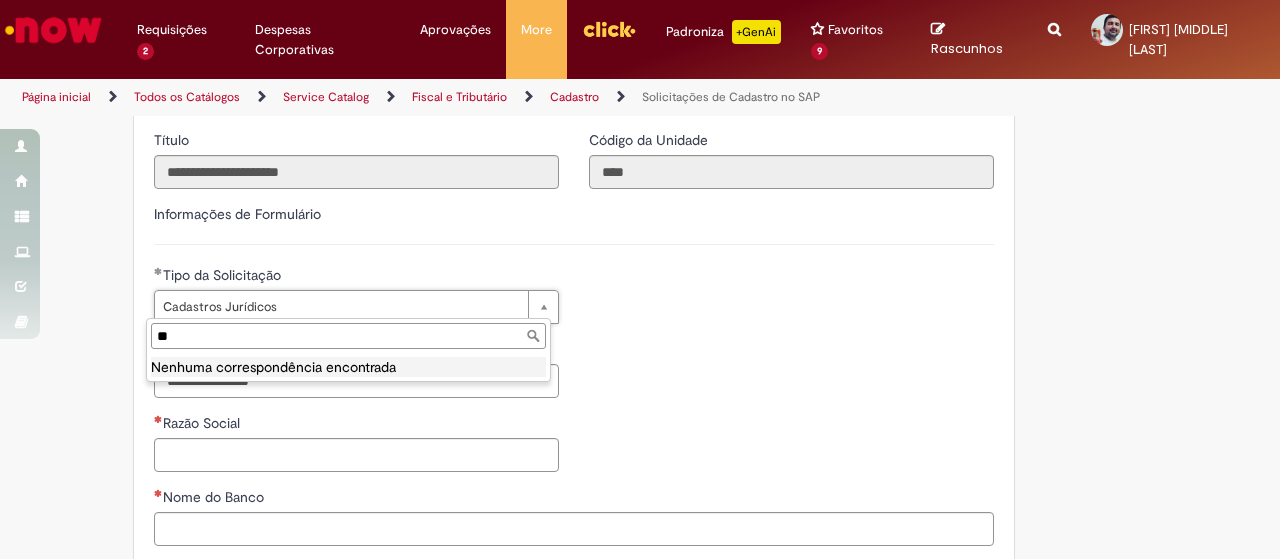 type on "*" 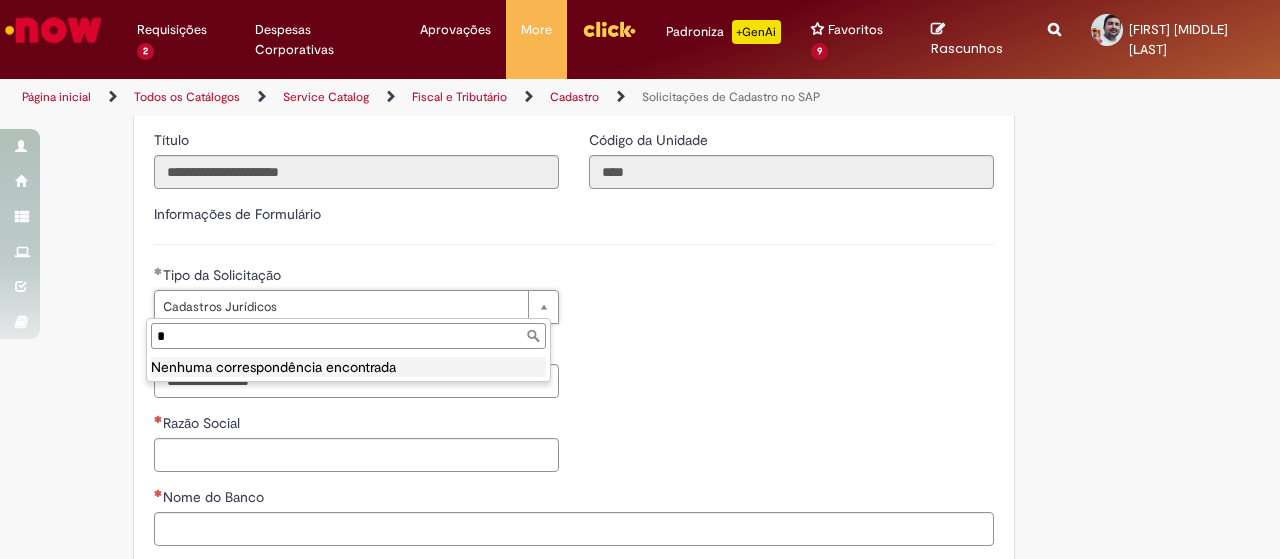 type 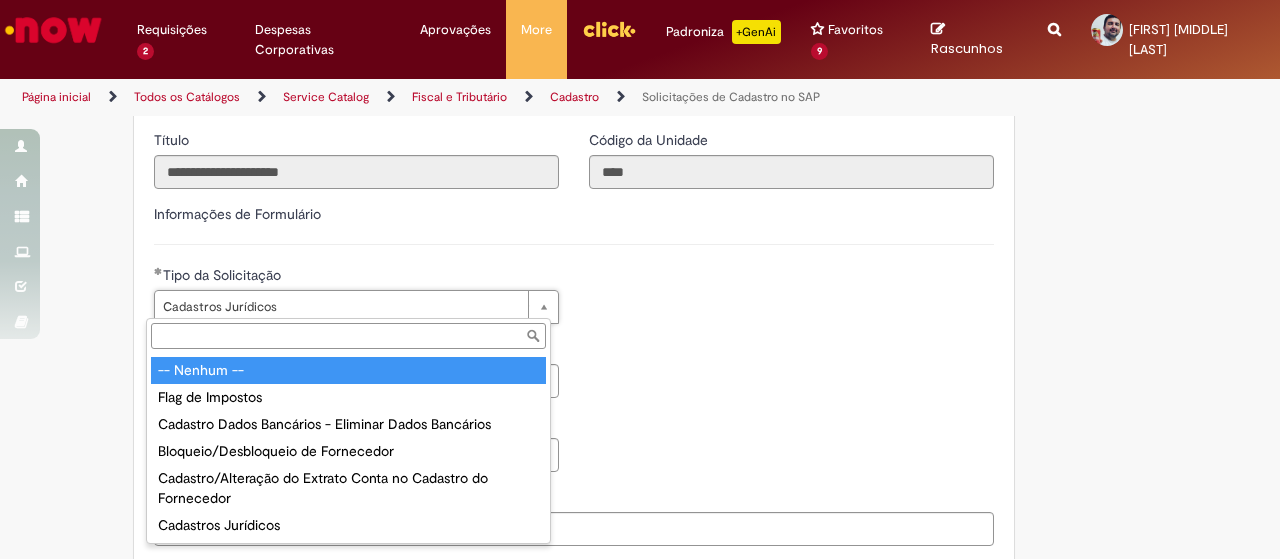 type on "**********" 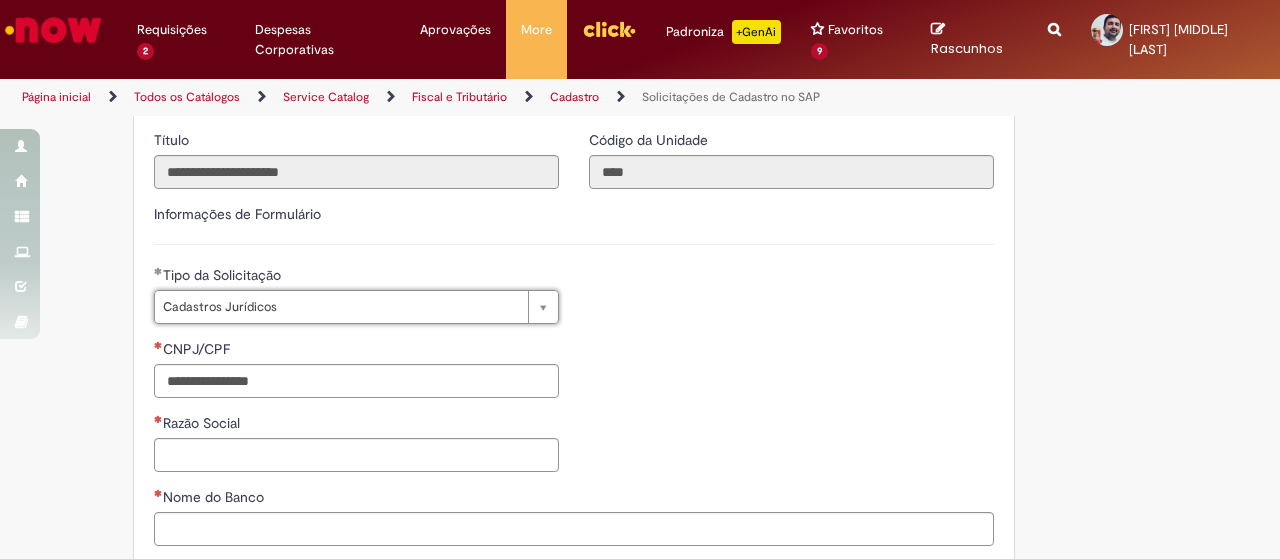 scroll, scrollTop: 0, scrollLeft: 123, axis: horizontal 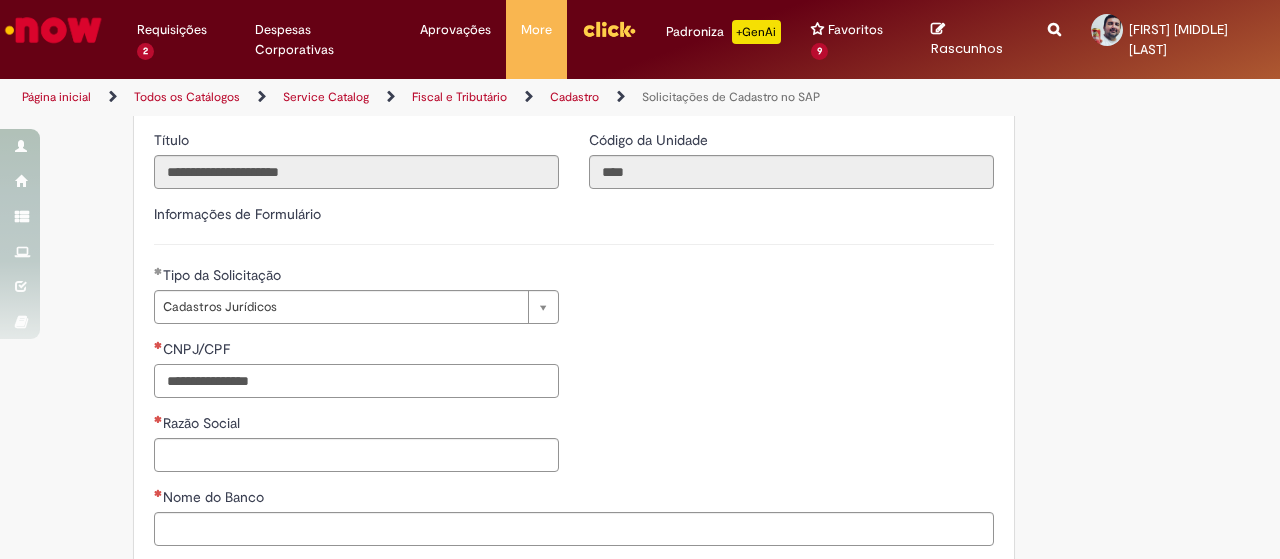 click on "CNPJ/CPF" at bounding box center [356, 381] 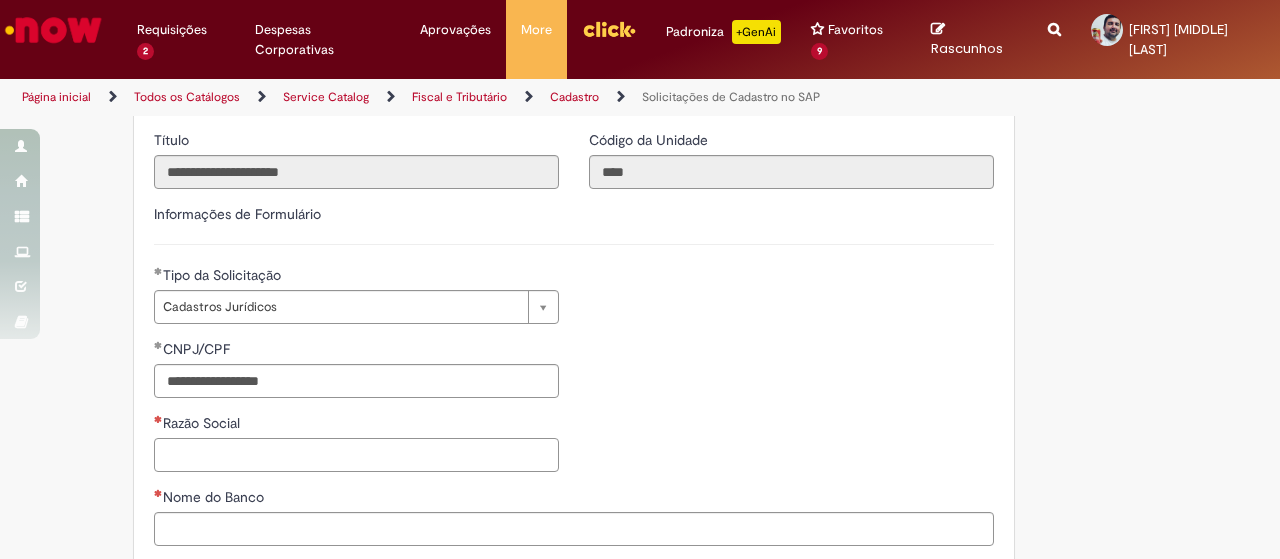 type on "**********" 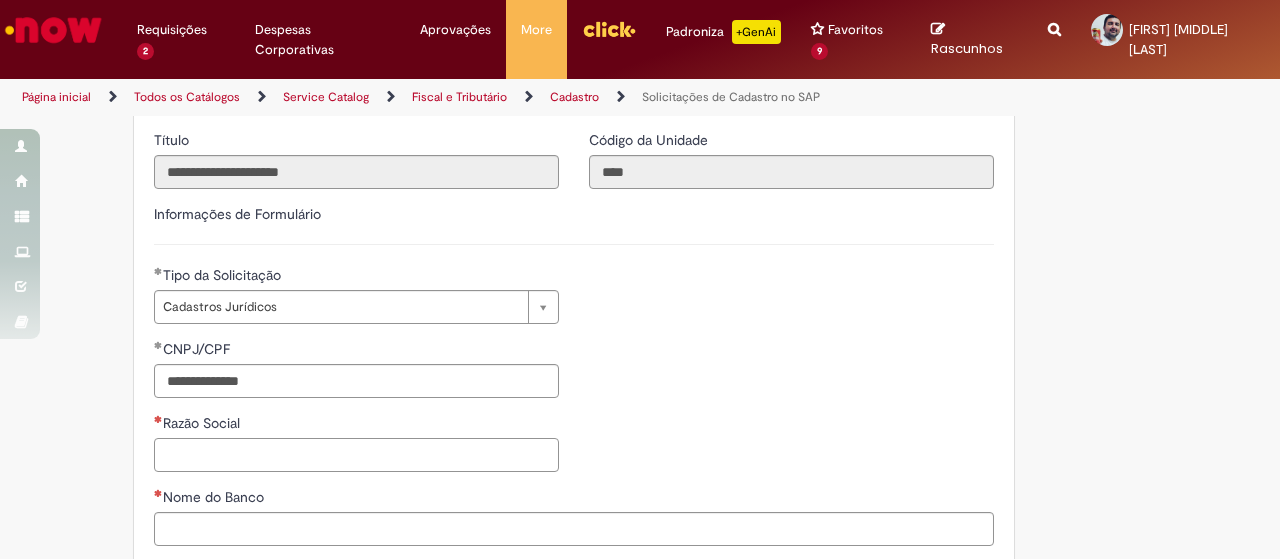 click on "Razão Social" at bounding box center (356, 455) 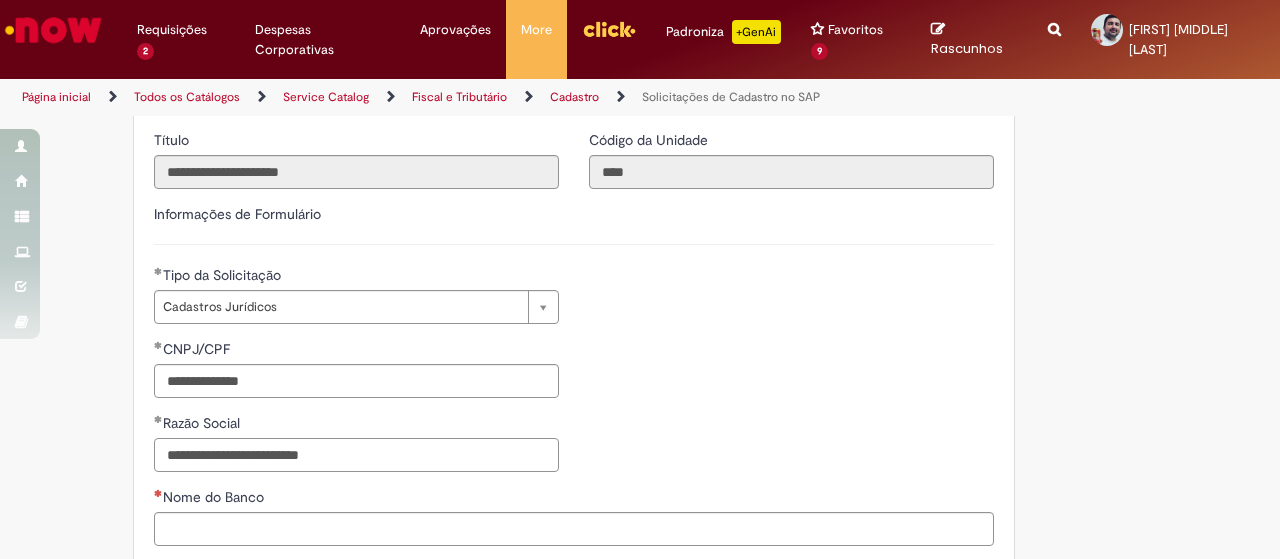 type on "**********" 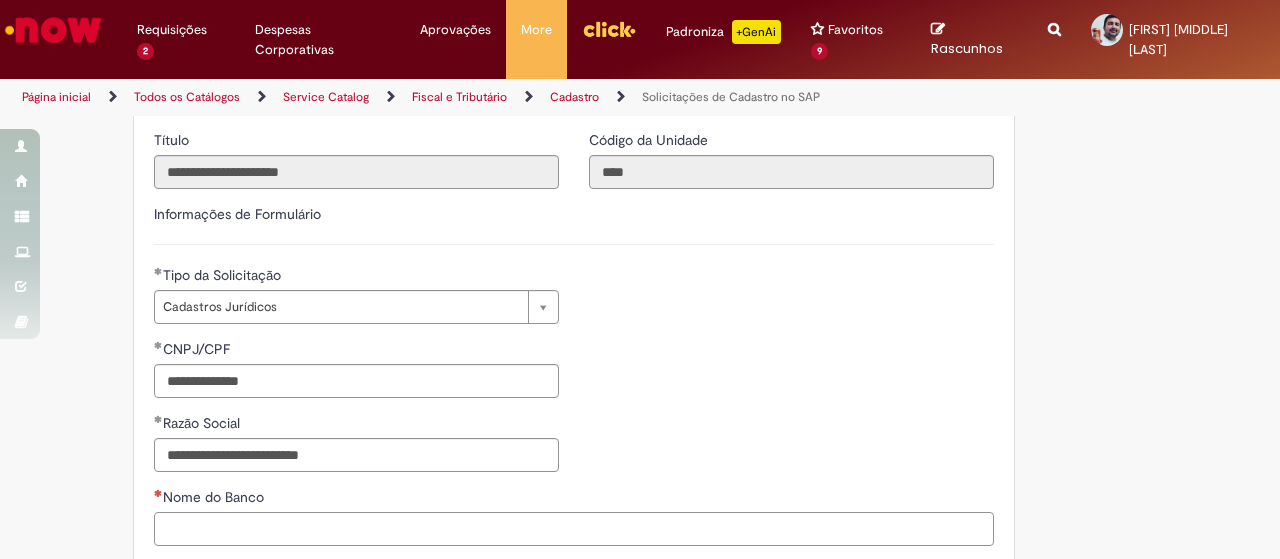 click on "Nome do Banco" at bounding box center (574, 529) 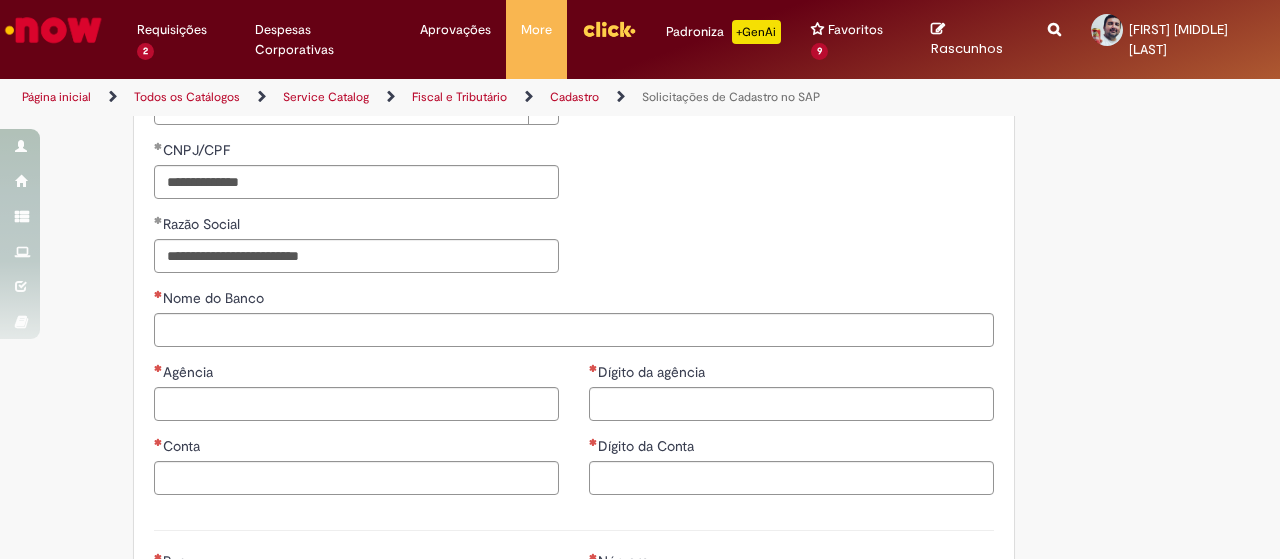 scroll, scrollTop: 704, scrollLeft: 0, axis: vertical 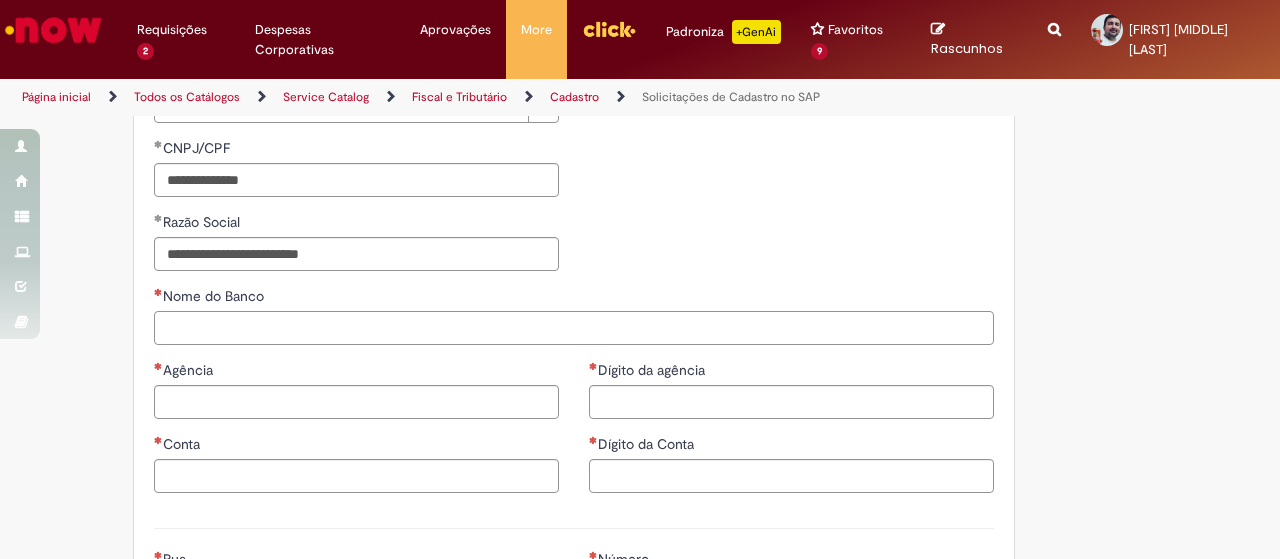 click on "Nome do Banco" at bounding box center (574, 328) 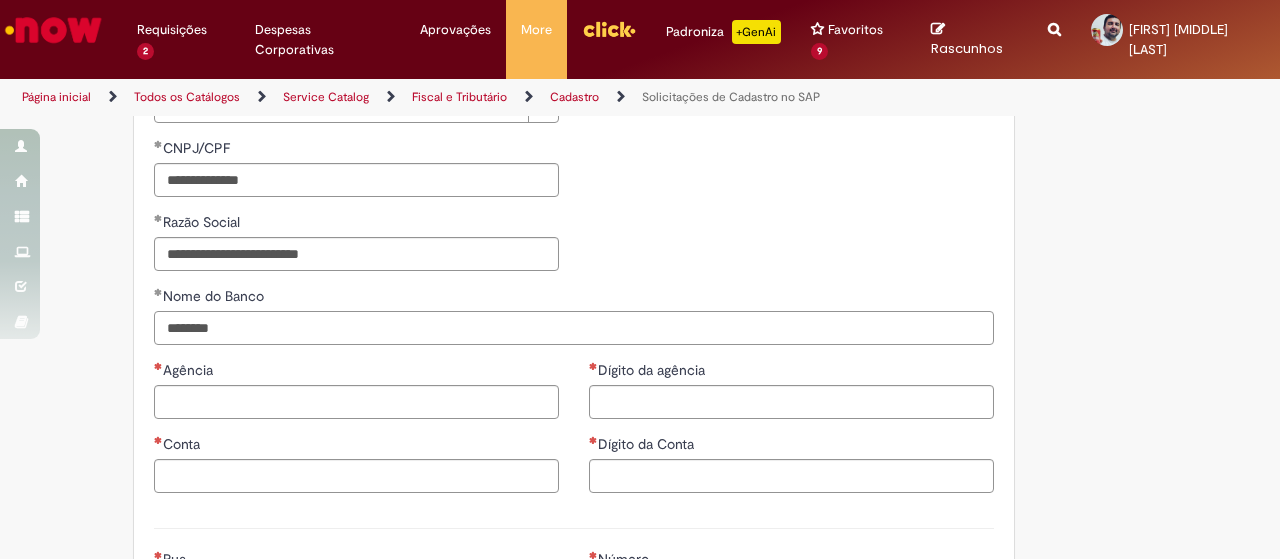 type on "********" 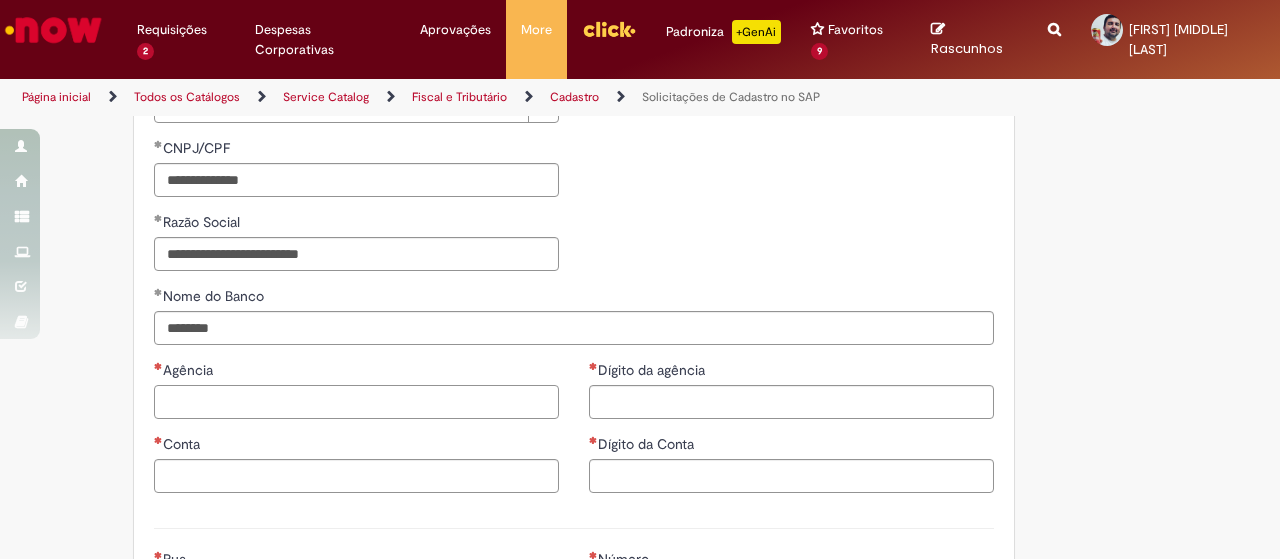 click on "Agência" at bounding box center (356, 402) 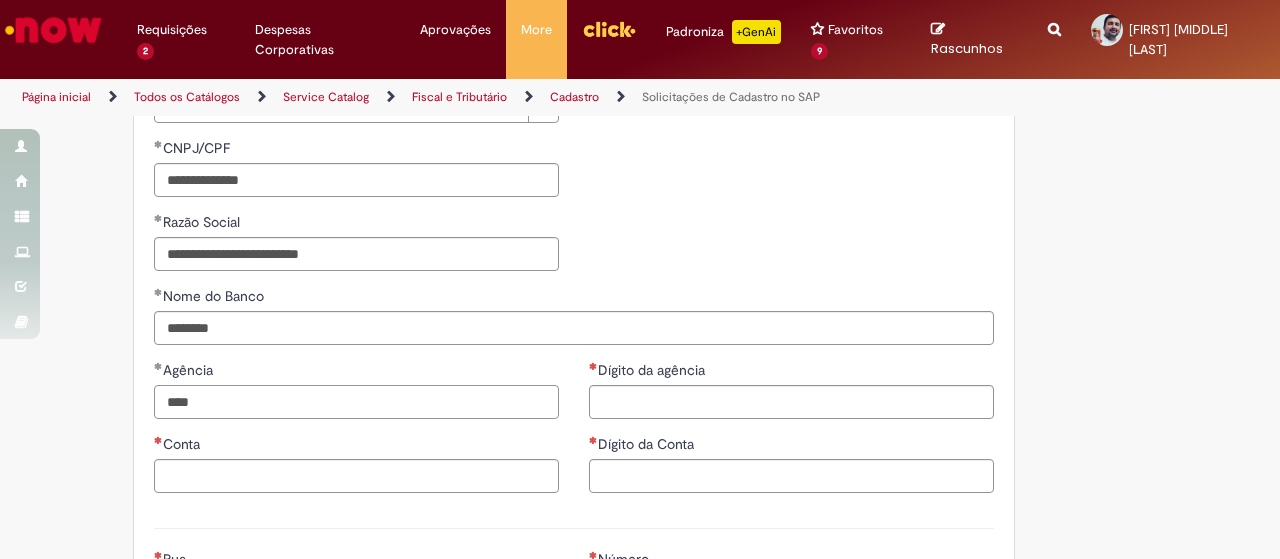 type on "****" 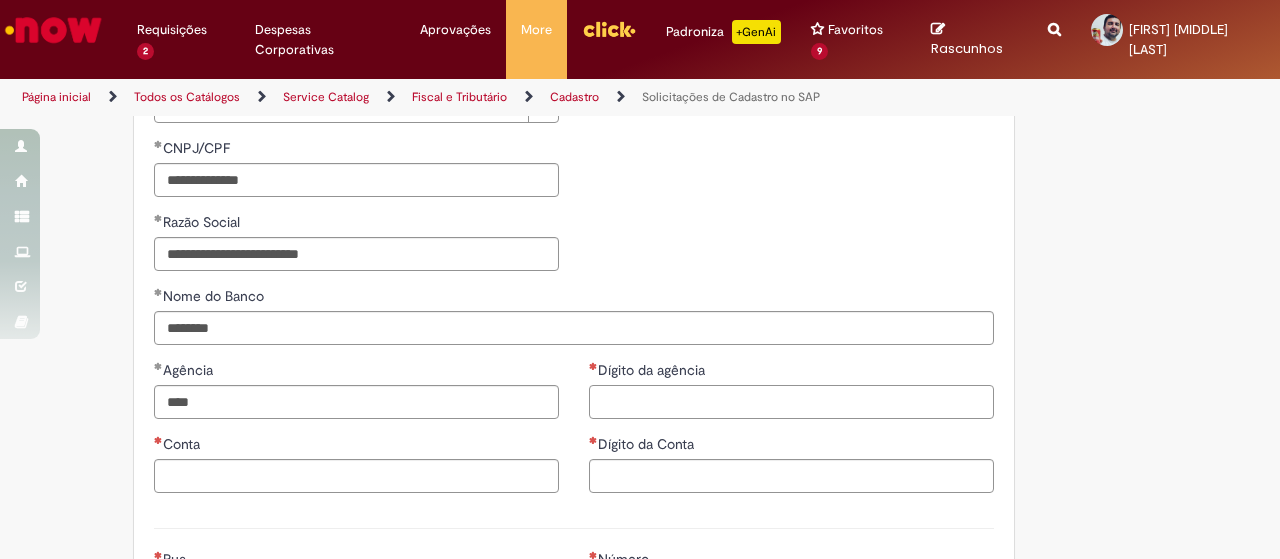 click on "Dígito da agência" at bounding box center [791, 402] 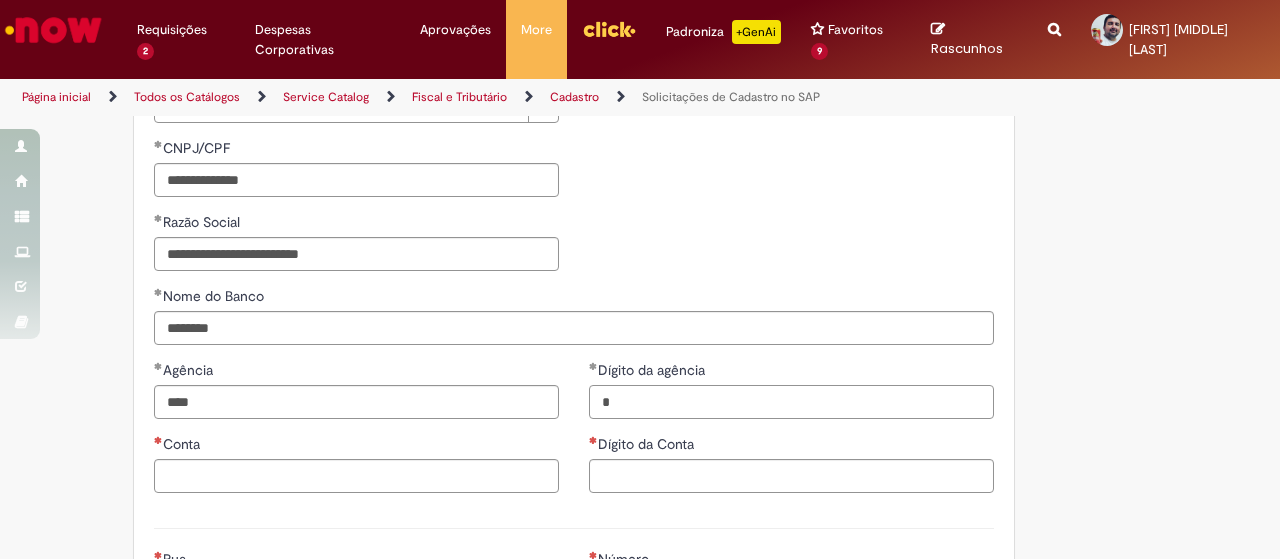 type on "*" 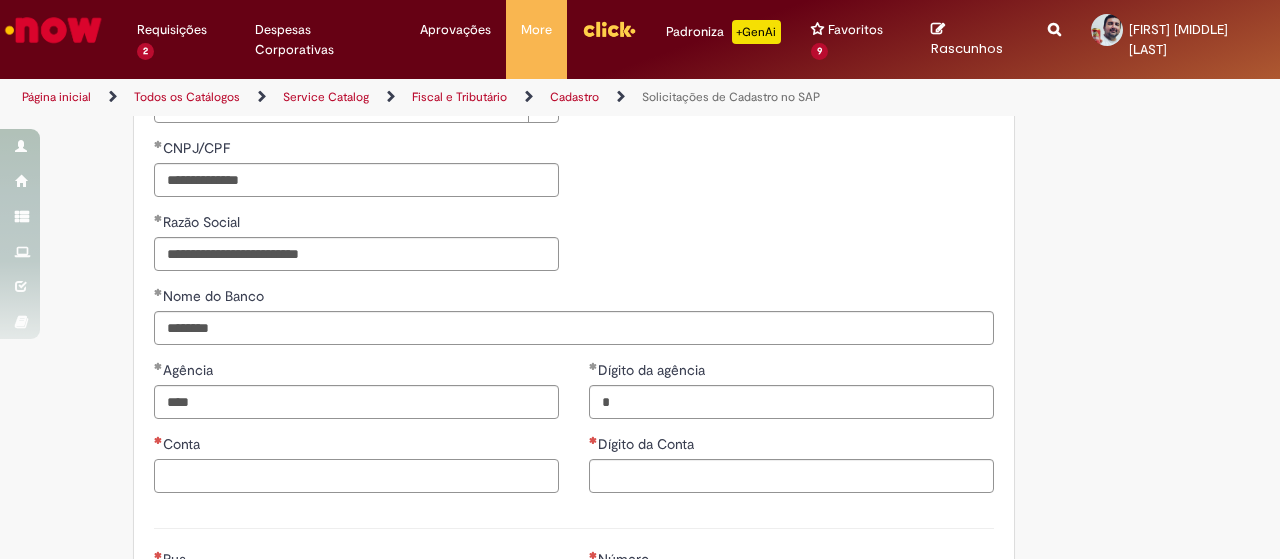click on "Conta" at bounding box center [356, 476] 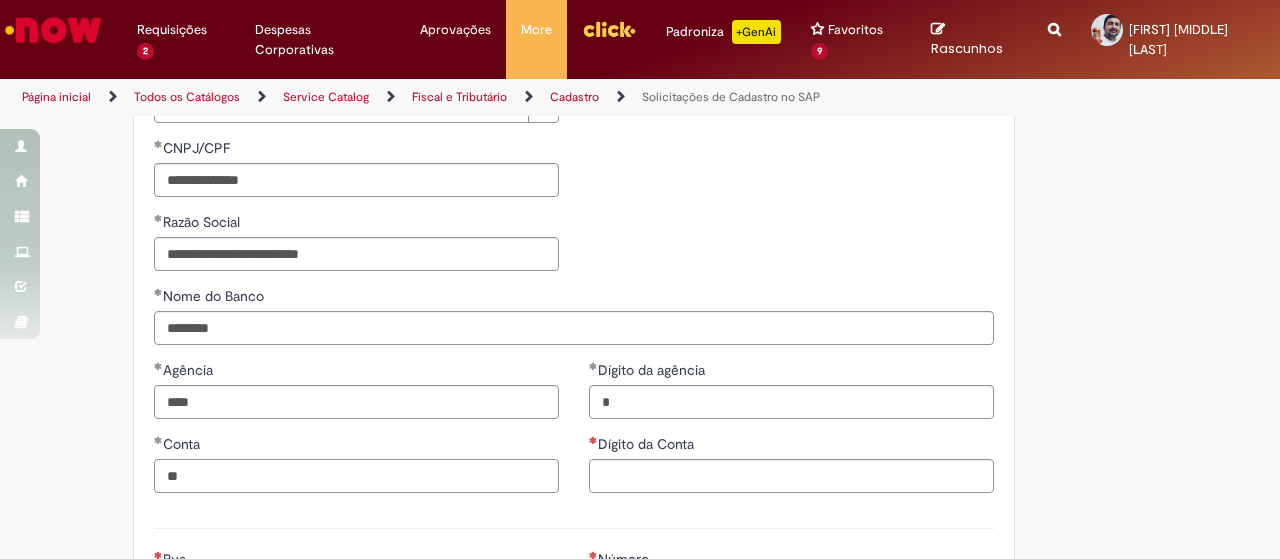 type on "*" 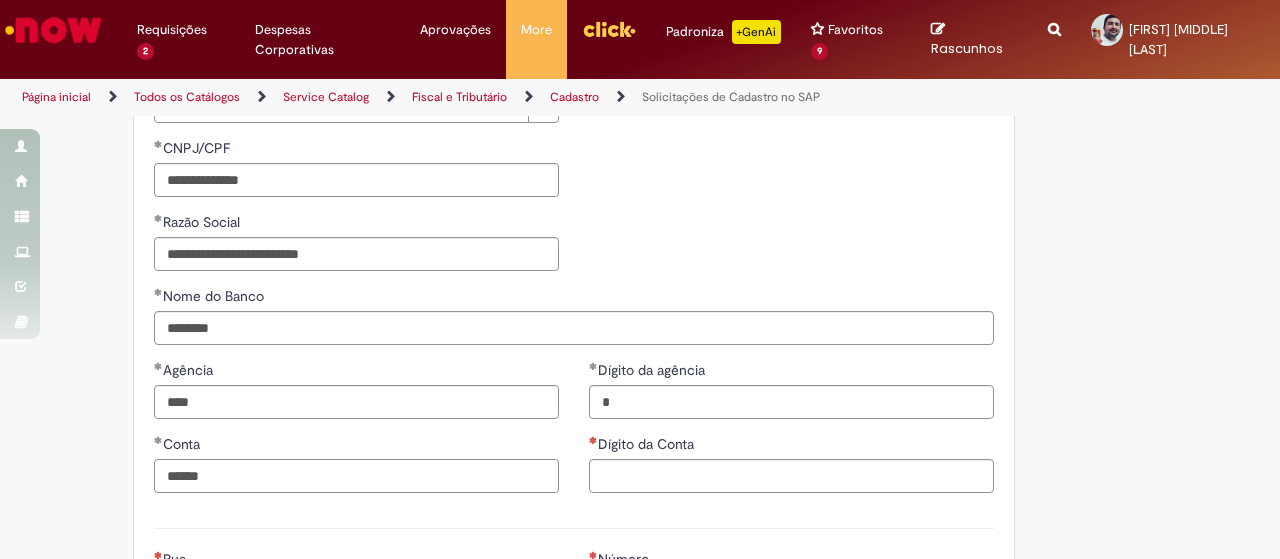 type on "******" 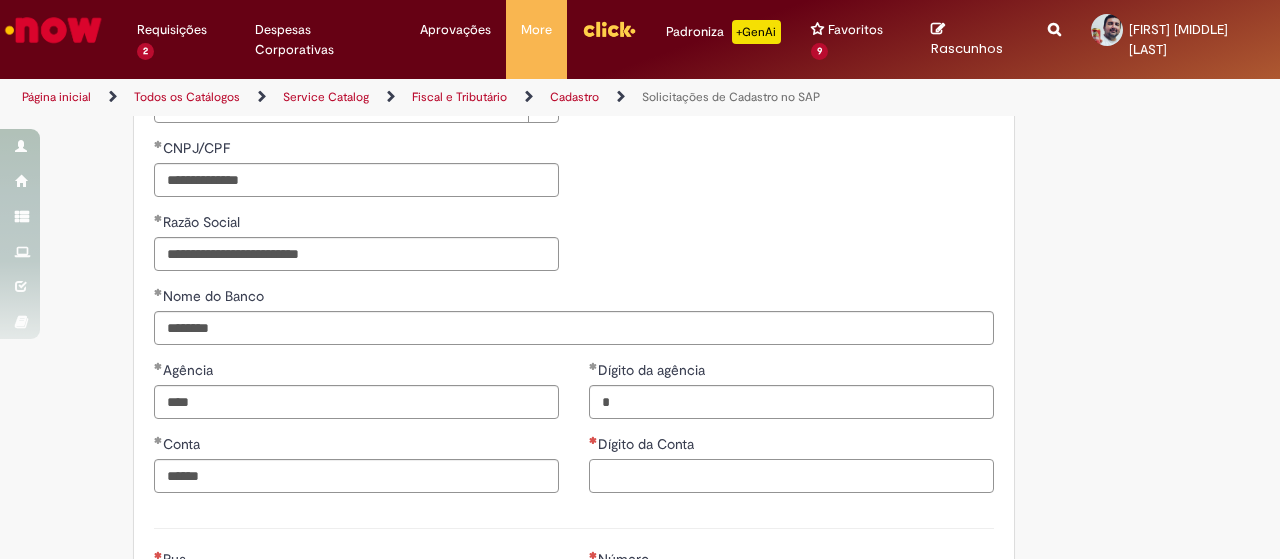 click on "Dígito da Conta" at bounding box center (791, 476) 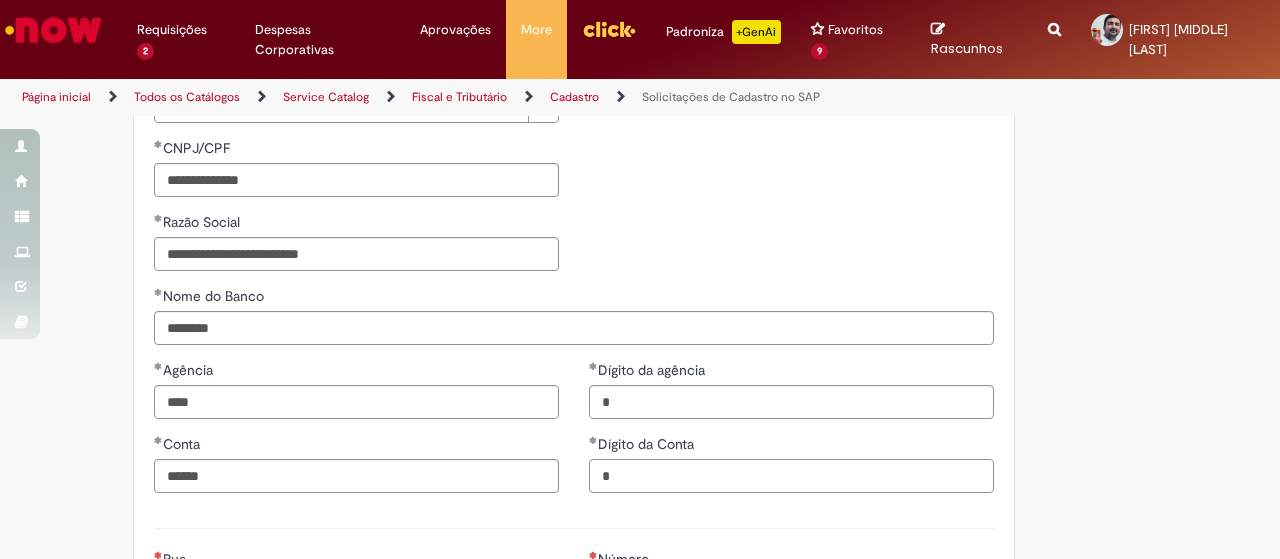 type on "*" 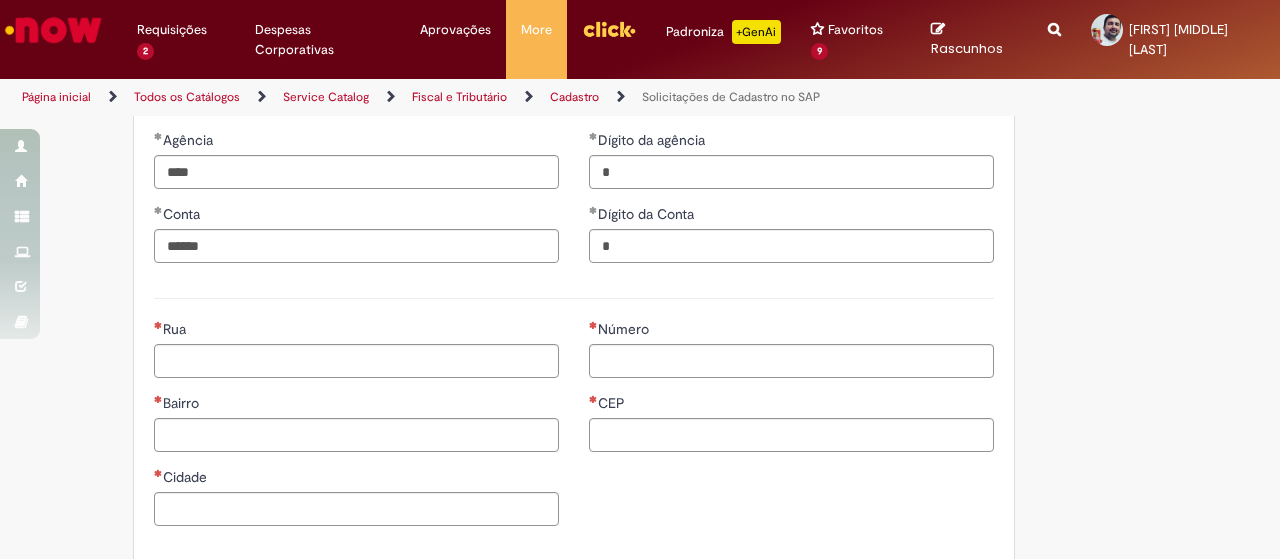 scroll, scrollTop: 970, scrollLeft: 0, axis: vertical 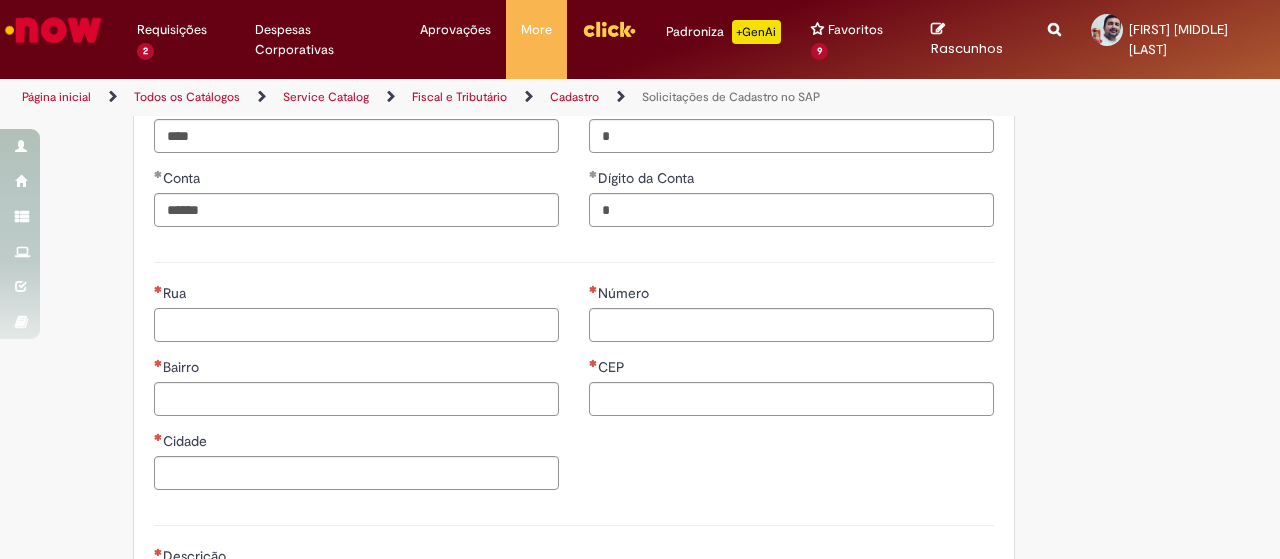 click on "Rua" at bounding box center [356, 325] 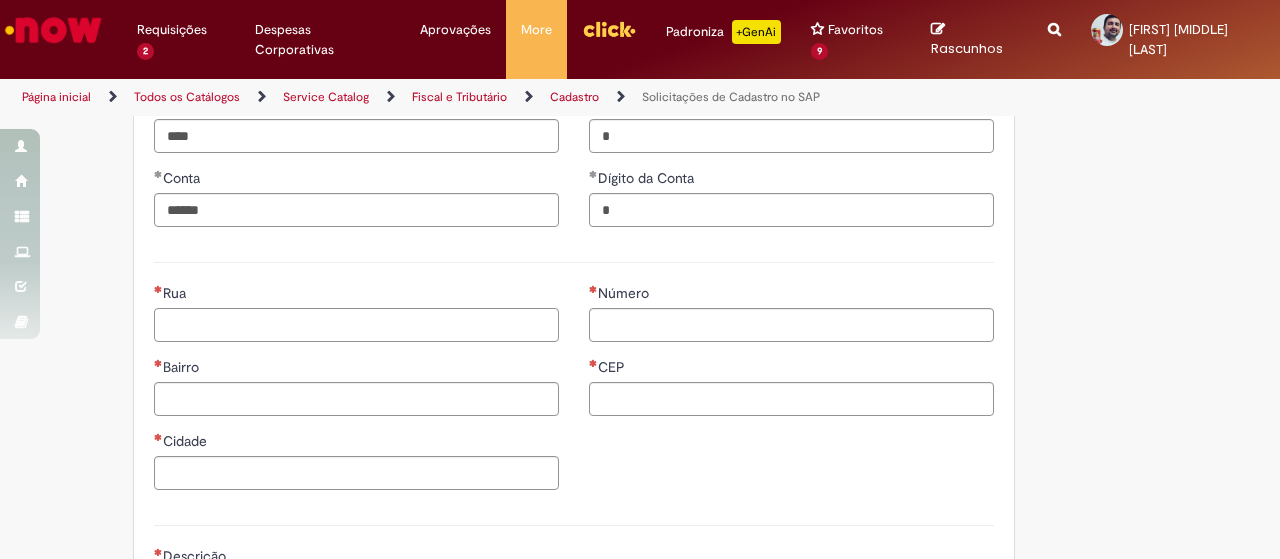 paste on "**********" 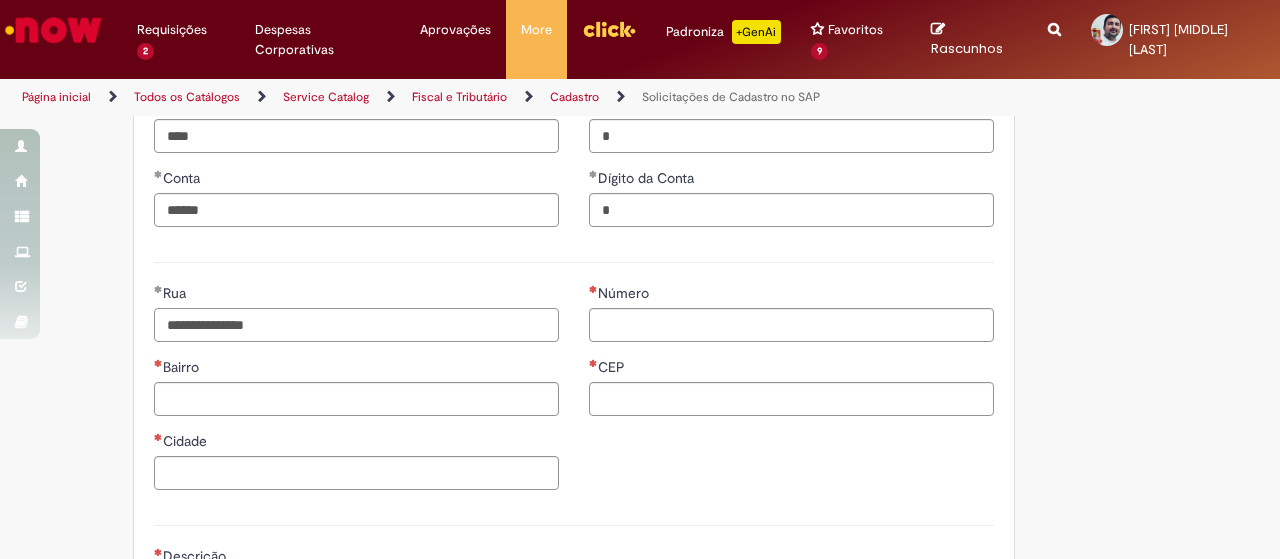 type on "**********" 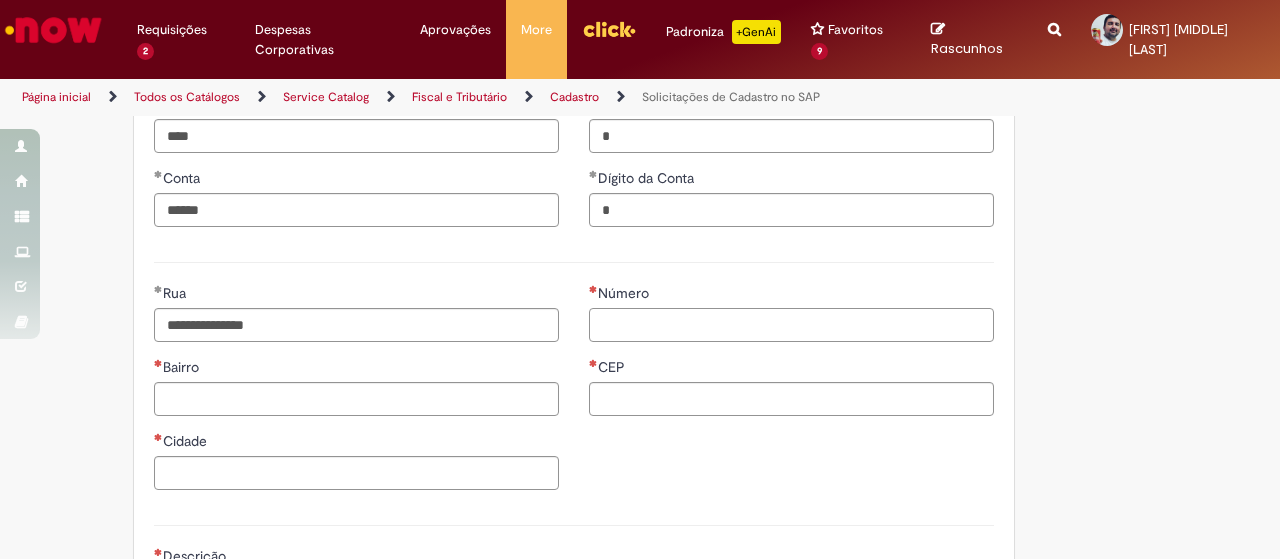 click on "Número" at bounding box center [791, 325] 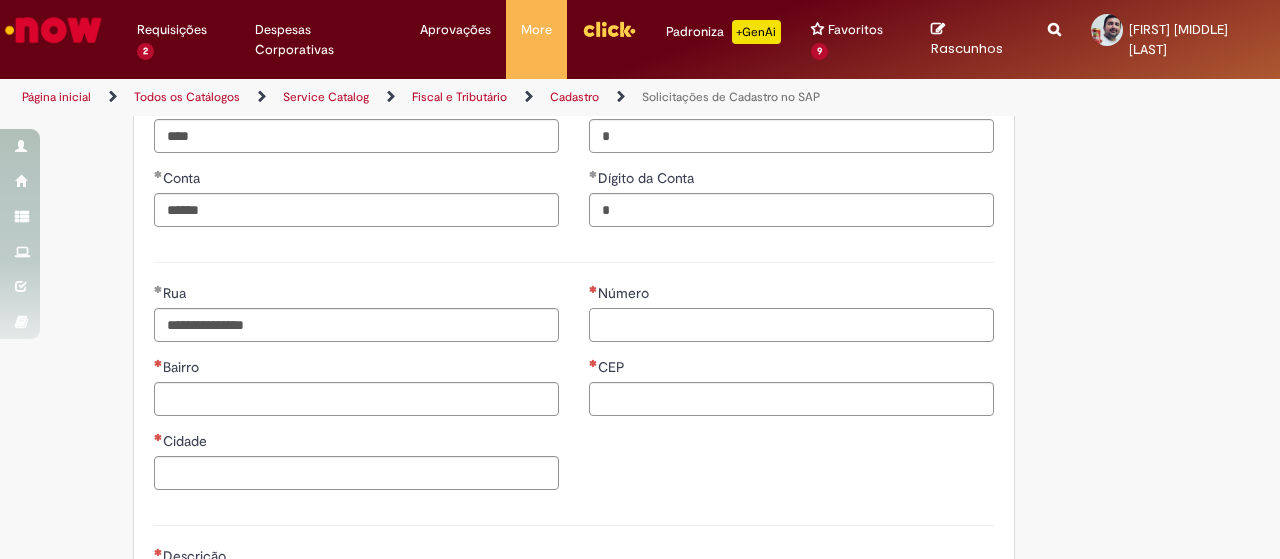 paste on "*" 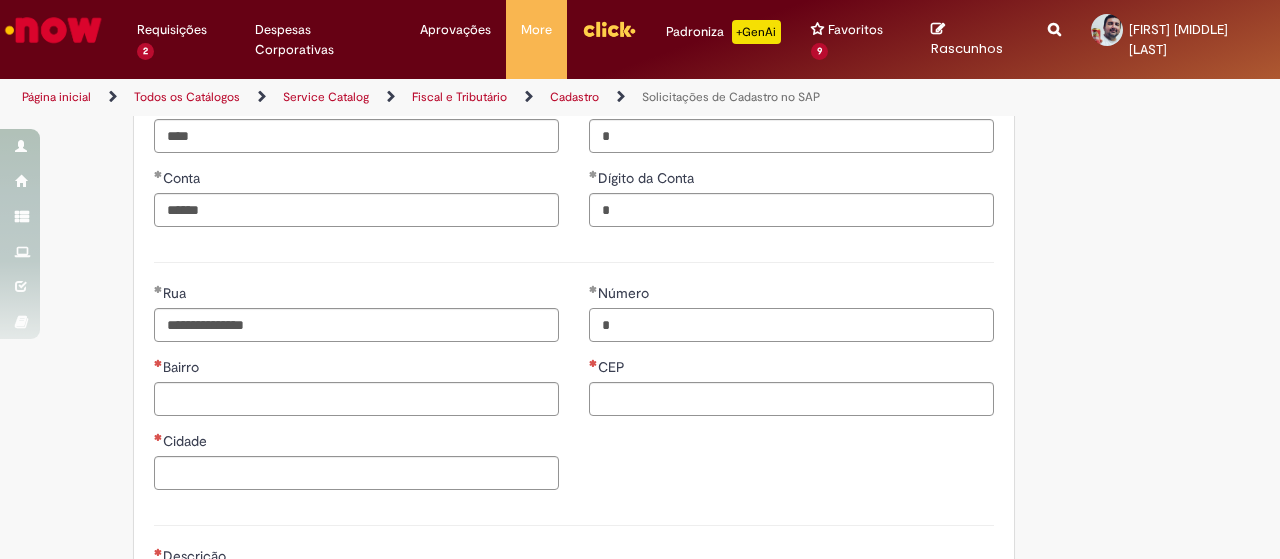 type on "*" 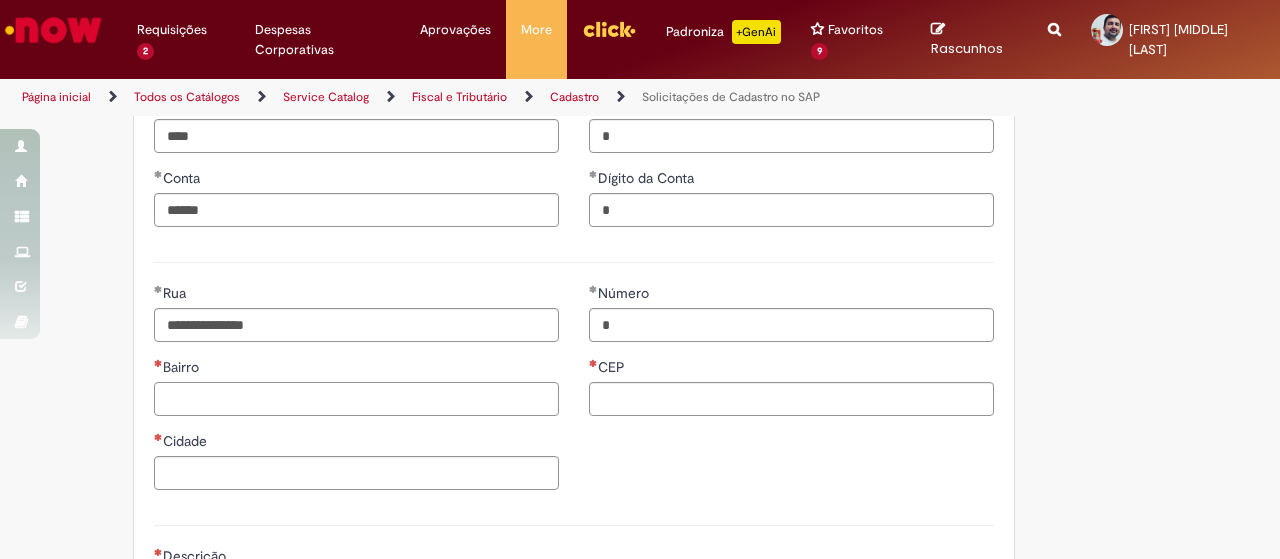 click on "Bairro" at bounding box center [356, 399] 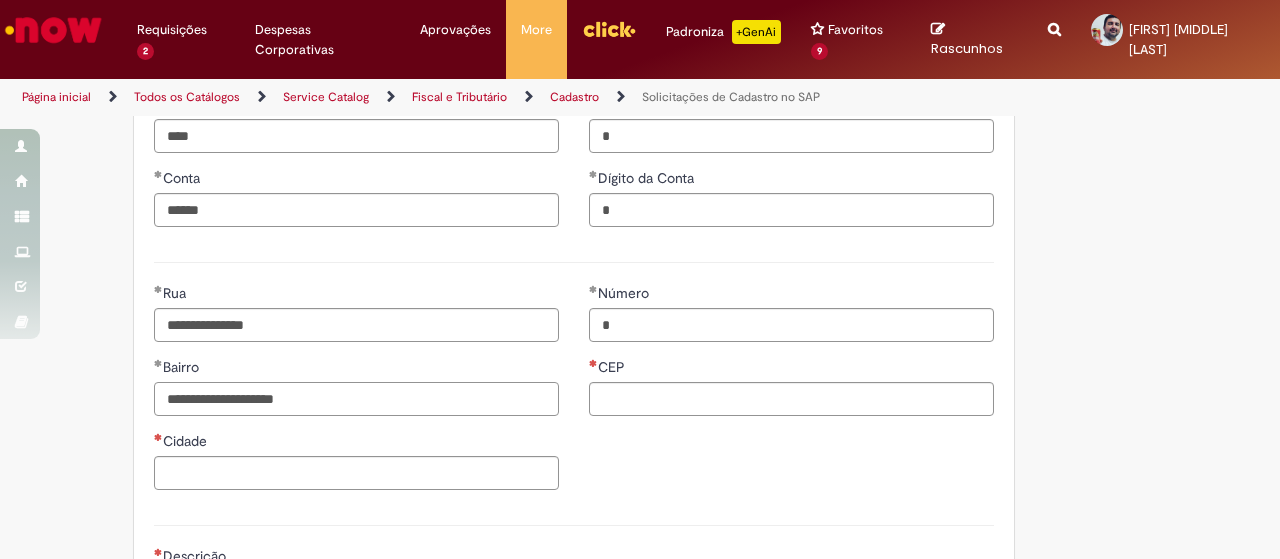 type on "**********" 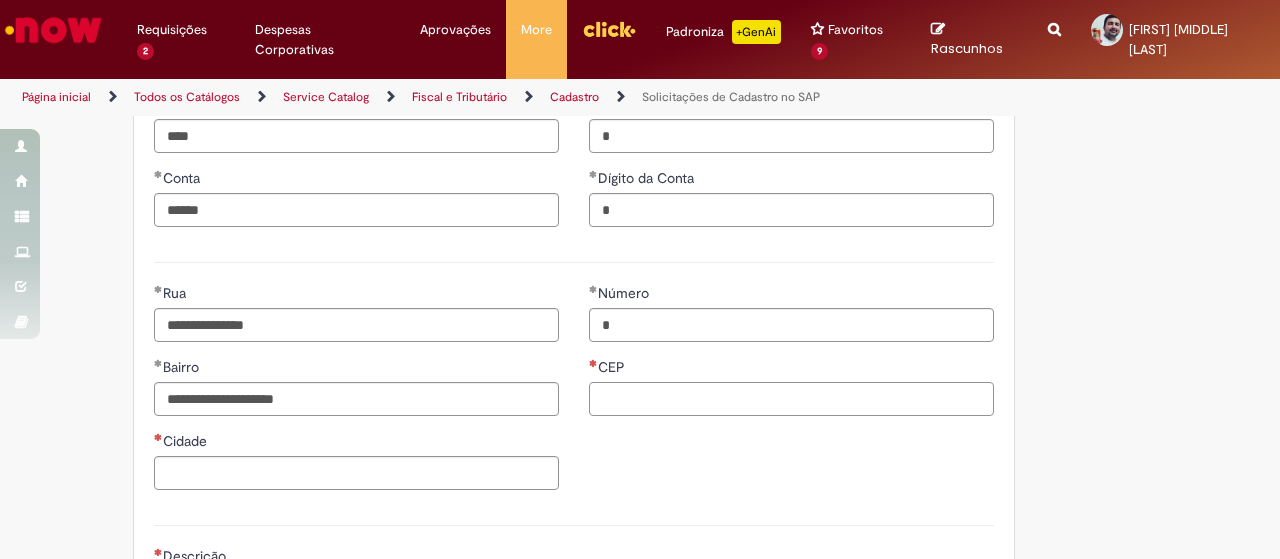 click on "CEP" at bounding box center [791, 399] 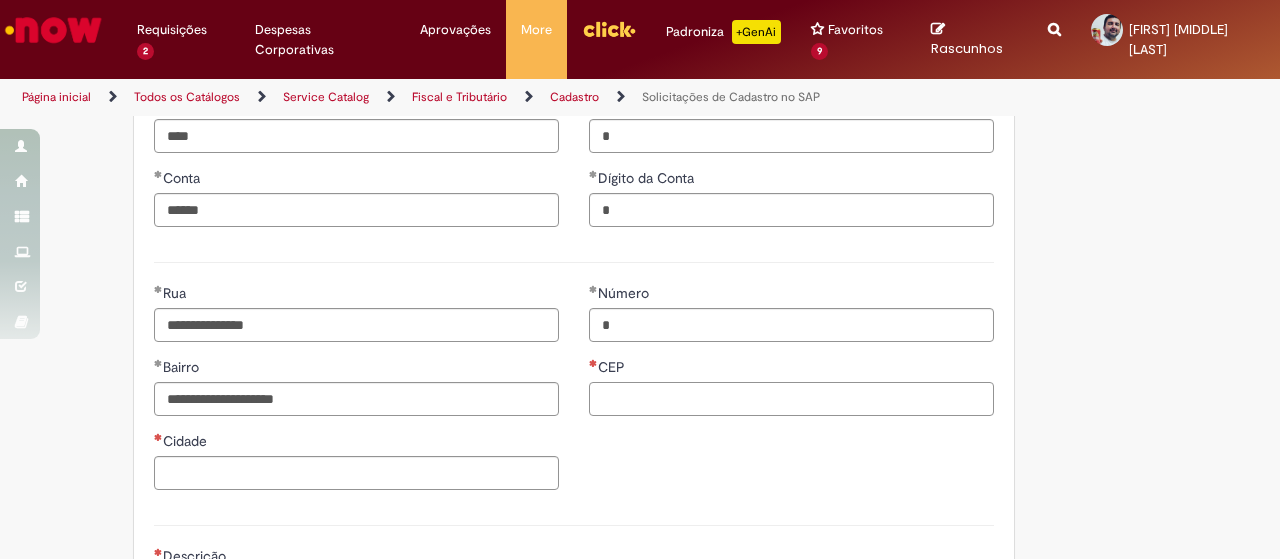 paste on "**********" 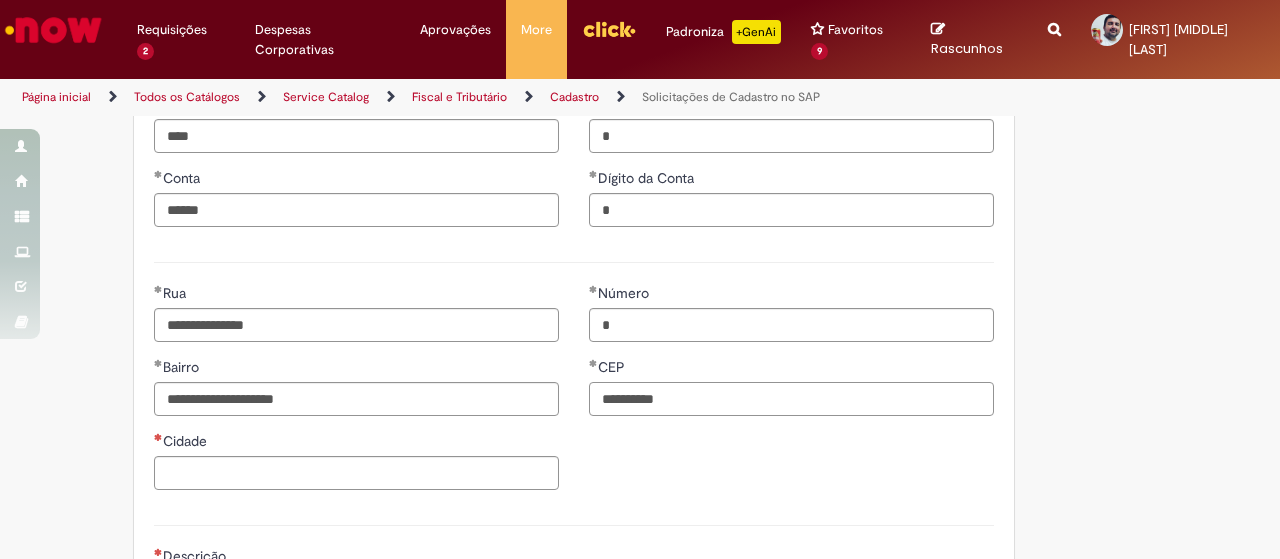 type on "**********" 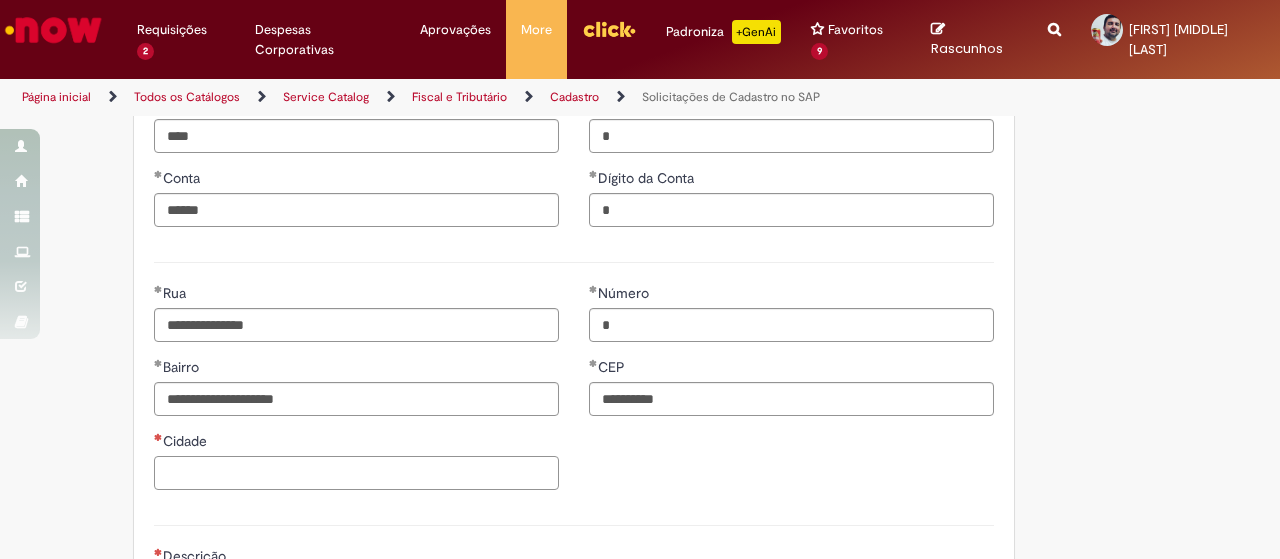 click on "Cidade" at bounding box center [356, 473] 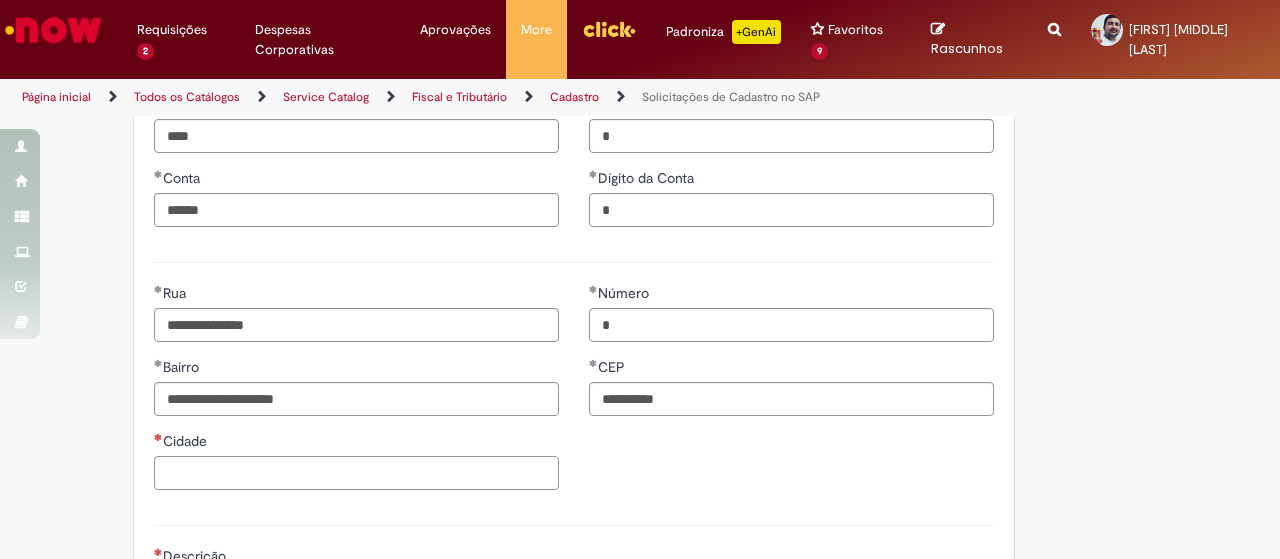 paste on "******" 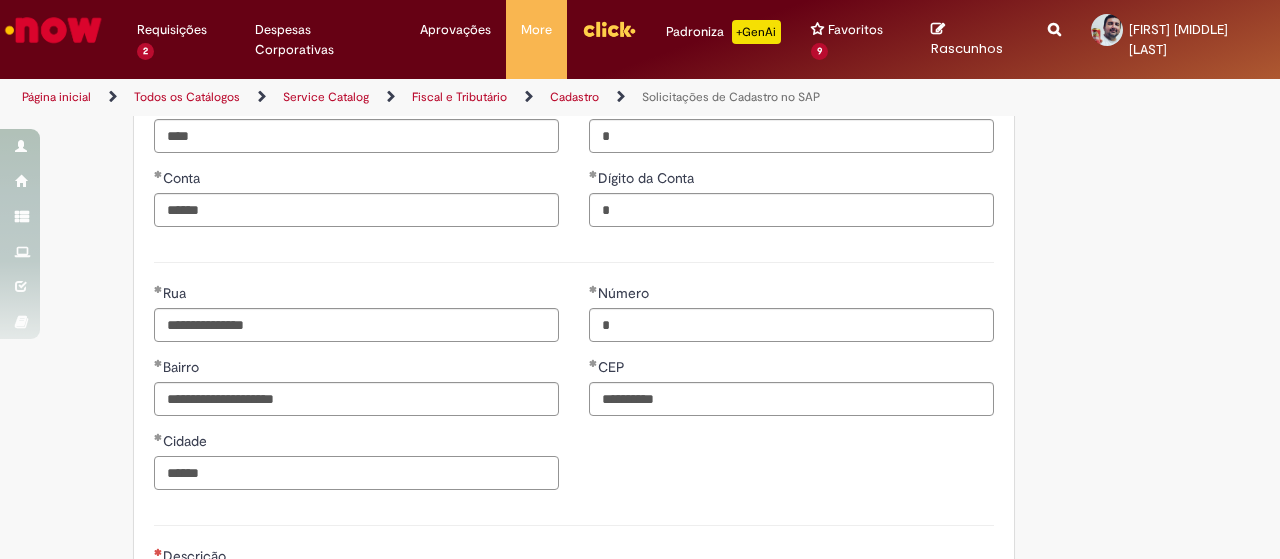 type on "******" 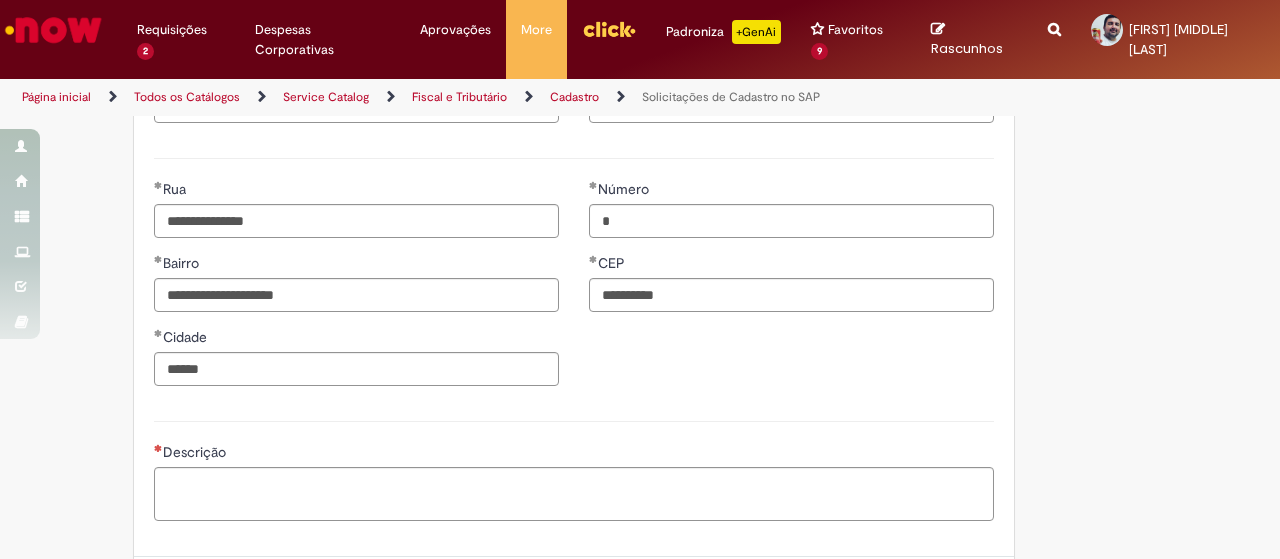 scroll, scrollTop: 1090, scrollLeft: 0, axis: vertical 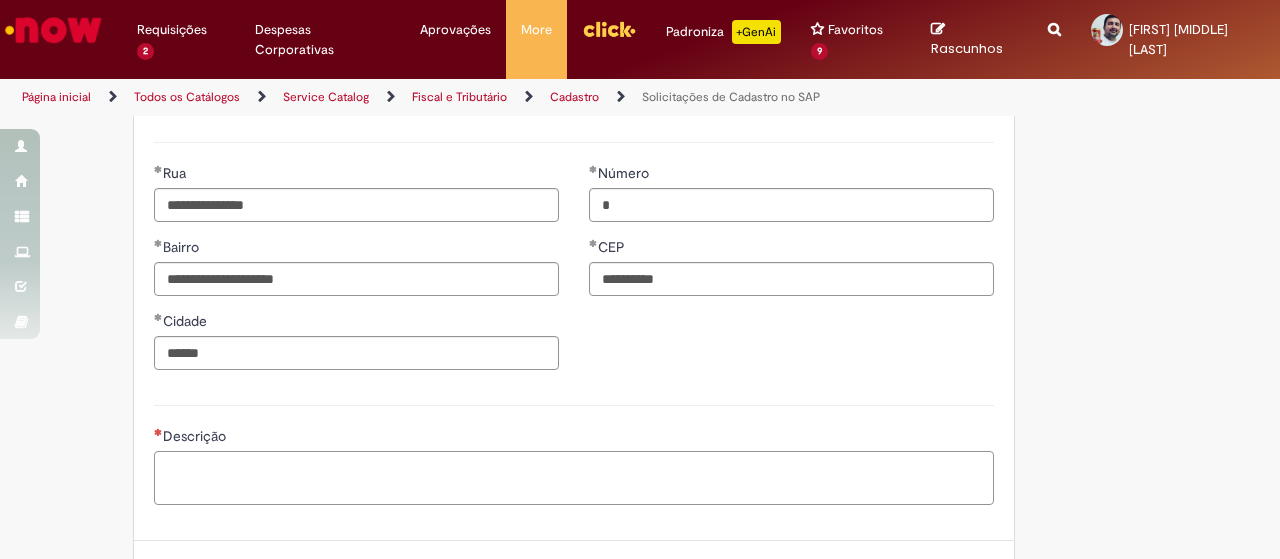 click on "Descrição" at bounding box center (574, 477) 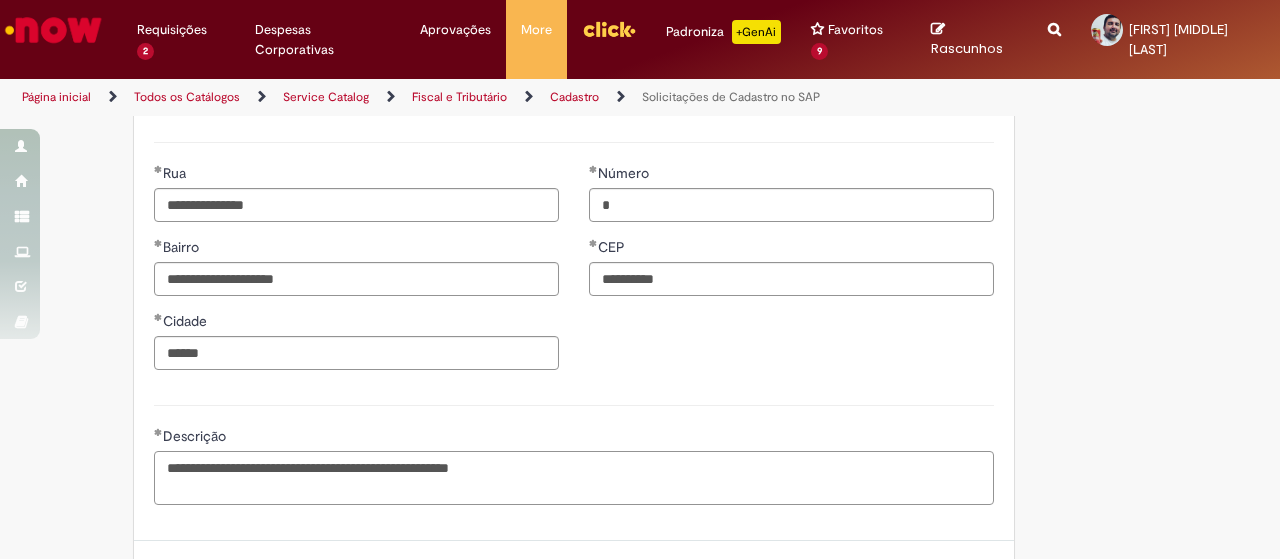 type on "**********" 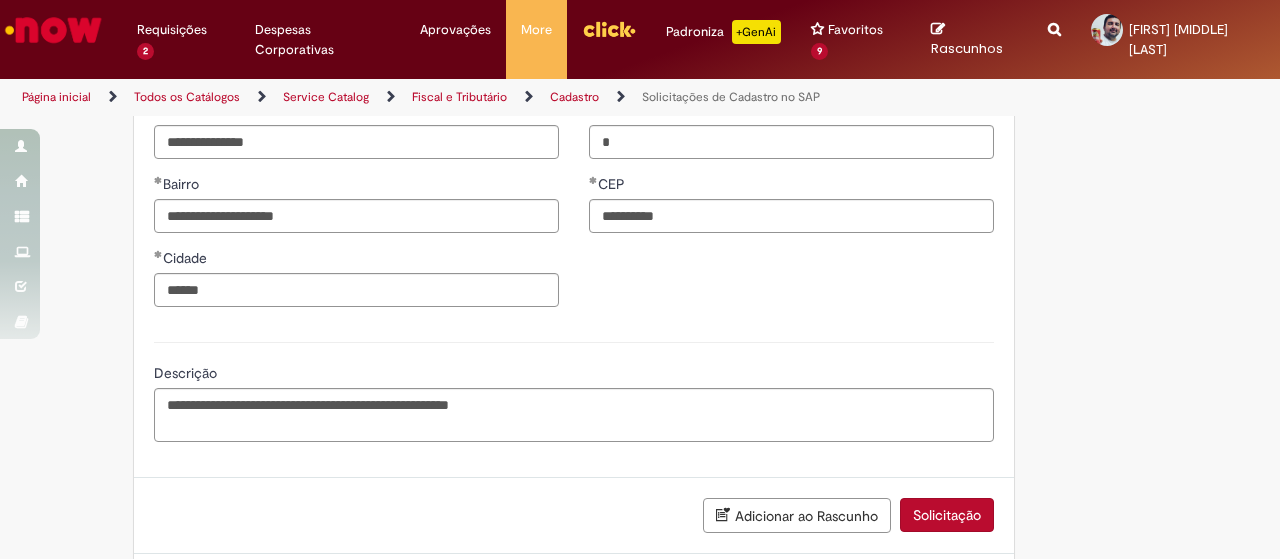scroll, scrollTop: 1189, scrollLeft: 0, axis: vertical 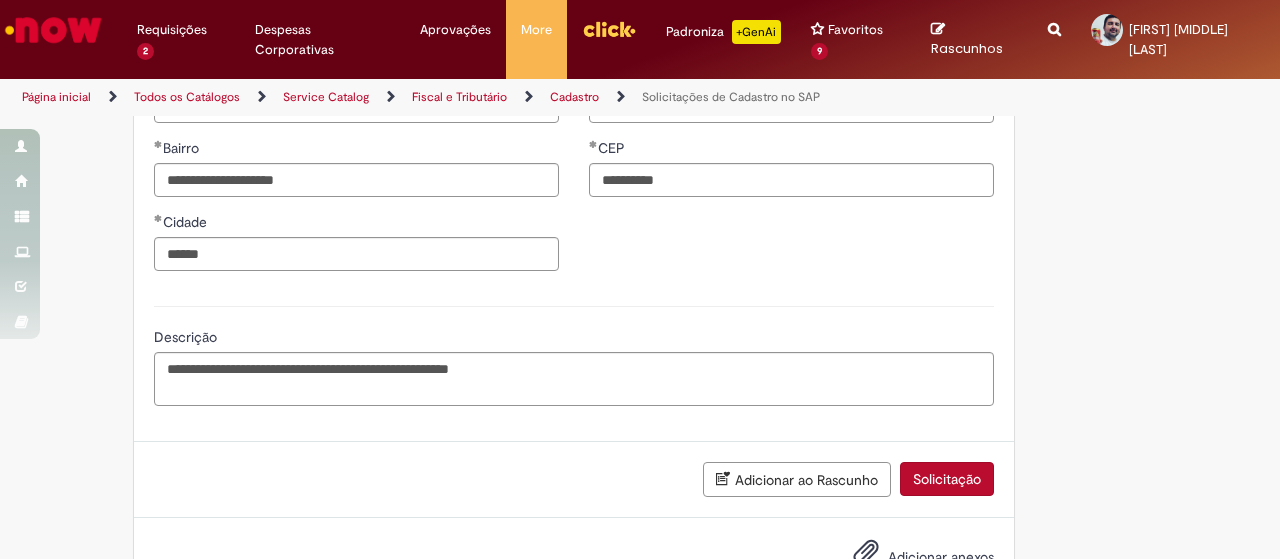 click on "Adicionar anexos" at bounding box center (941, 557) 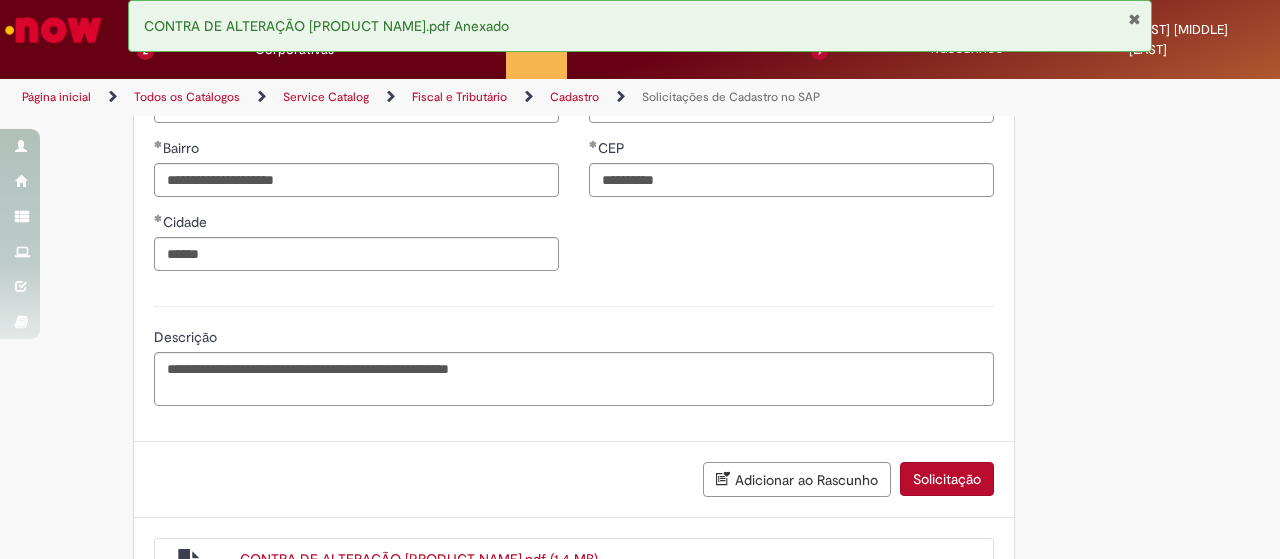 scroll, scrollTop: 1322, scrollLeft: 0, axis: vertical 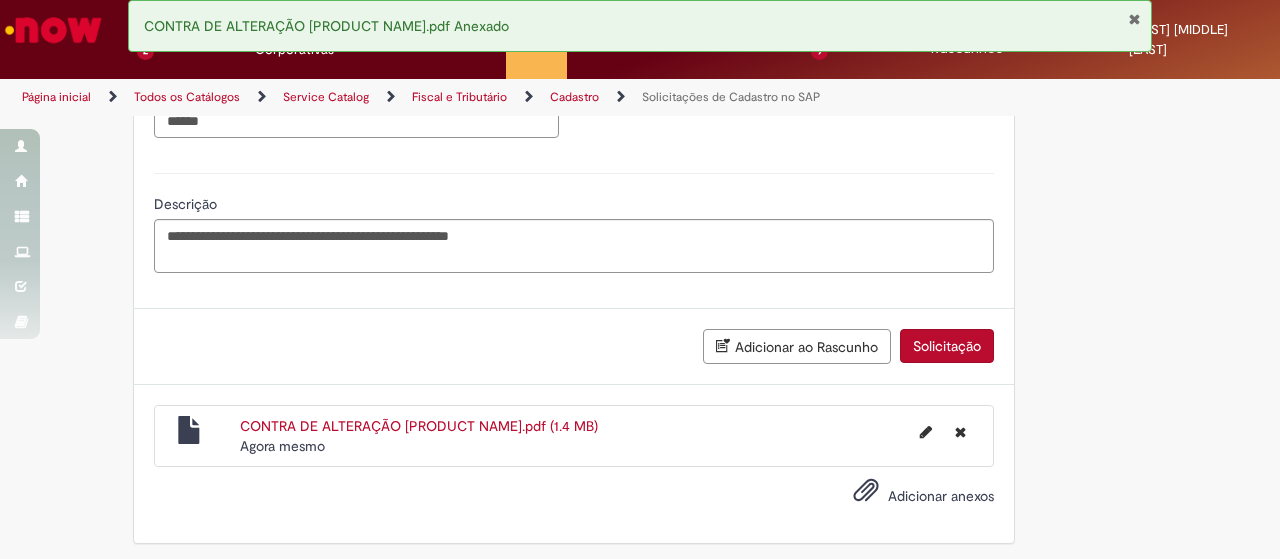 click on "Solicitação" at bounding box center (947, 346) 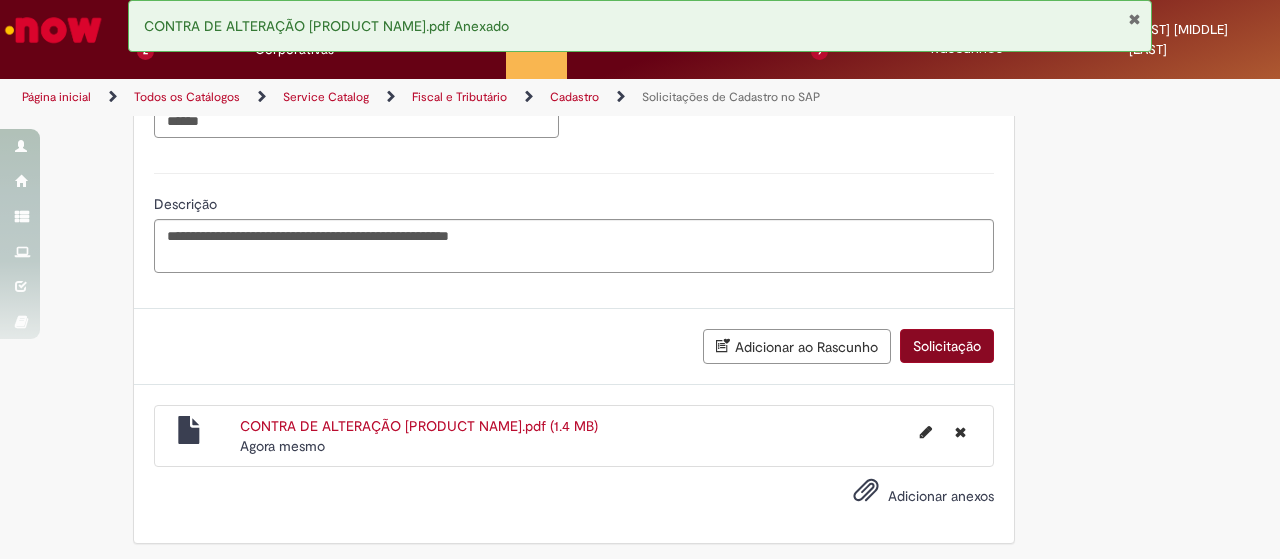 scroll, scrollTop: 1277, scrollLeft: 0, axis: vertical 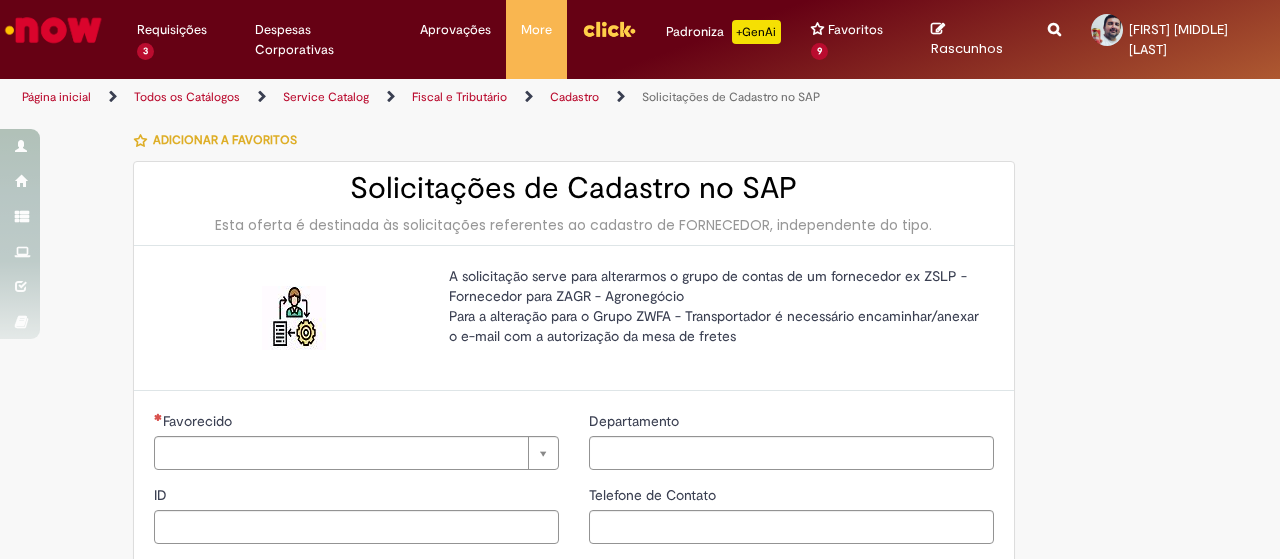 type on "********" 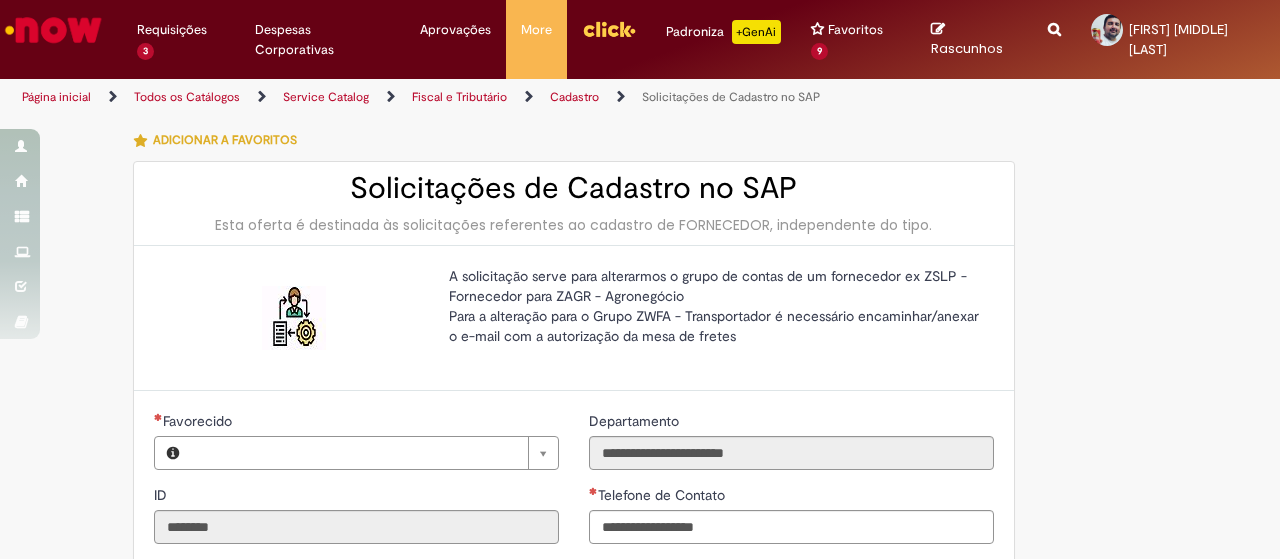 type on "**********" 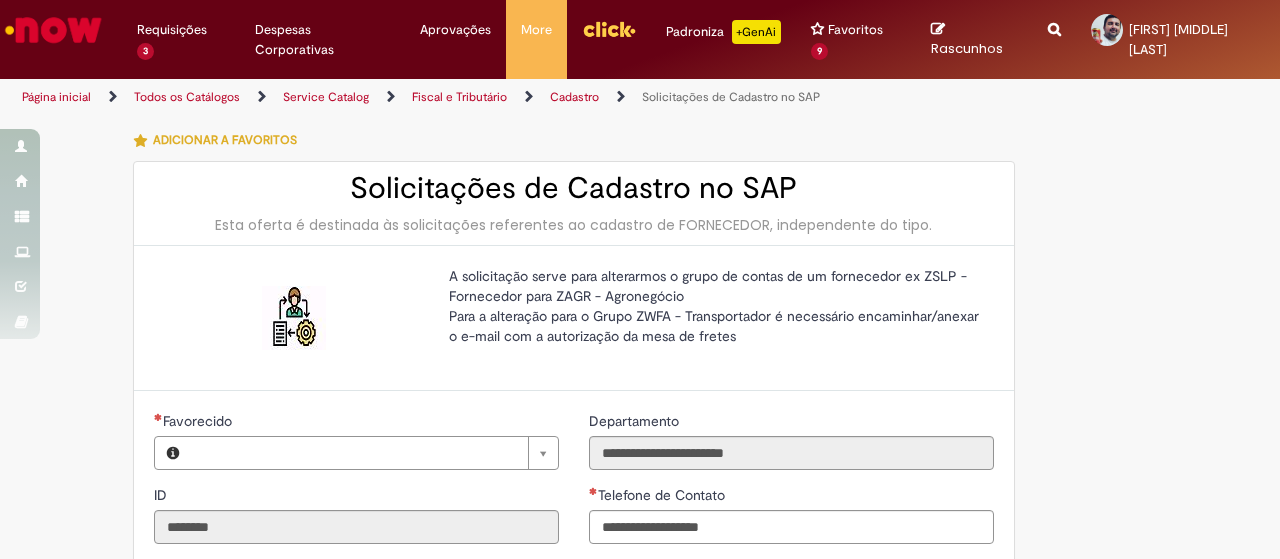 type on "**********" 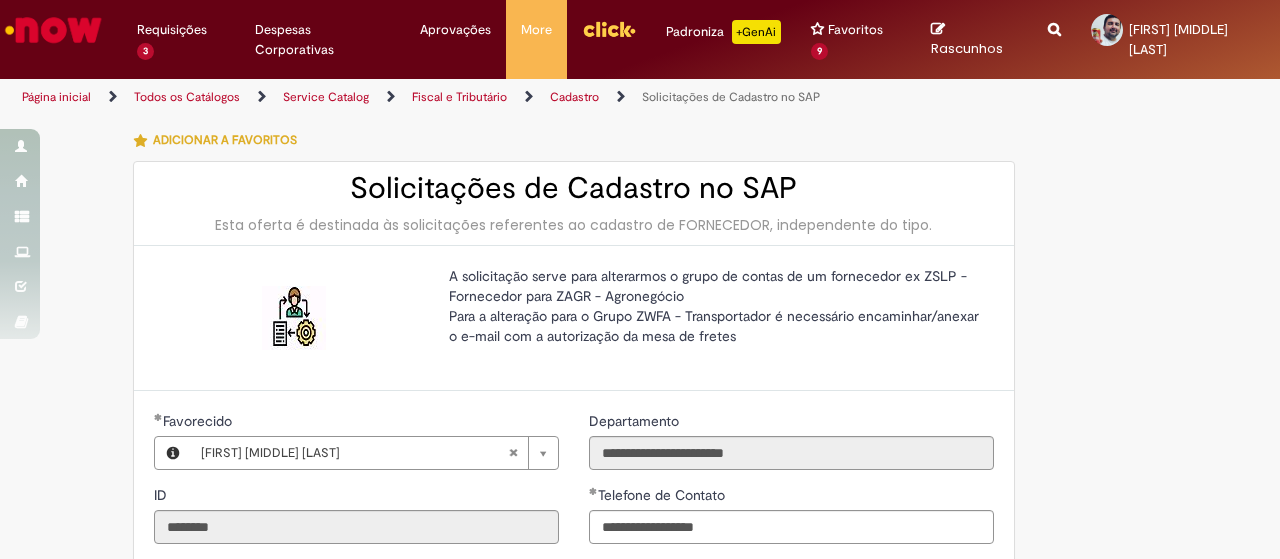 type on "**********" 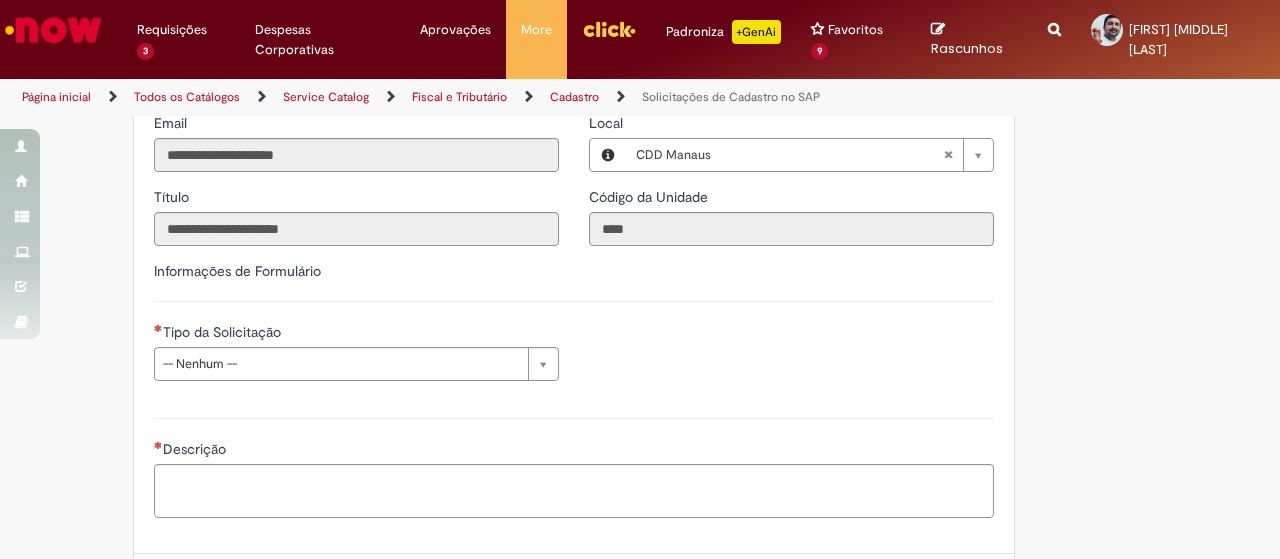 scroll, scrollTop: 470, scrollLeft: 0, axis: vertical 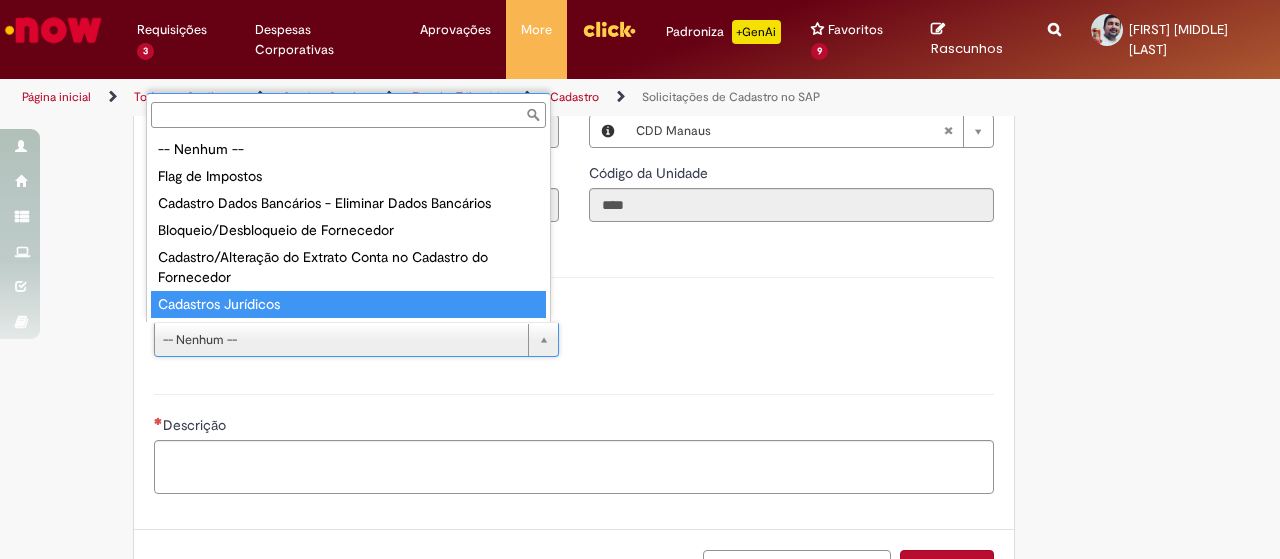 type on "**********" 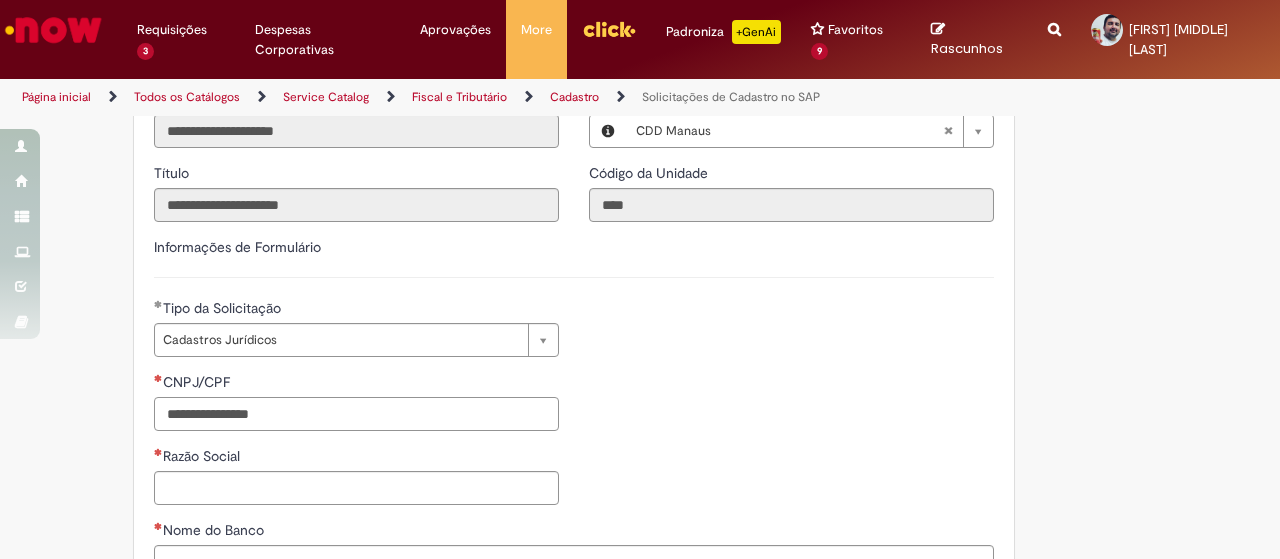 click on "CNPJ/CPF" at bounding box center [356, 414] 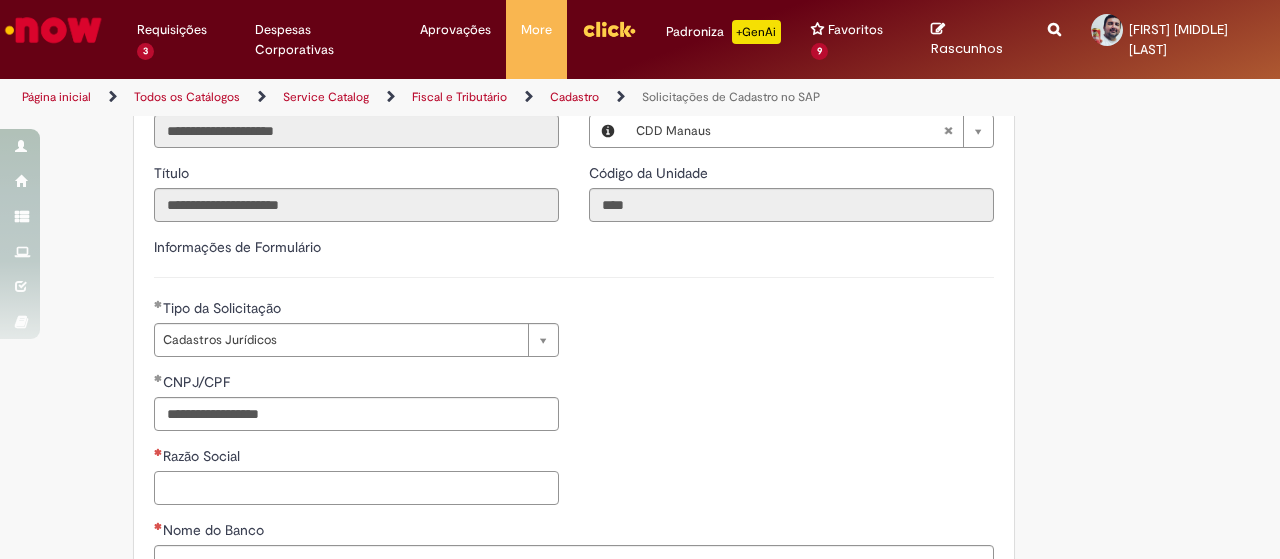 type on "**********" 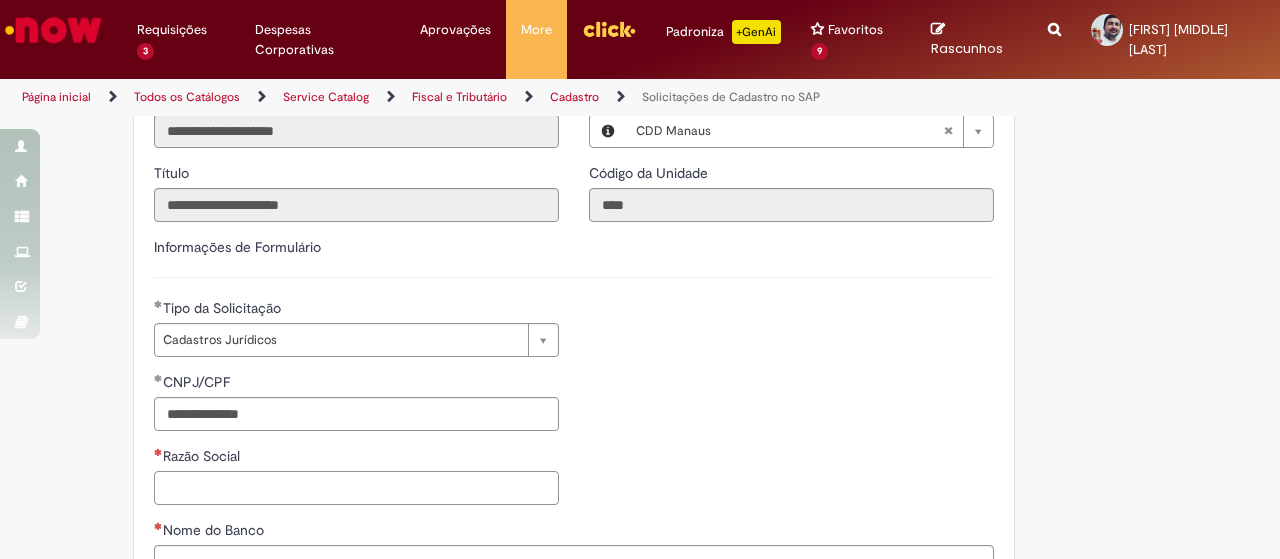 click on "Razão Social" at bounding box center [356, 488] 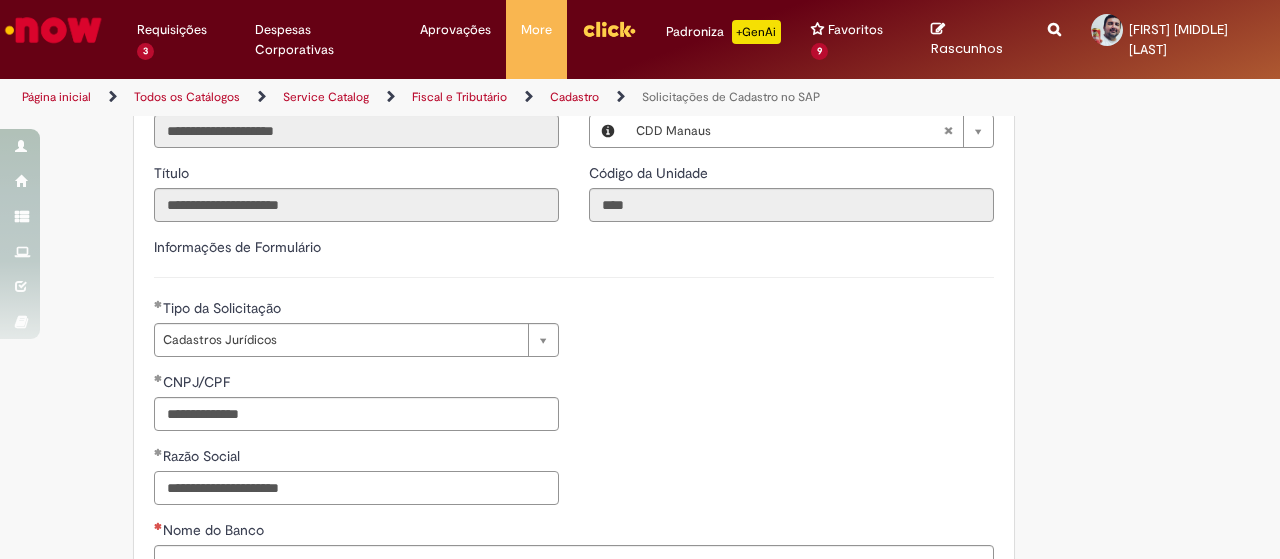type on "**********" 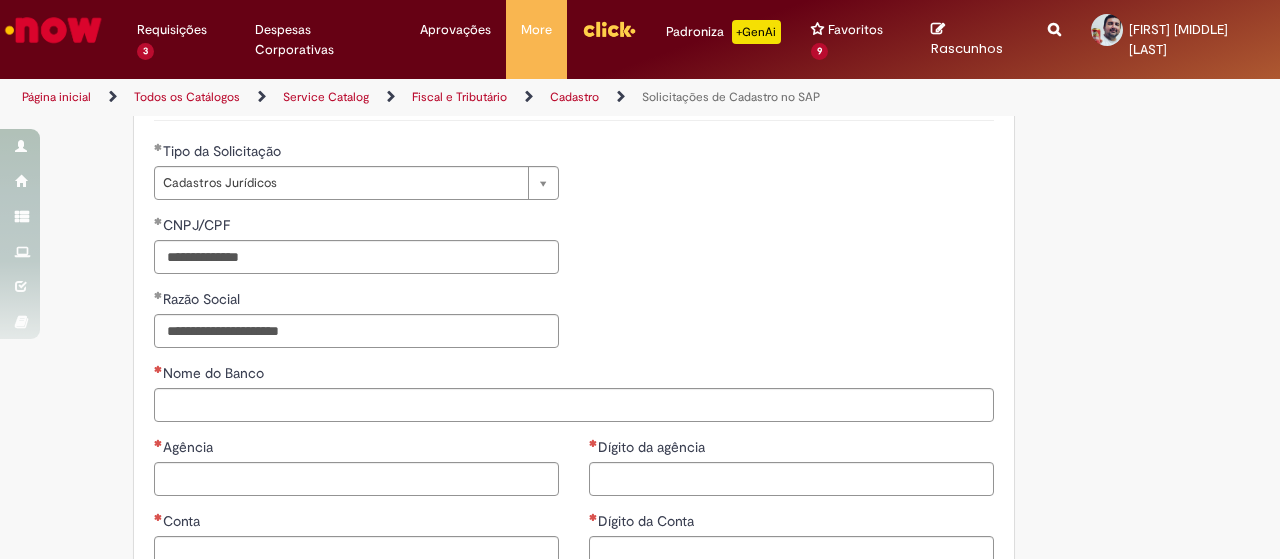 scroll, scrollTop: 694, scrollLeft: 0, axis: vertical 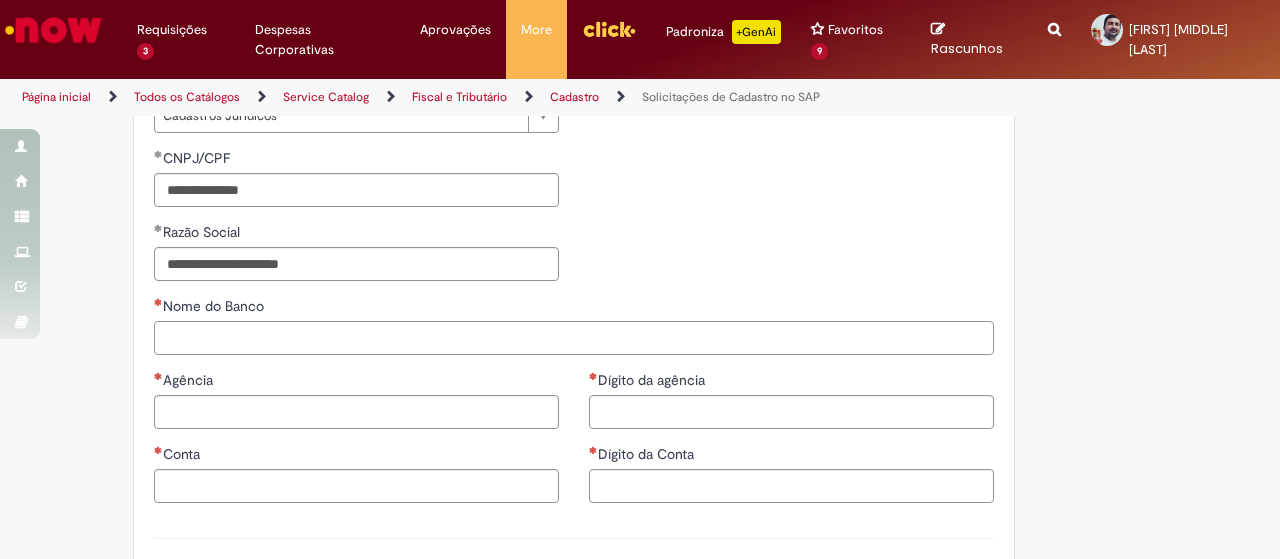 click on "Nome do Banco" at bounding box center (574, 338) 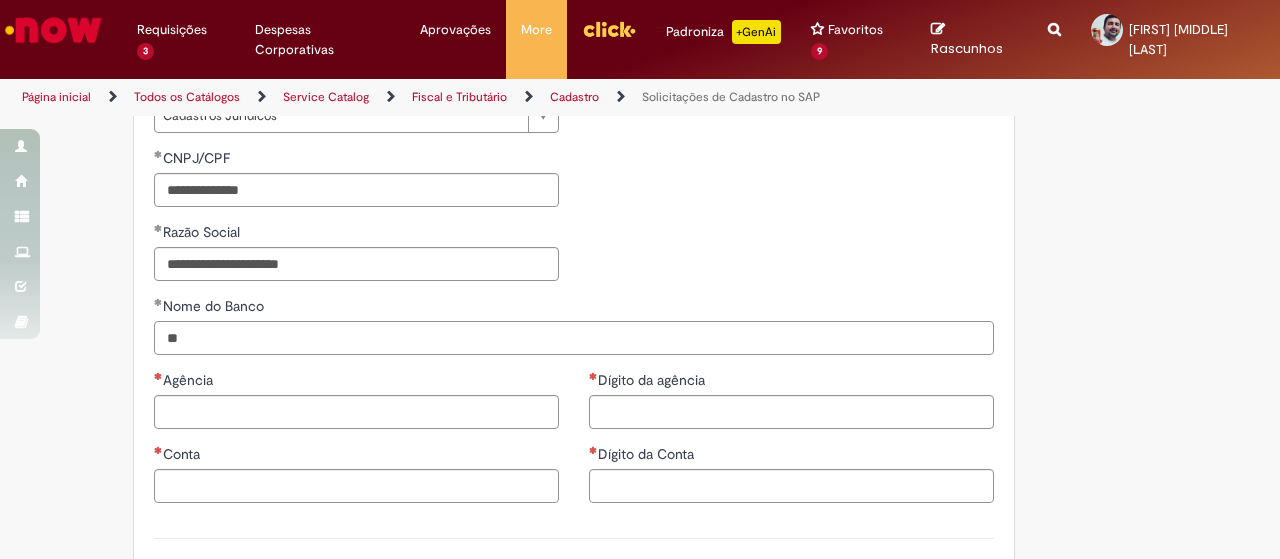 type on "*" 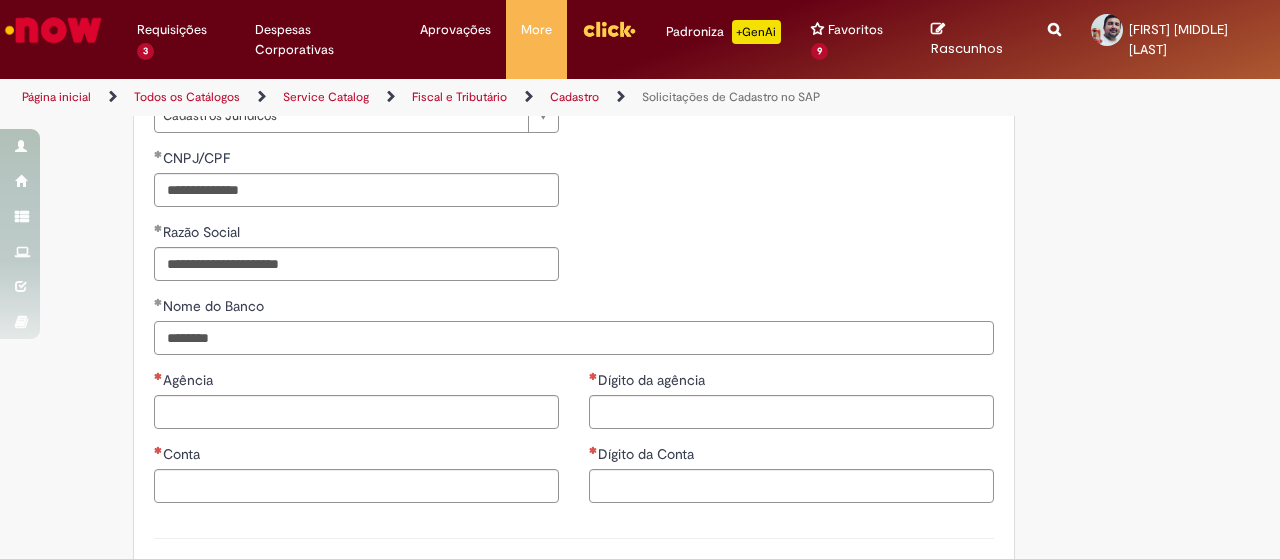 type on "********" 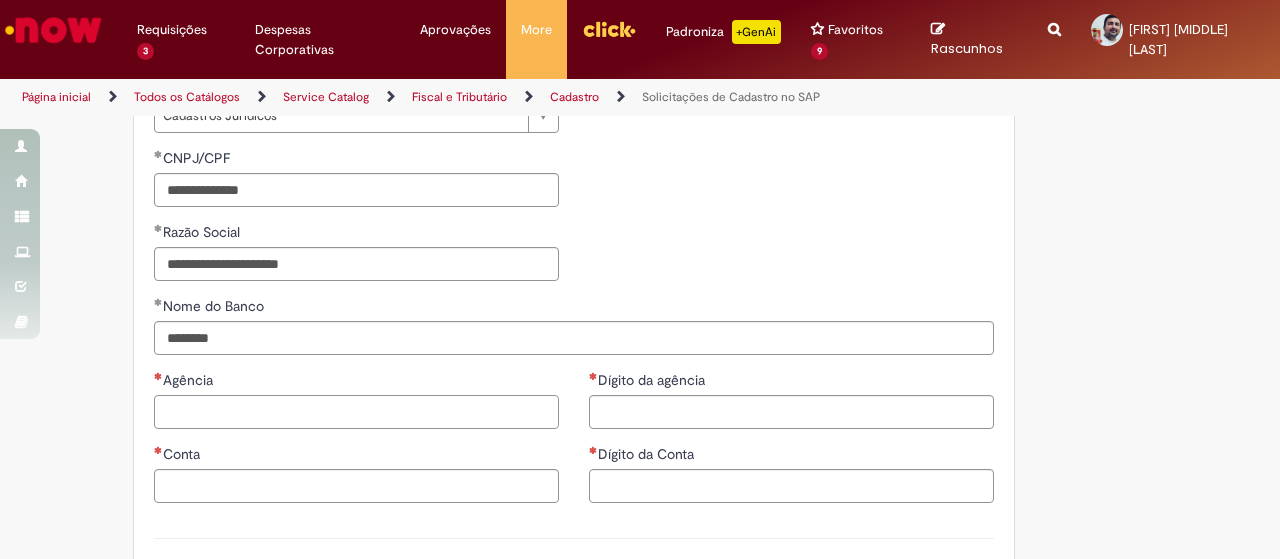 click on "Agência" at bounding box center (356, 412) 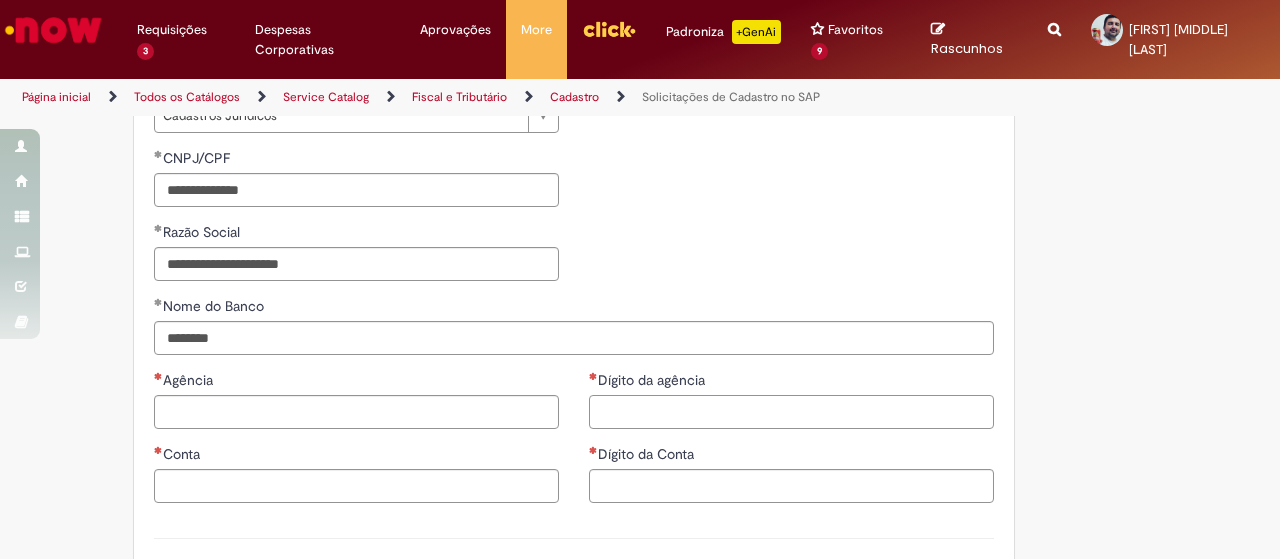 click on "Dígito da agência" at bounding box center (791, 412) 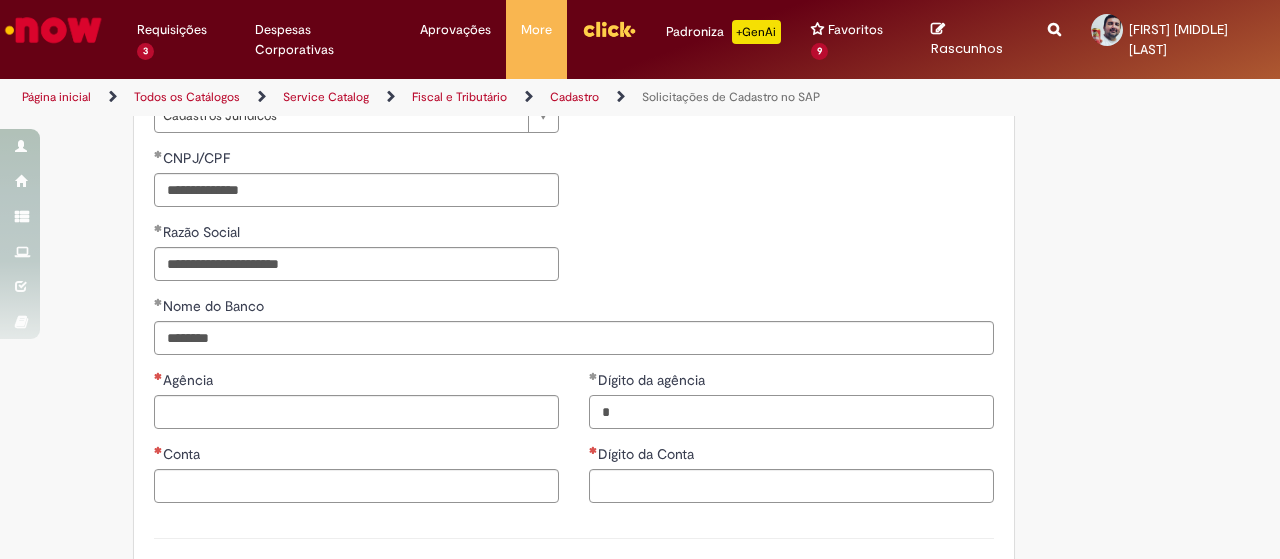 type on "*" 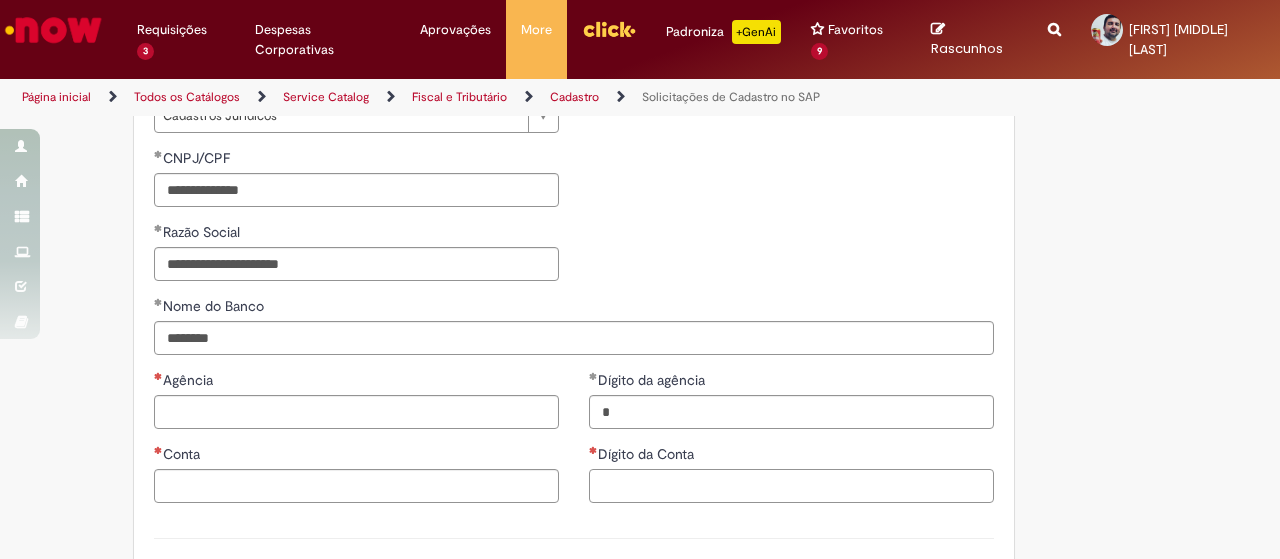click on "Dígito da Conta" at bounding box center (791, 486) 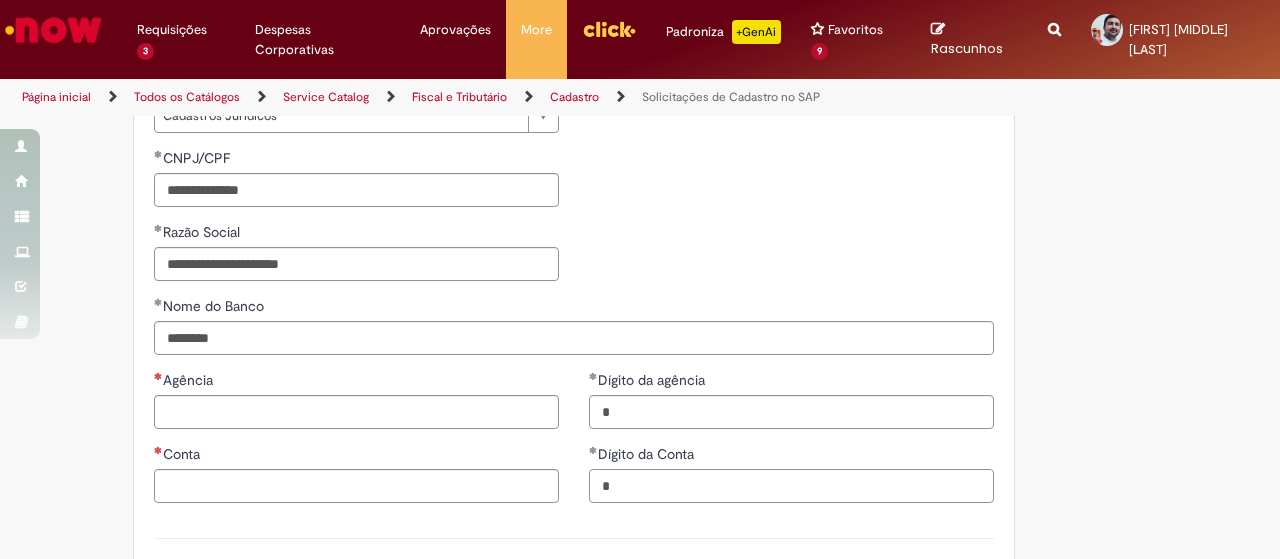 type on "*" 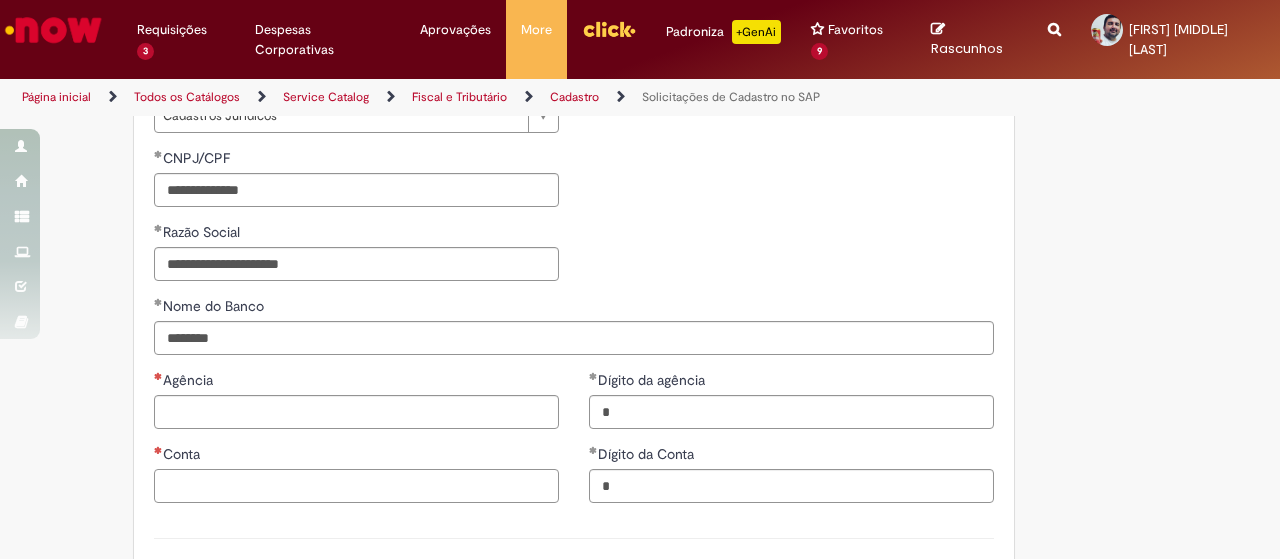 click on "Conta" at bounding box center (356, 486) 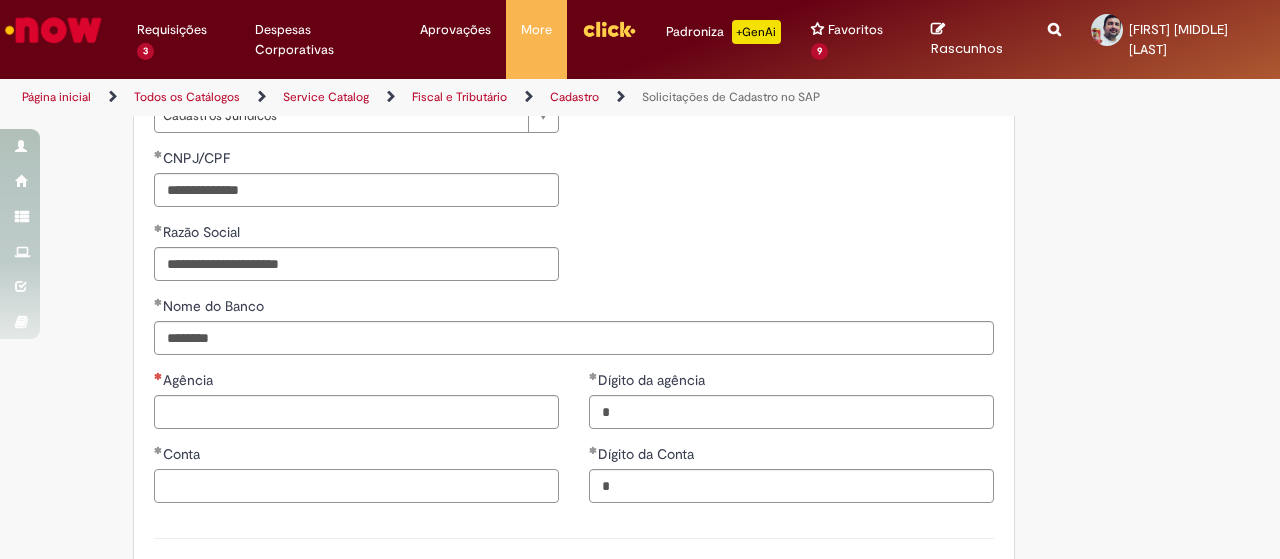 type on "*" 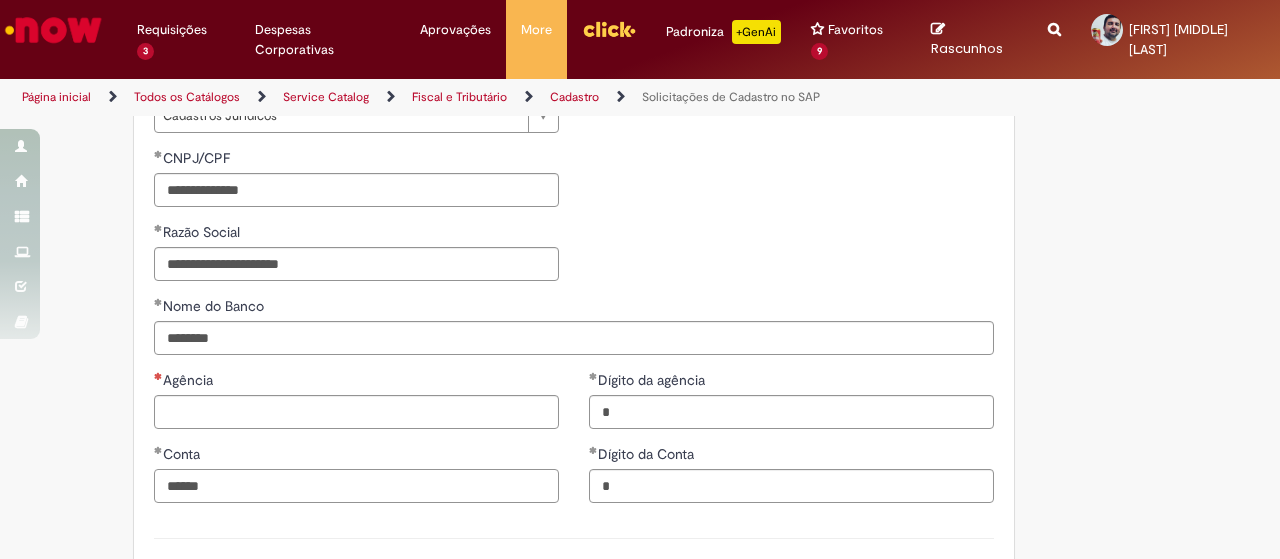 type on "******" 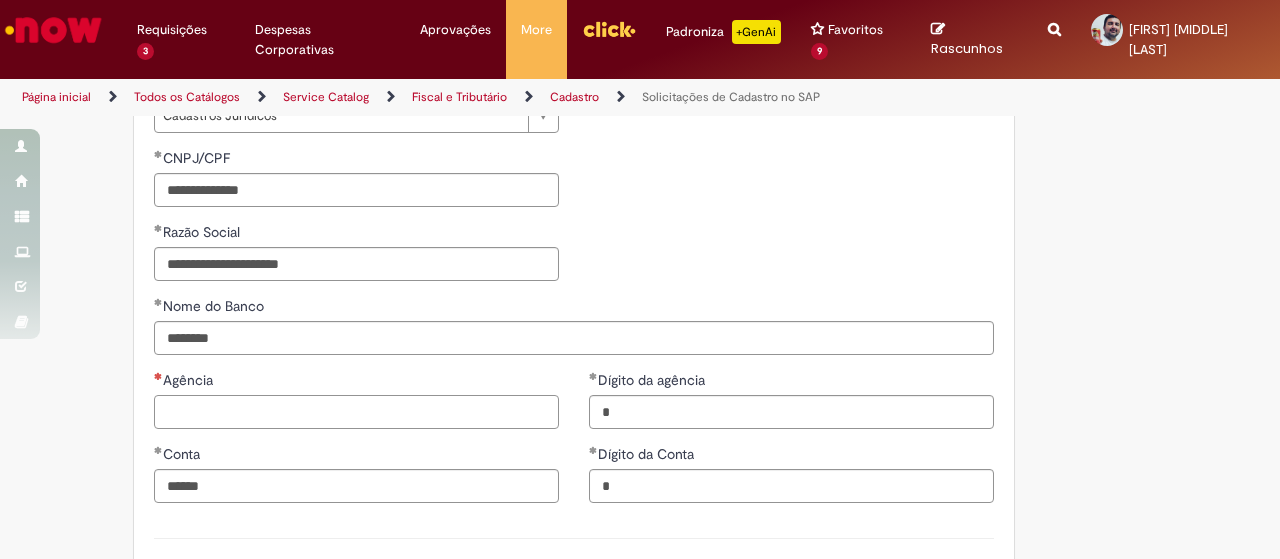 click on "Agência" at bounding box center (356, 412) 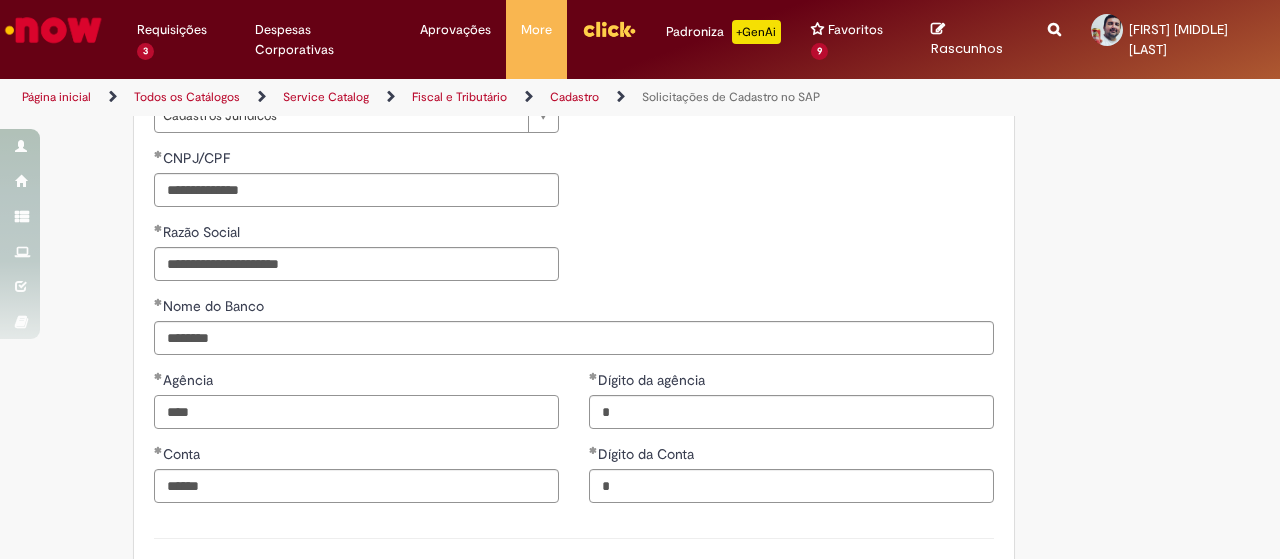 type on "****" 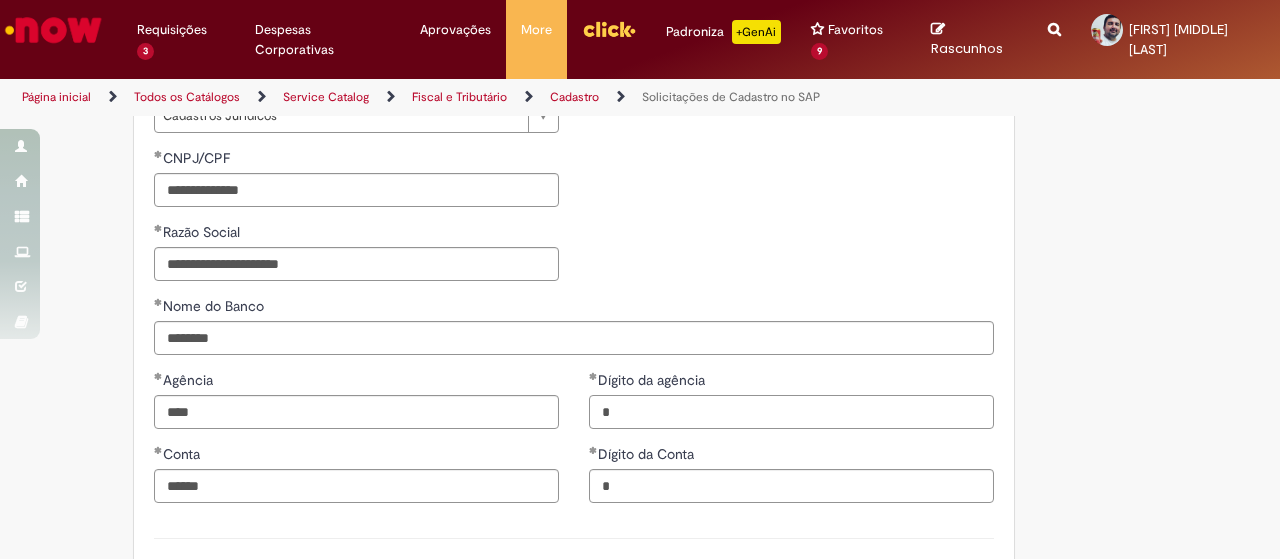click on "*" at bounding box center (791, 412) 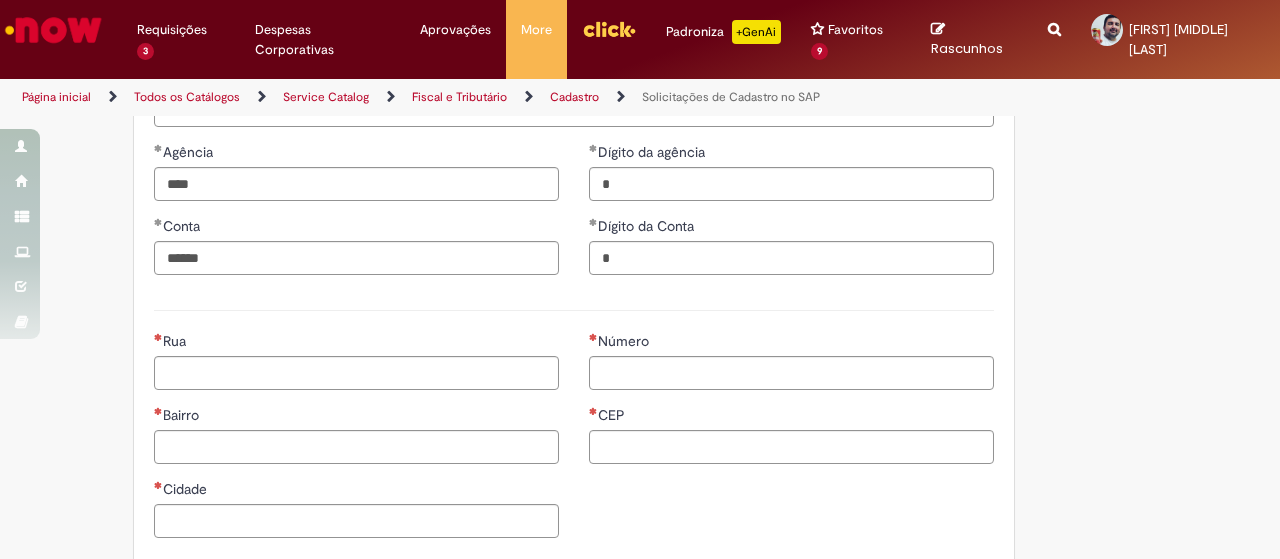 scroll, scrollTop: 931, scrollLeft: 0, axis: vertical 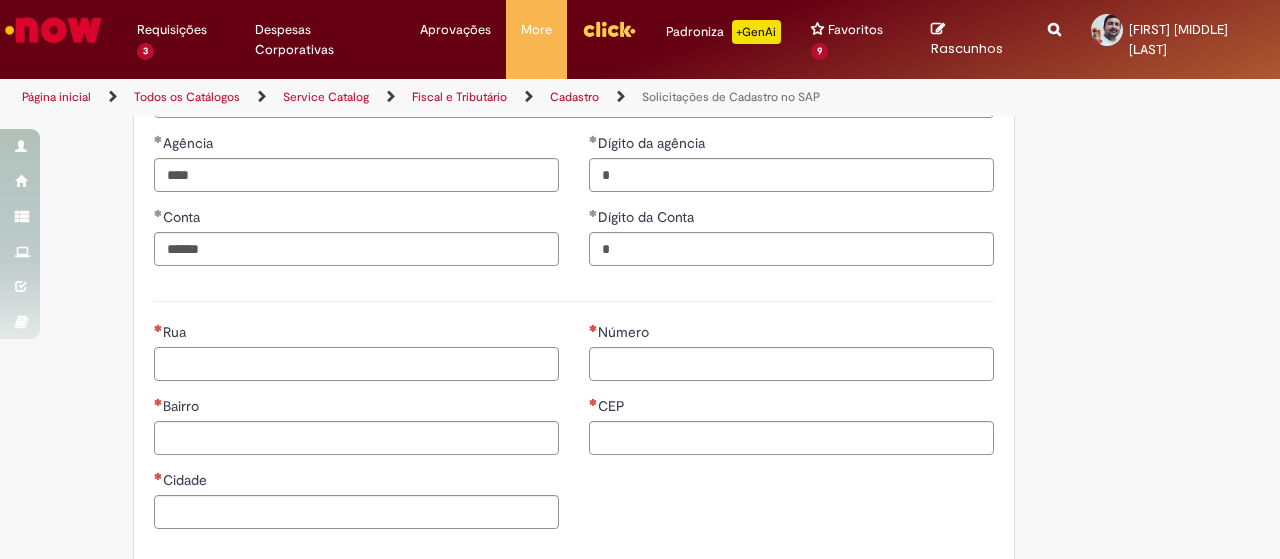 click on "Rua" at bounding box center (356, 364) 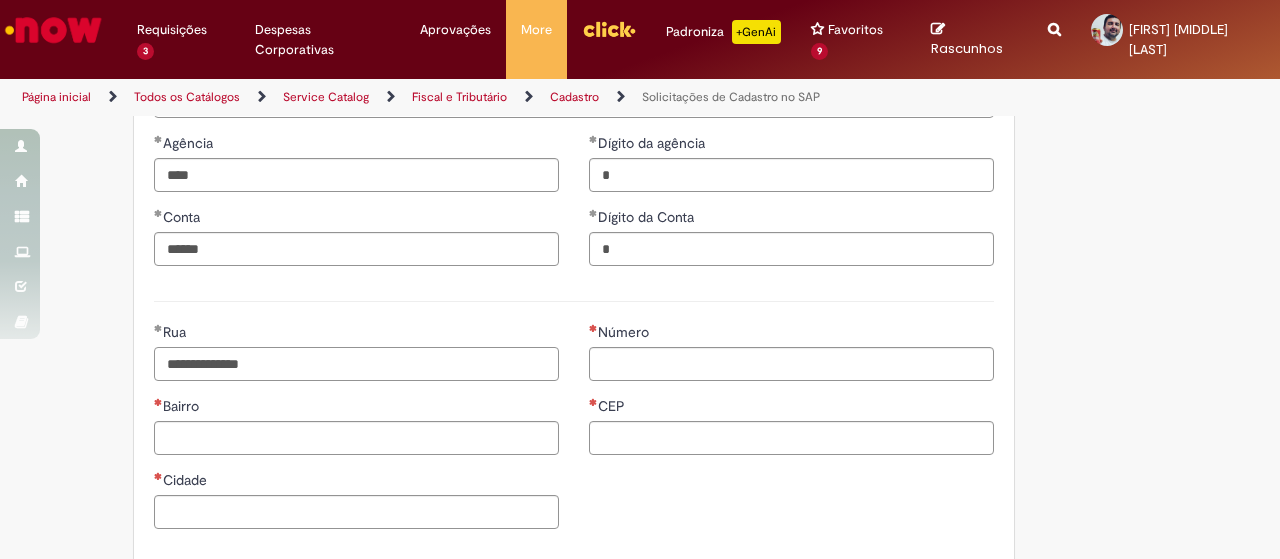 type on "**********" 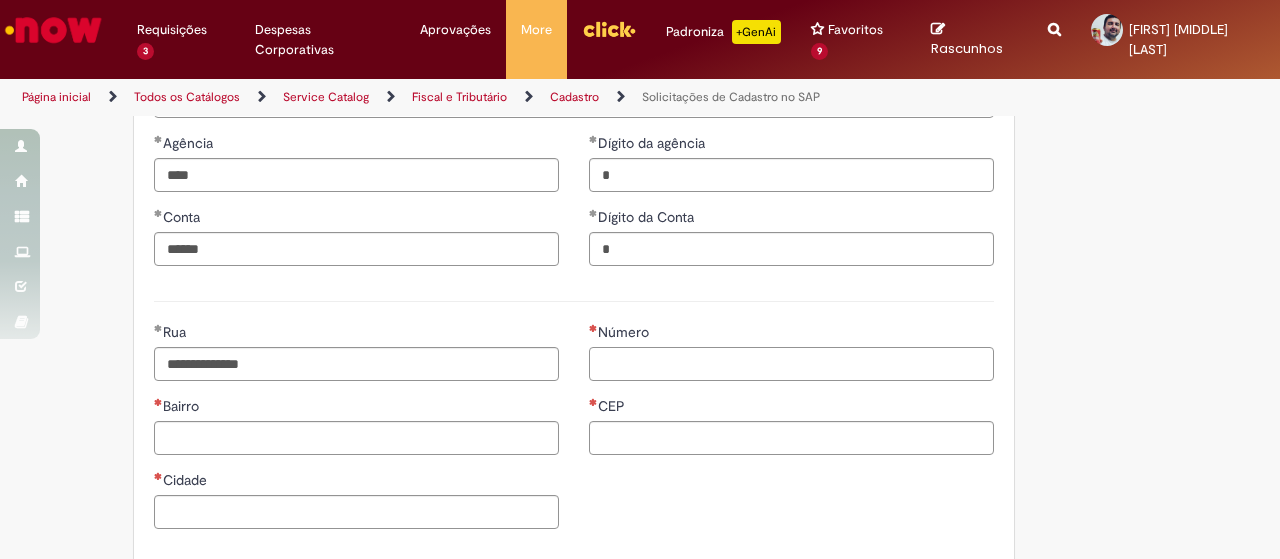 click on "Número" at bounding box center (791, 364) 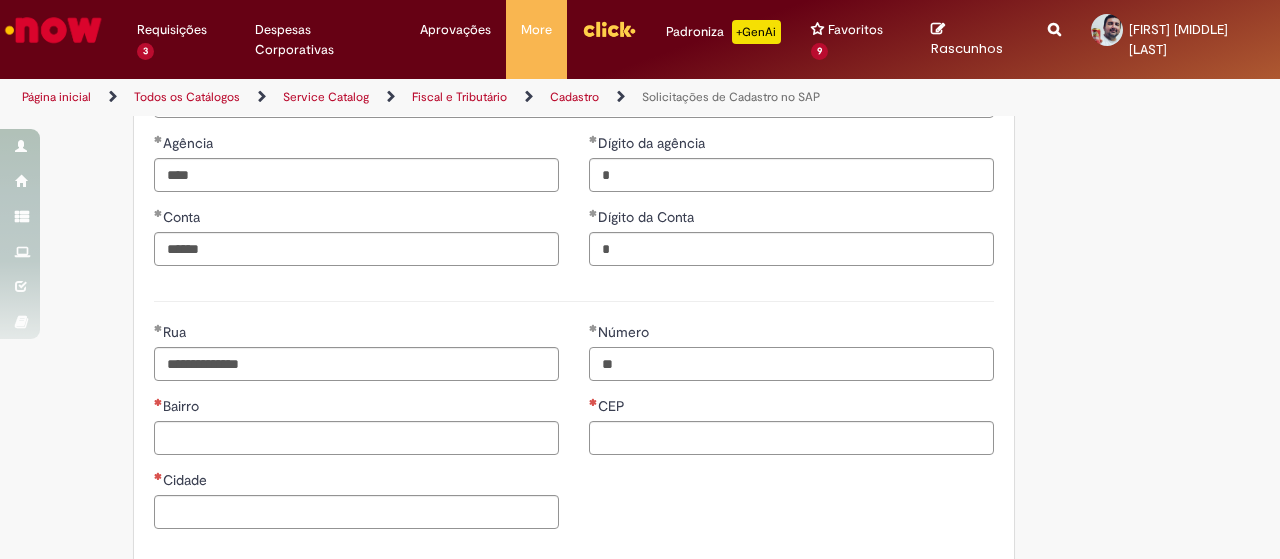 type on "**" 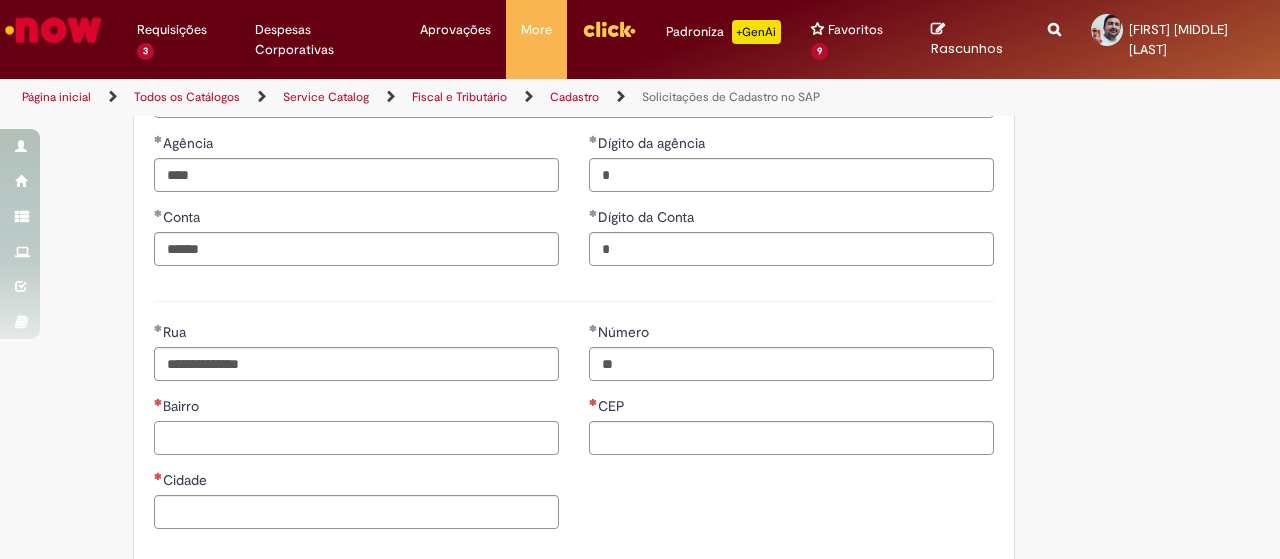 click on "Bairro" at bounding box center (356, 438) 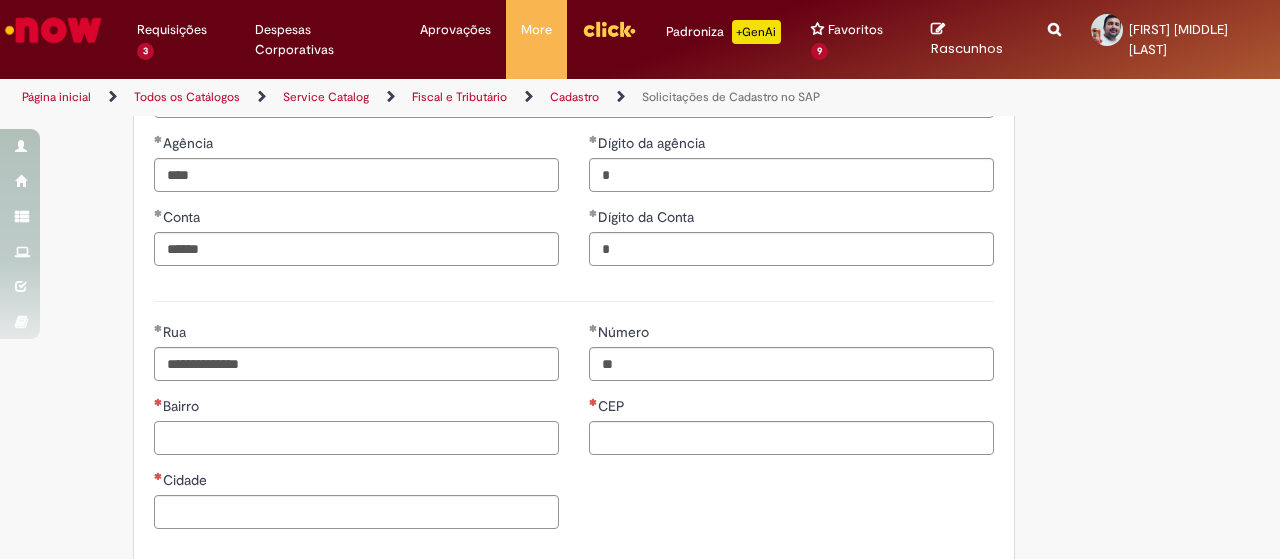 paste on "**********" 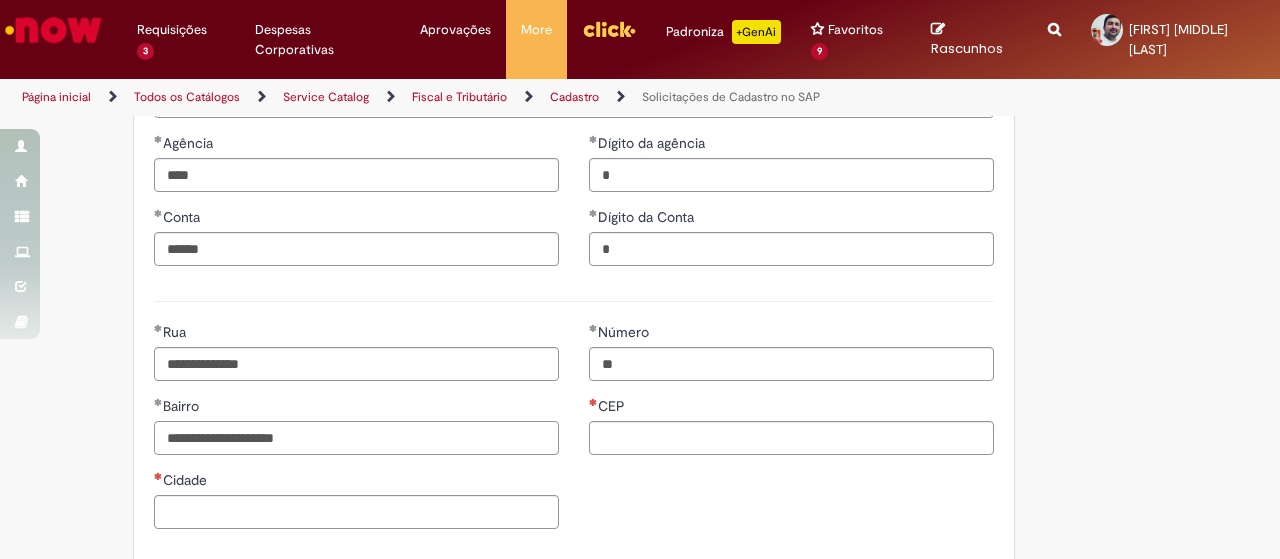 type on "**********" 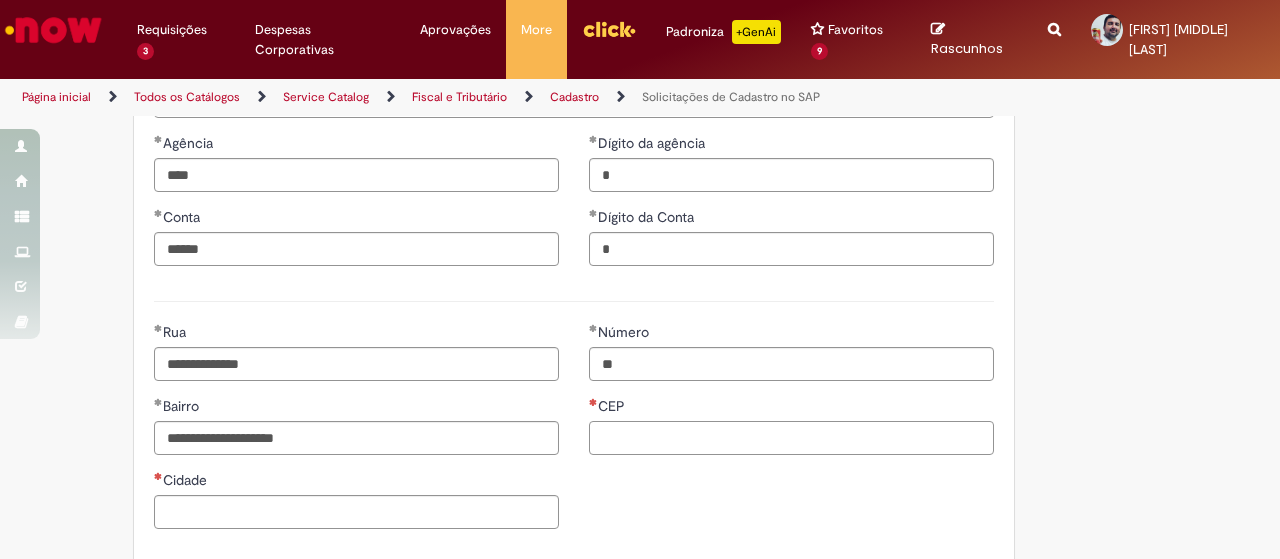 click on "CEP" at bounding box center (791, 438) 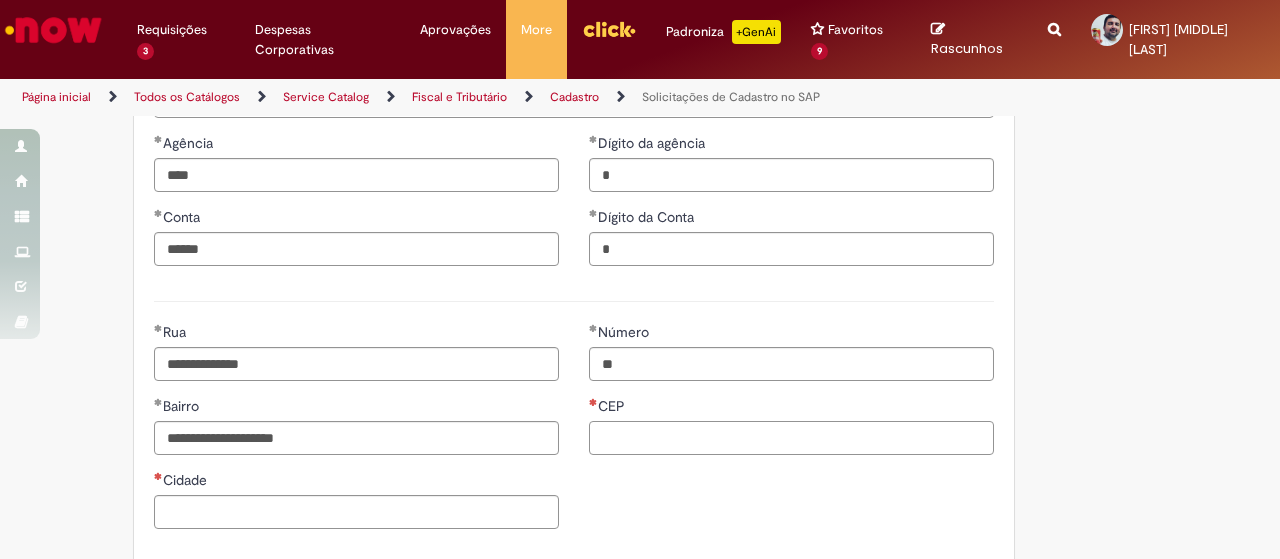 paste on "**********" 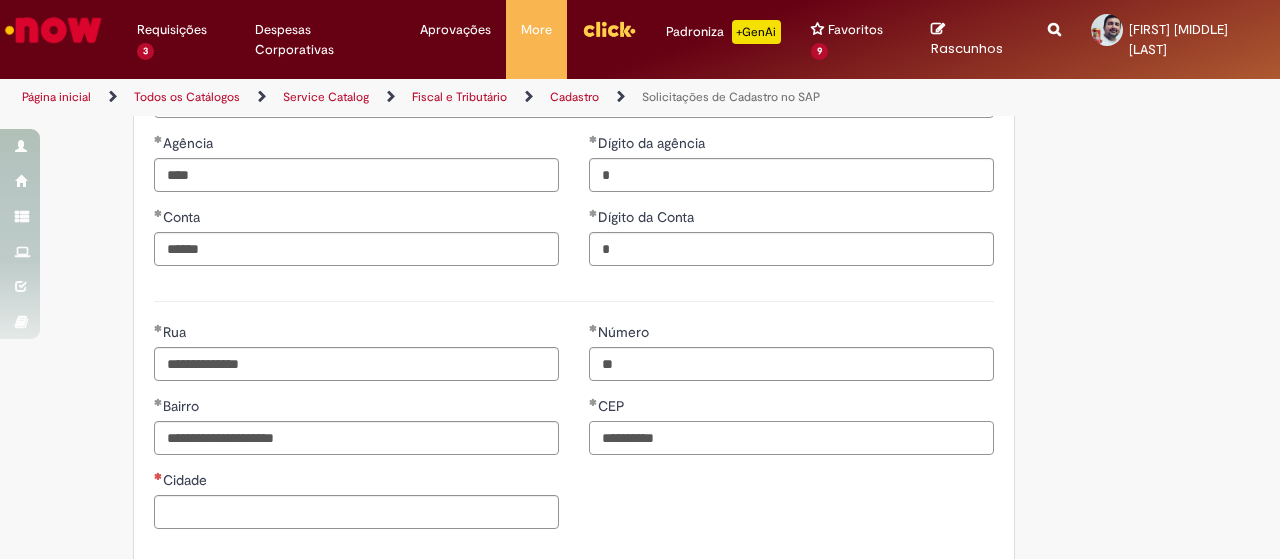 type on "**********" 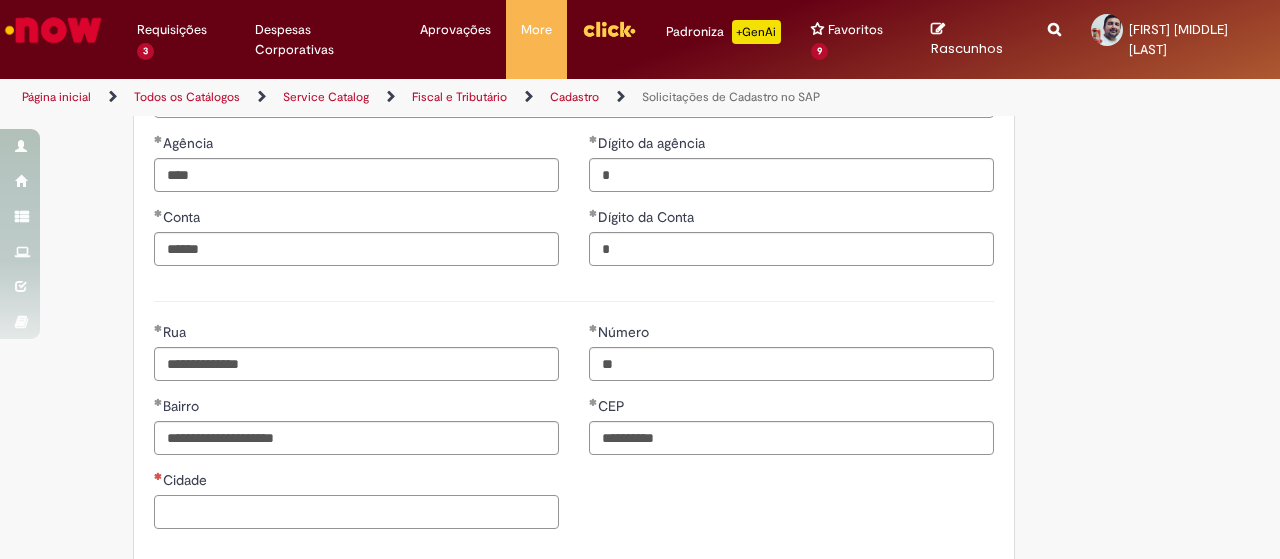click on "Cidade" at bounding box center [356, 512] 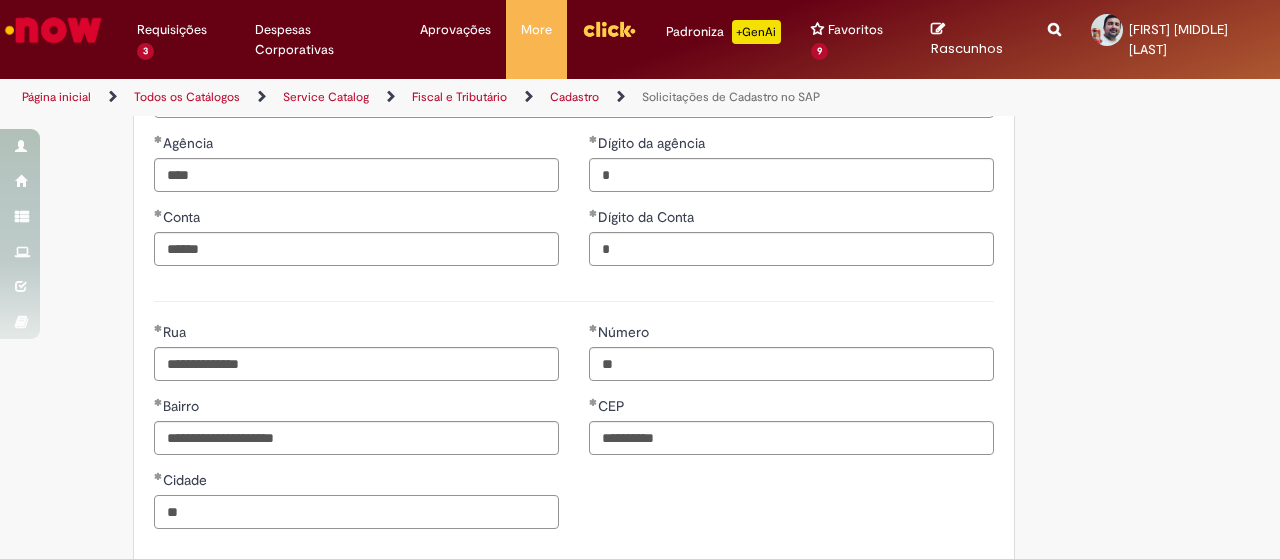 type on "*" 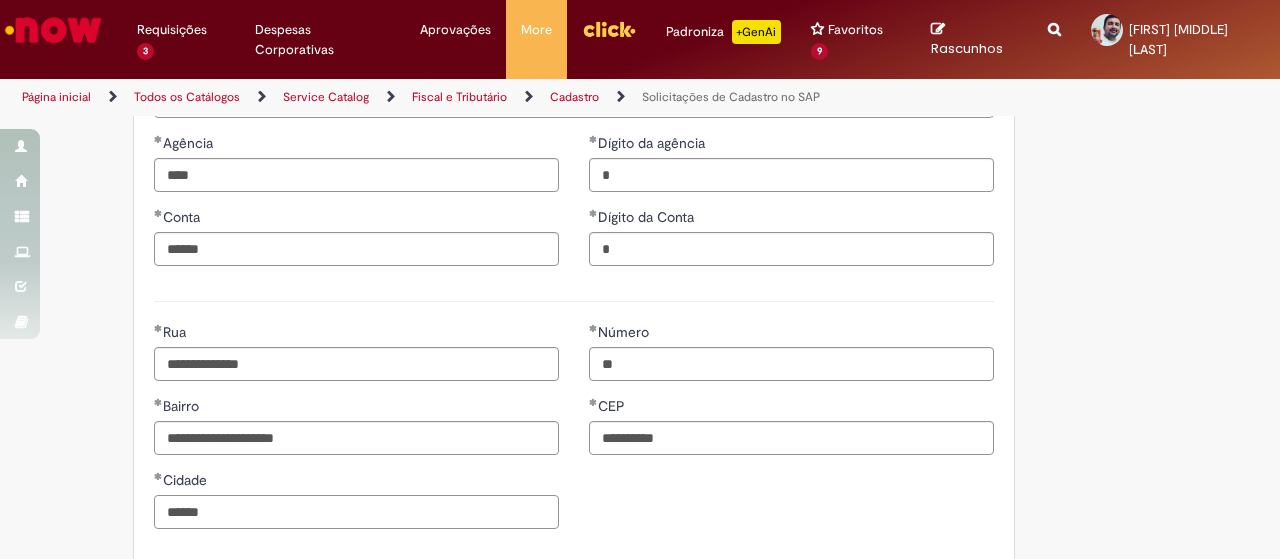 type on "******" 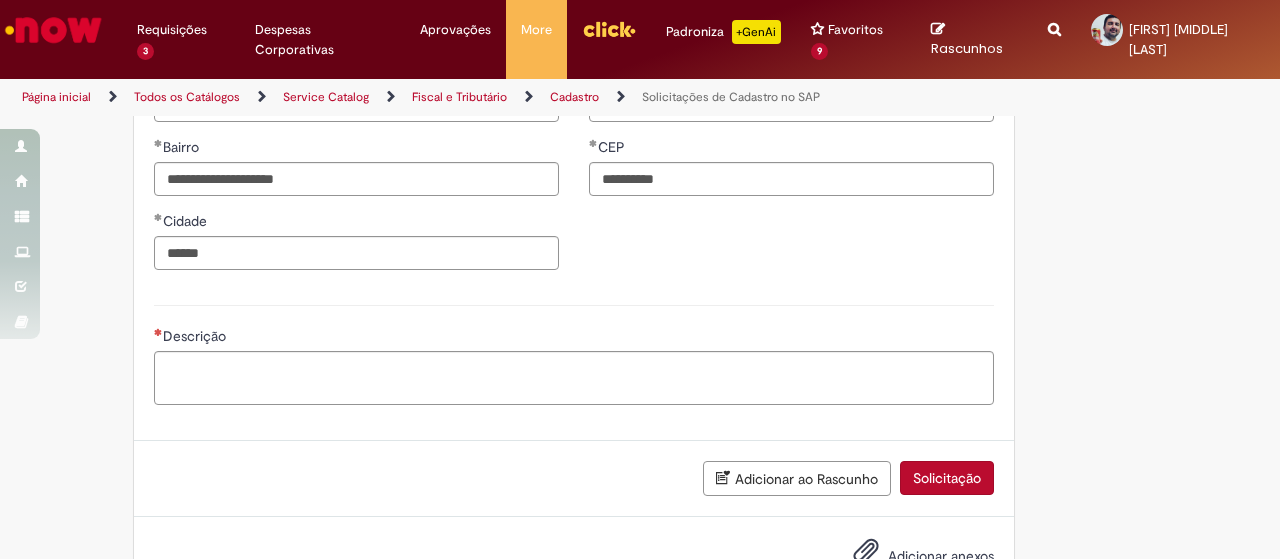 scroll, scrollTop: 1204, scrollLeft: 0, axis: vertical 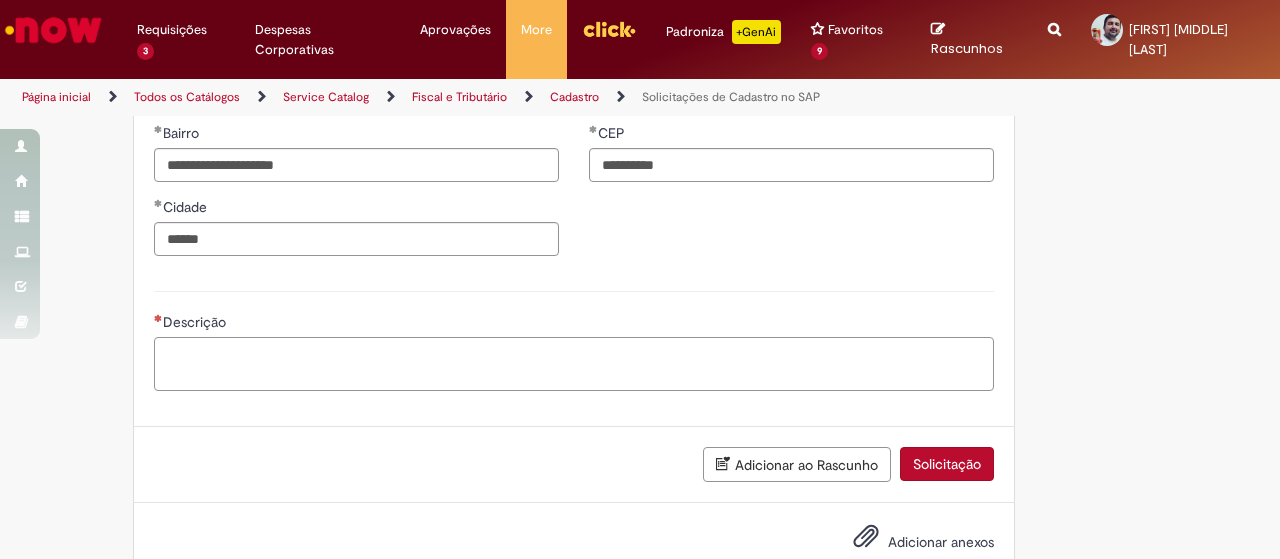 click on "Descrição" at bounding box center [574, 363] 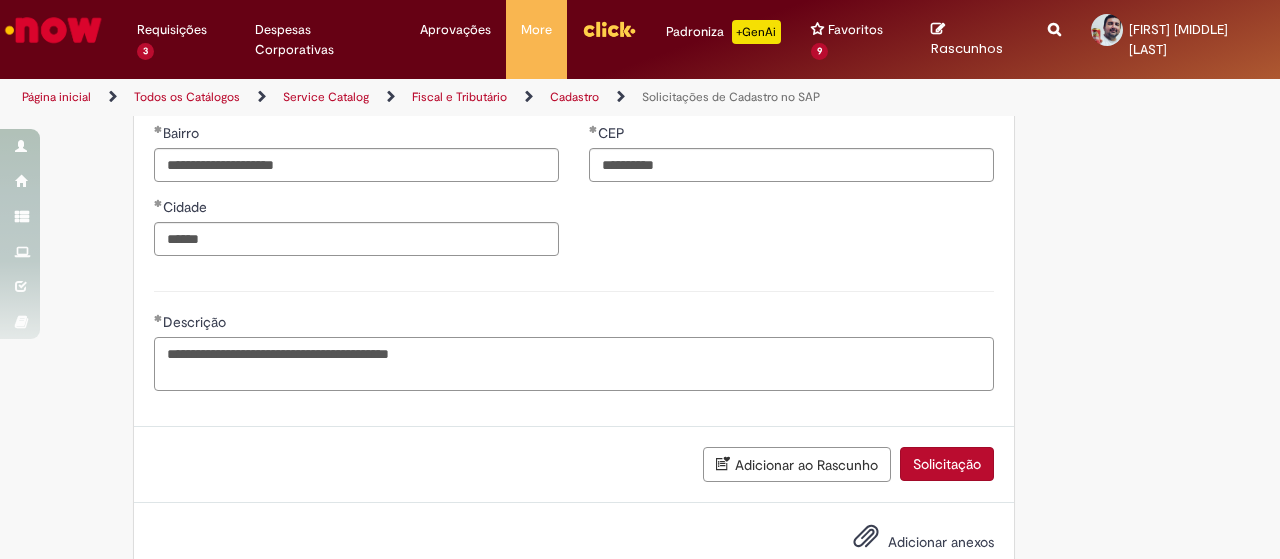 type on "**********" 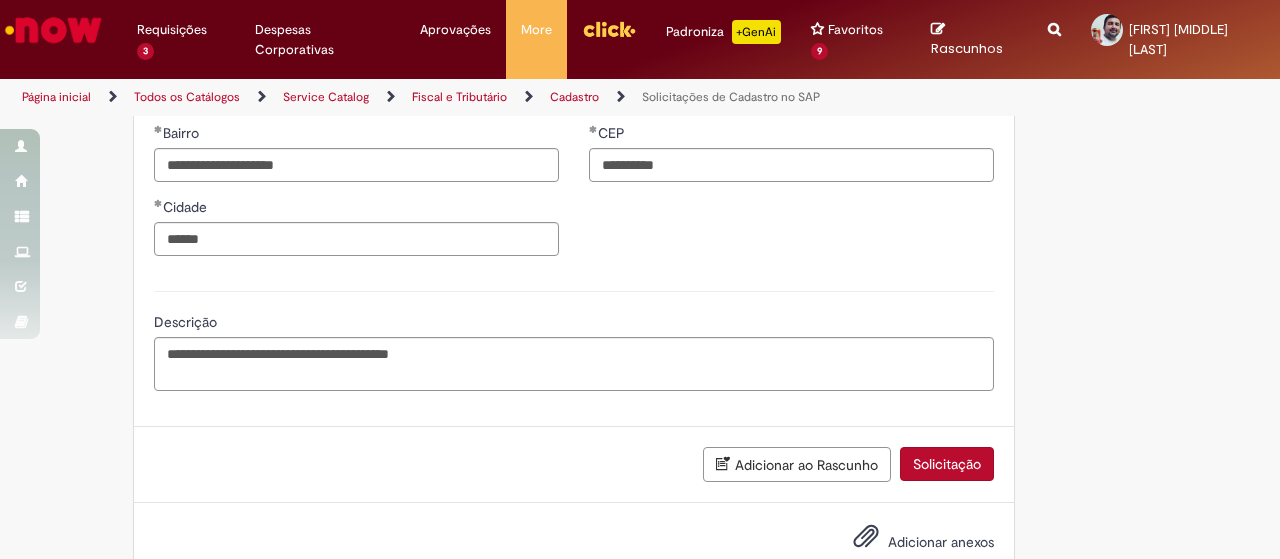 click on "Adicionar anexos" at bounding box center (941, 542) 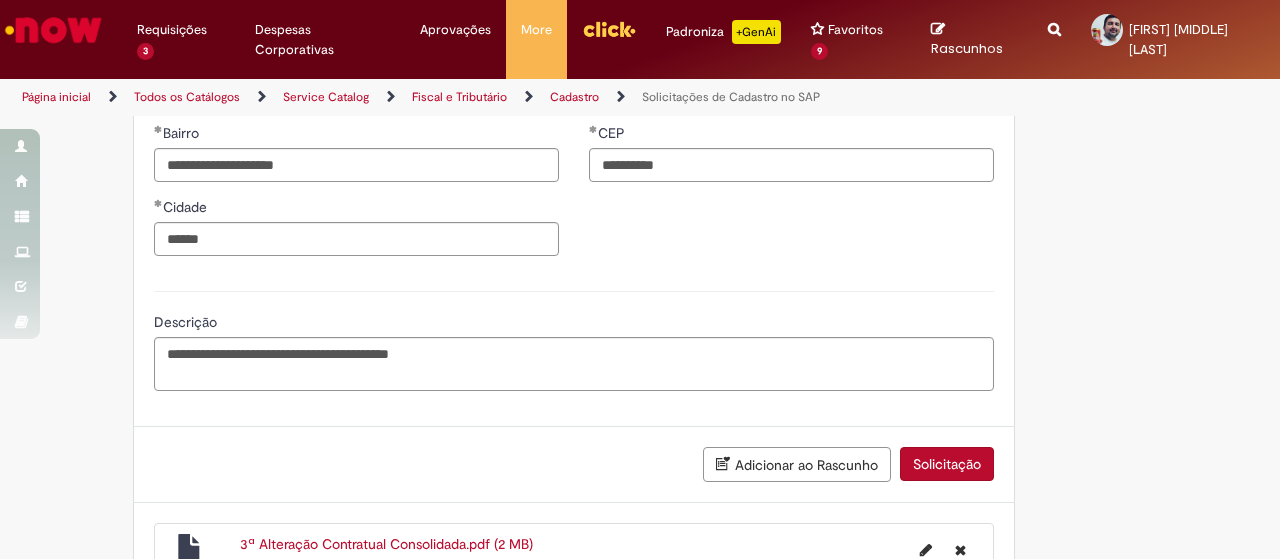 click on "Solicitação" at bounding box center (947, 464) 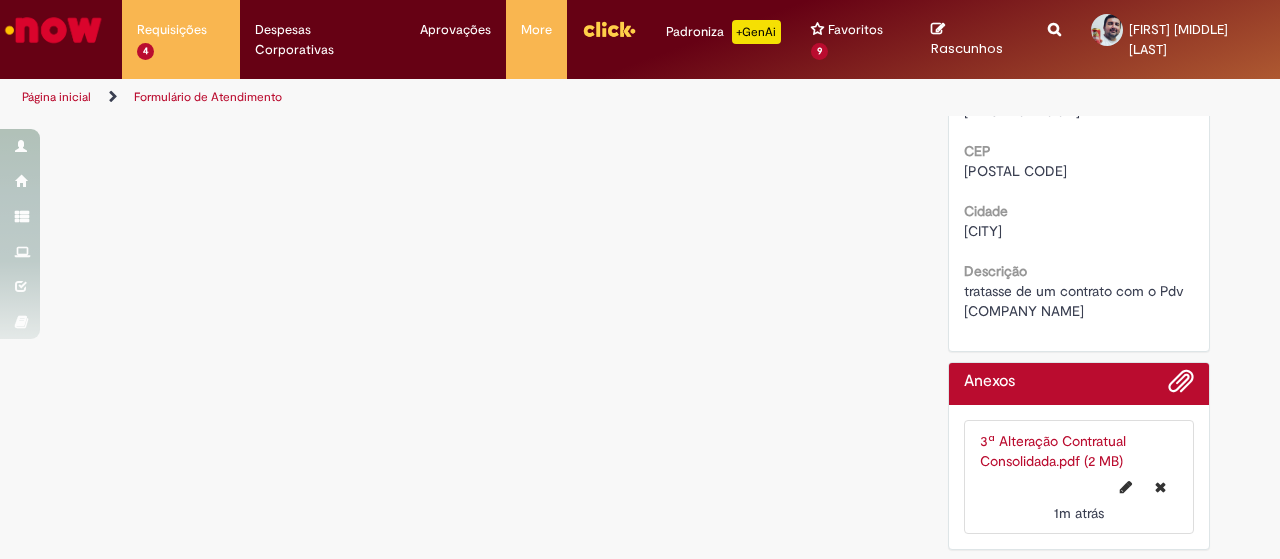scroll, scrollTop: 0, scrollLeft: 0, axis: both 